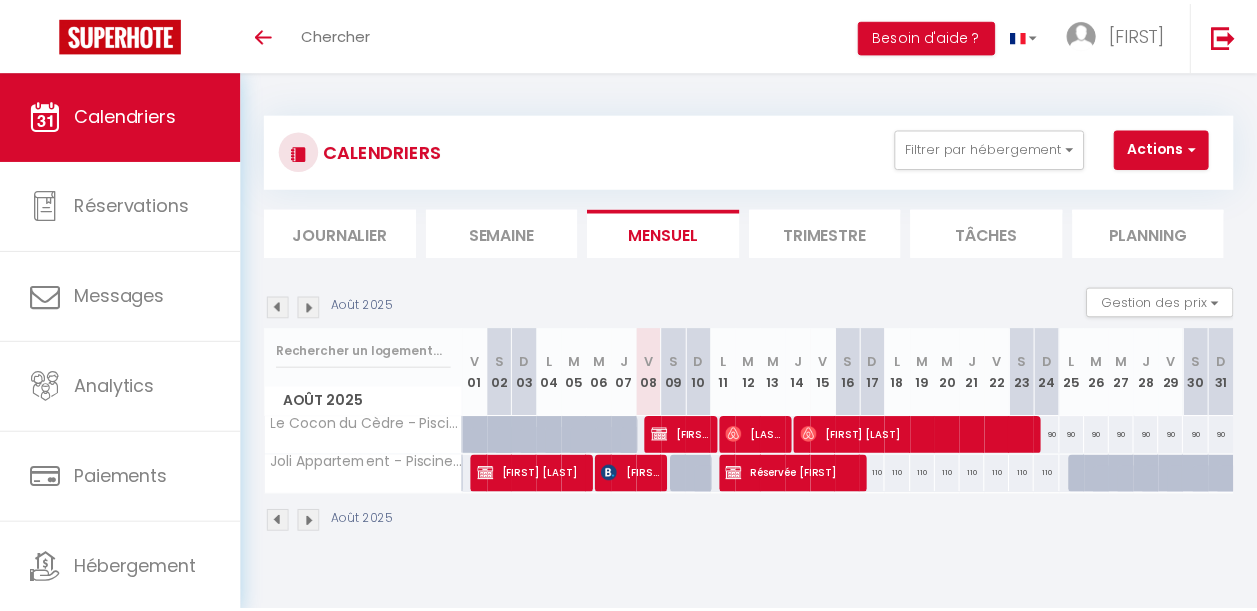 scroll, scrollTop: 0, scrollLeft: 0, axis: both 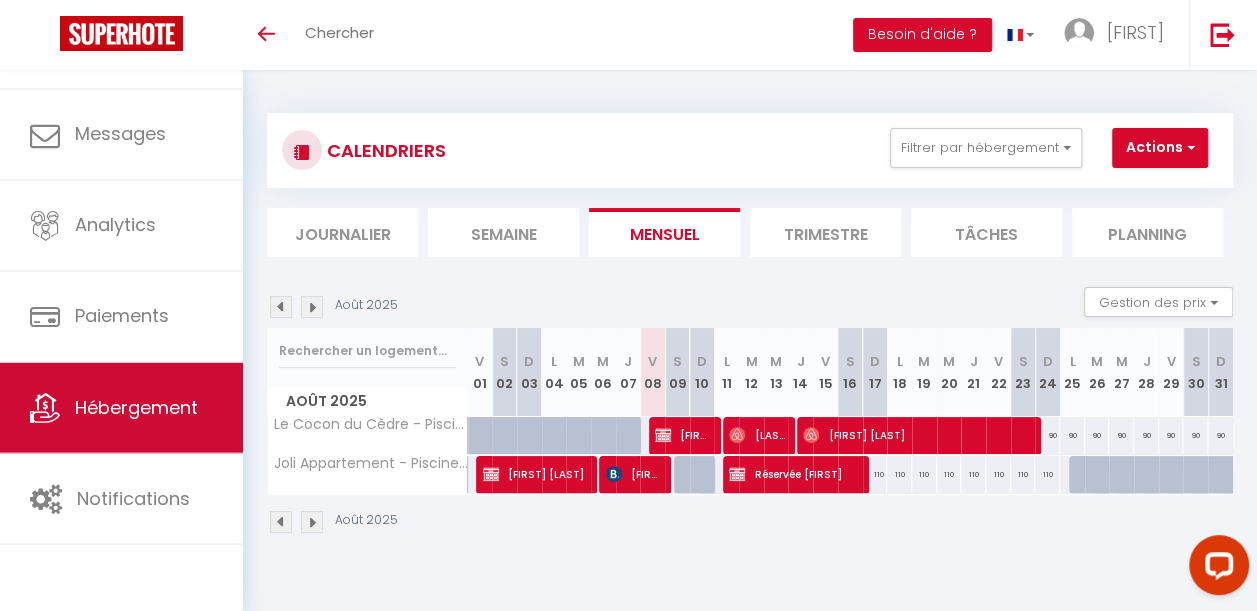 click on "Hébergement" at bounding box center (121, 408) 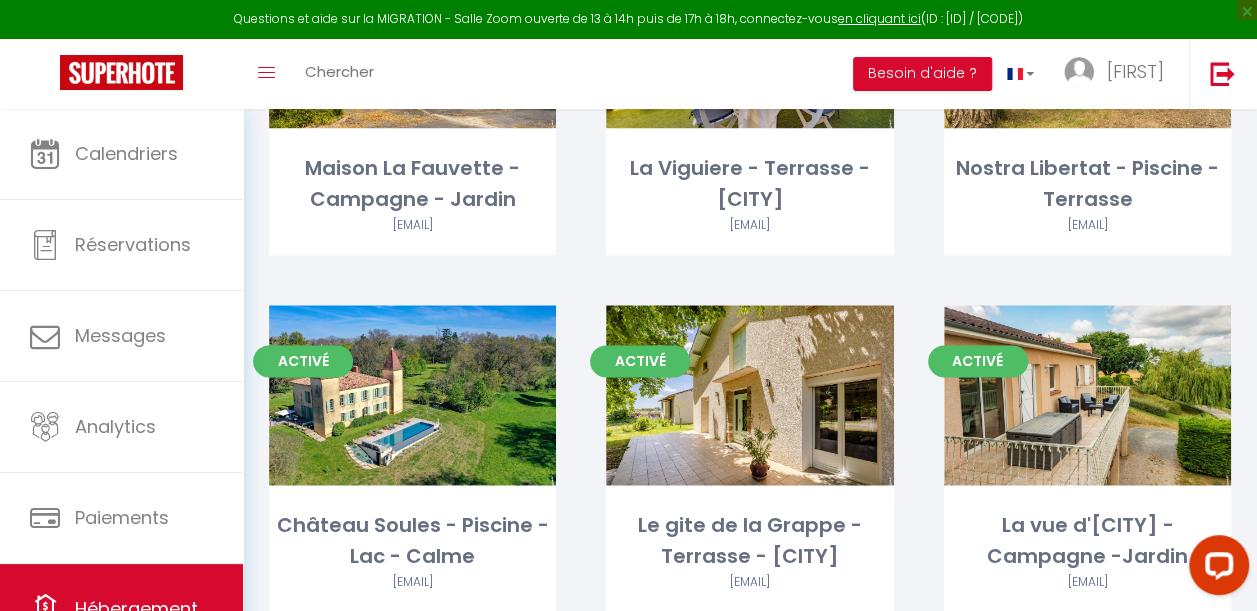 scroll, scrollTop: 5184, scrollLeft: 0, axis: vertical 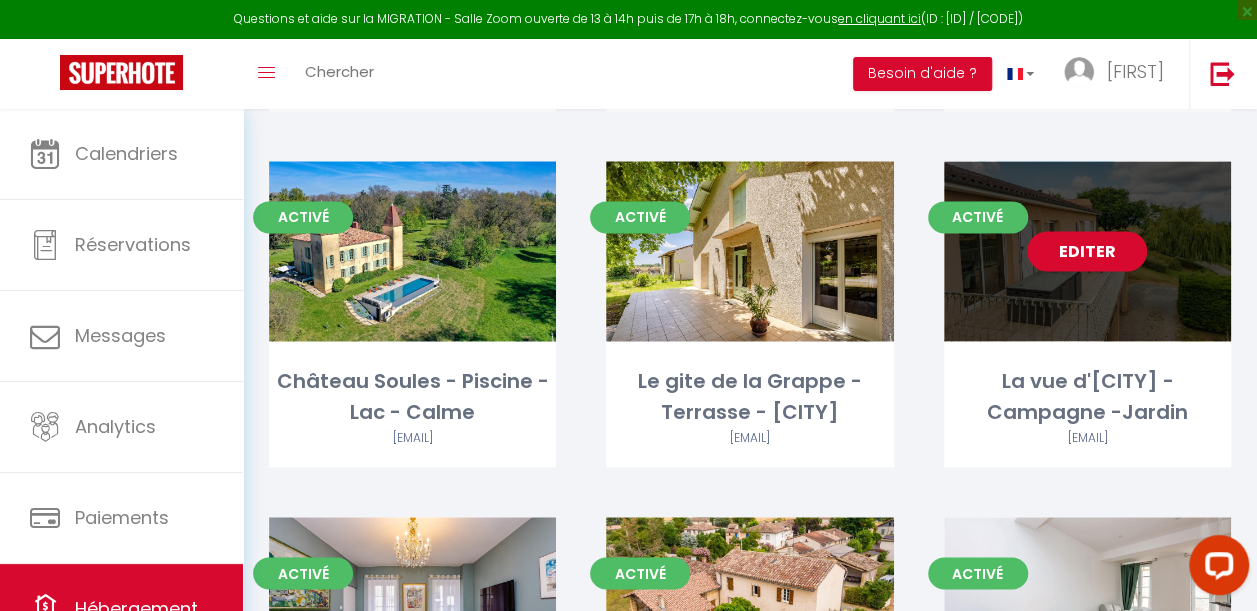 click on "Editer" at bounding box center (1087, 251) 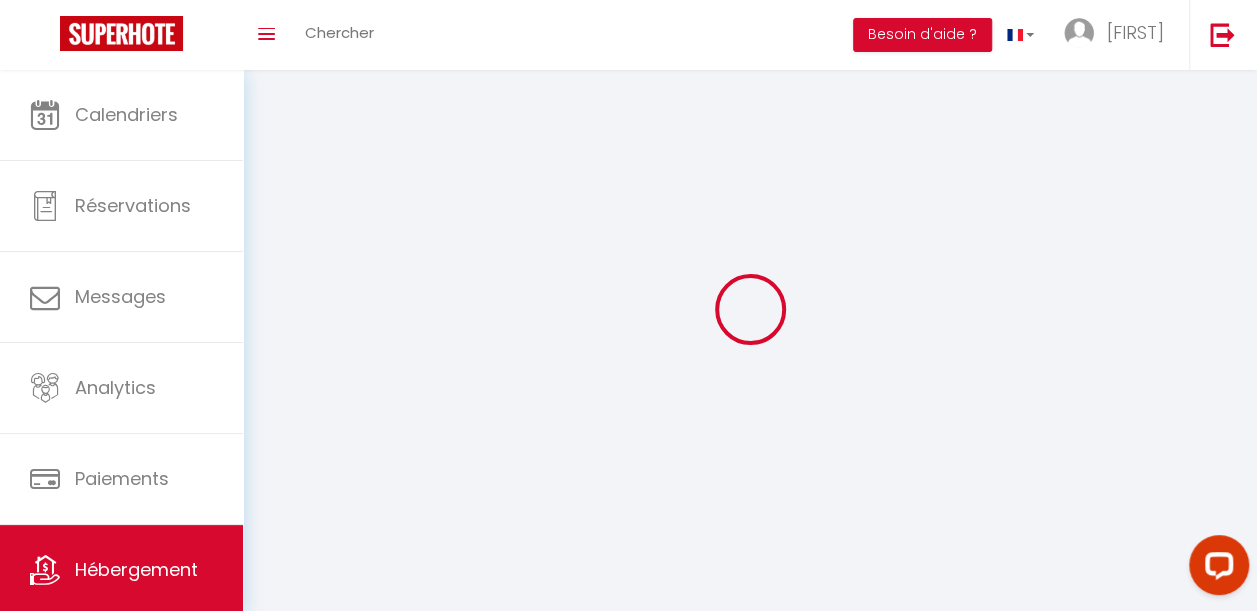 select 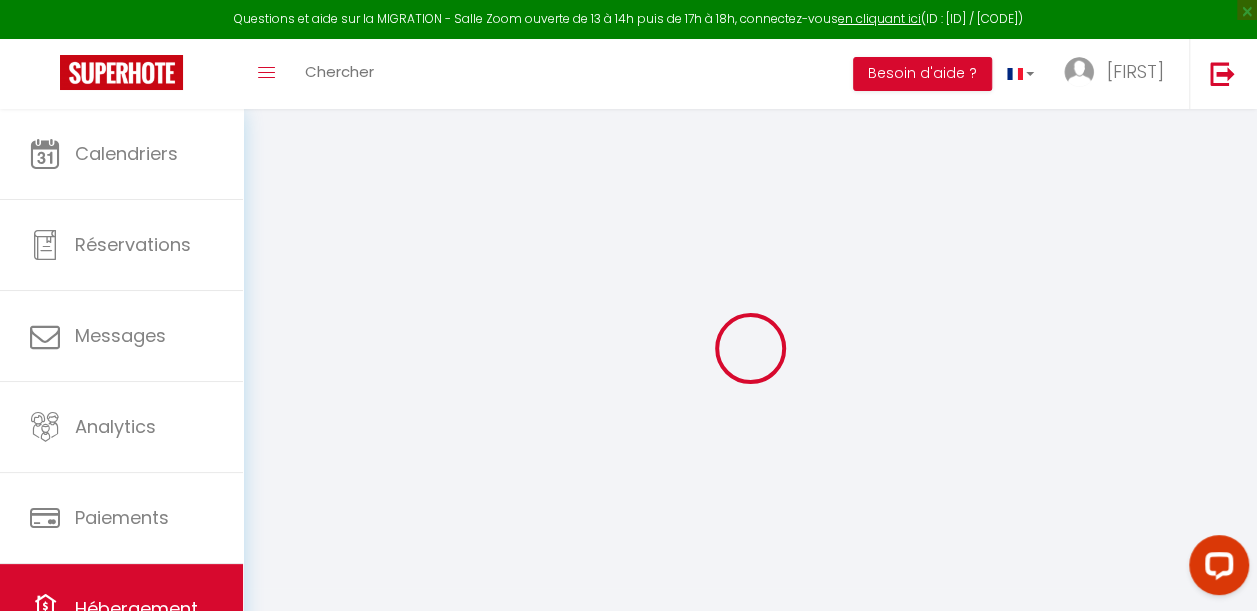 select 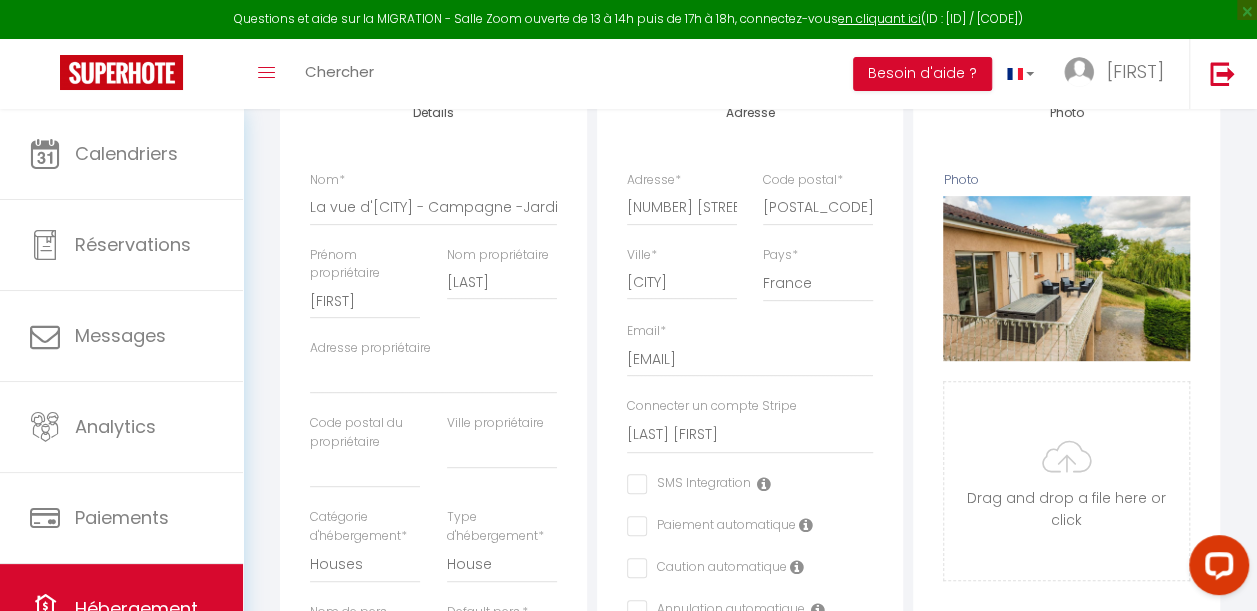 scroll, scrollTop: 283, scrollLeft: 0, axis: vertical 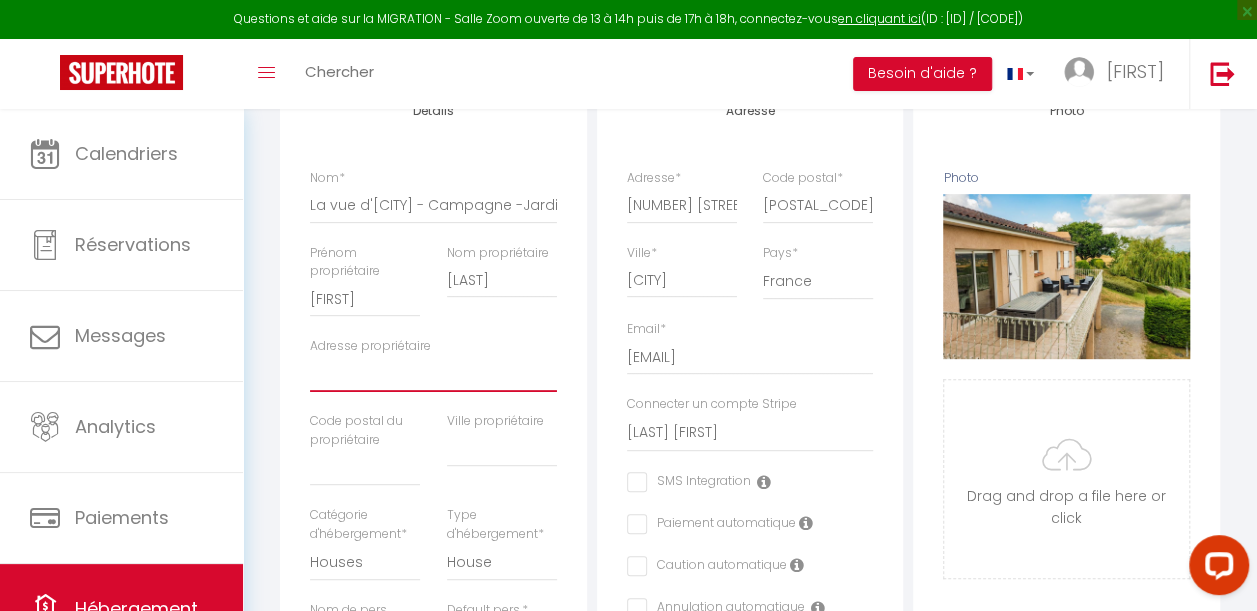 click on "Adresse propriétaire" at bounding box center (433, 374) 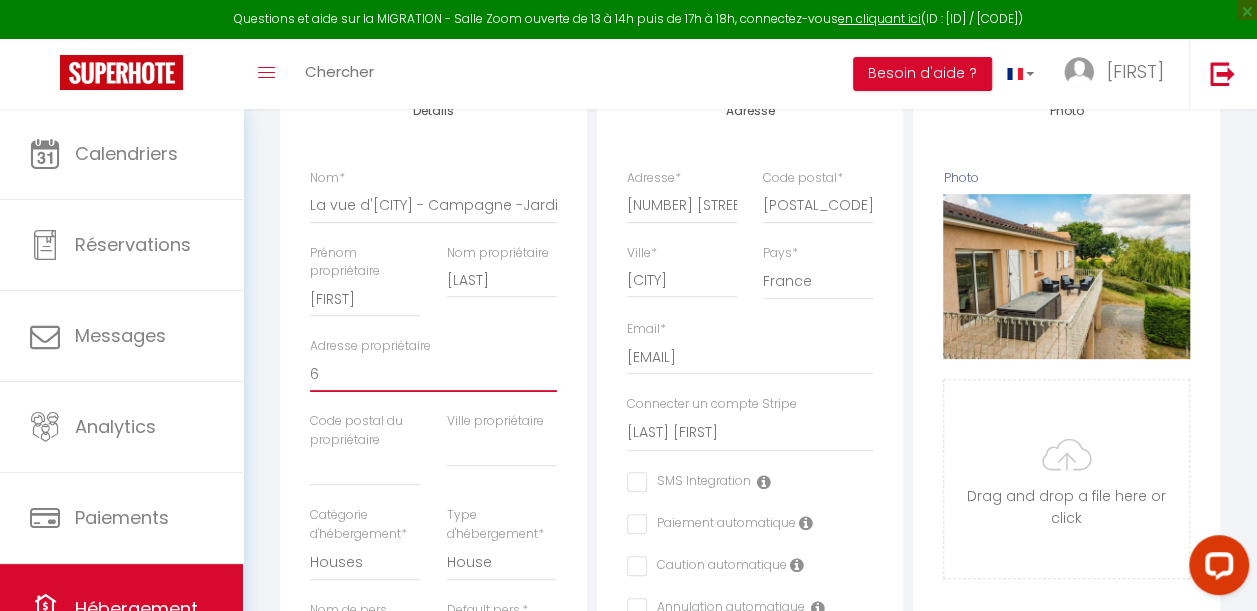 checkbox on "false" 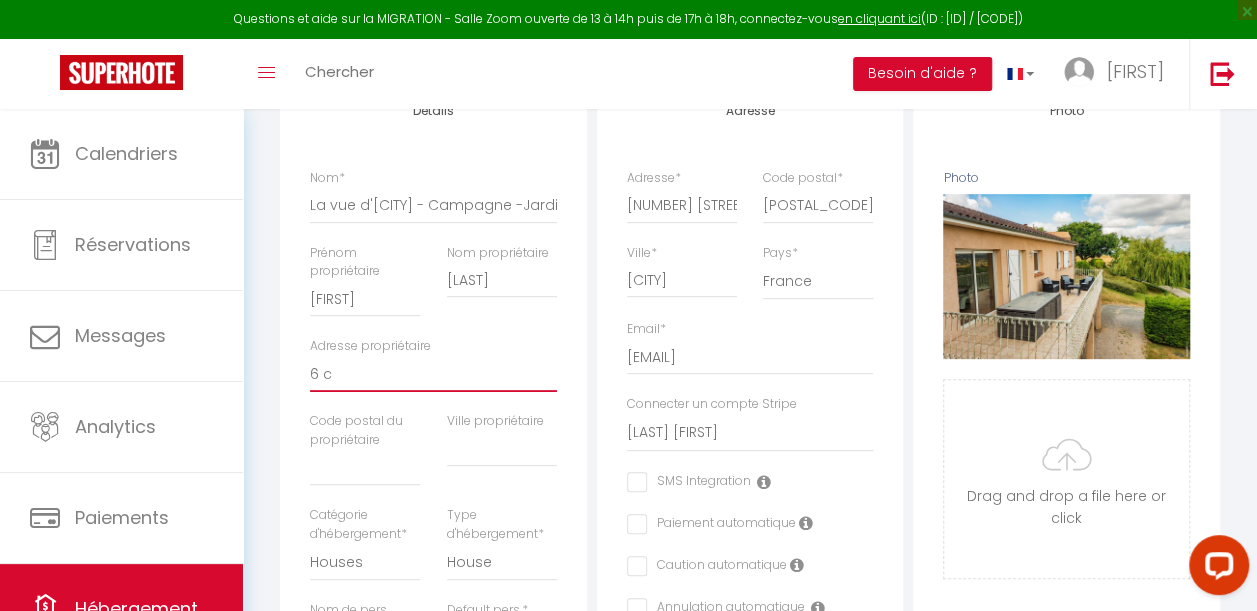 checkbox on "false" 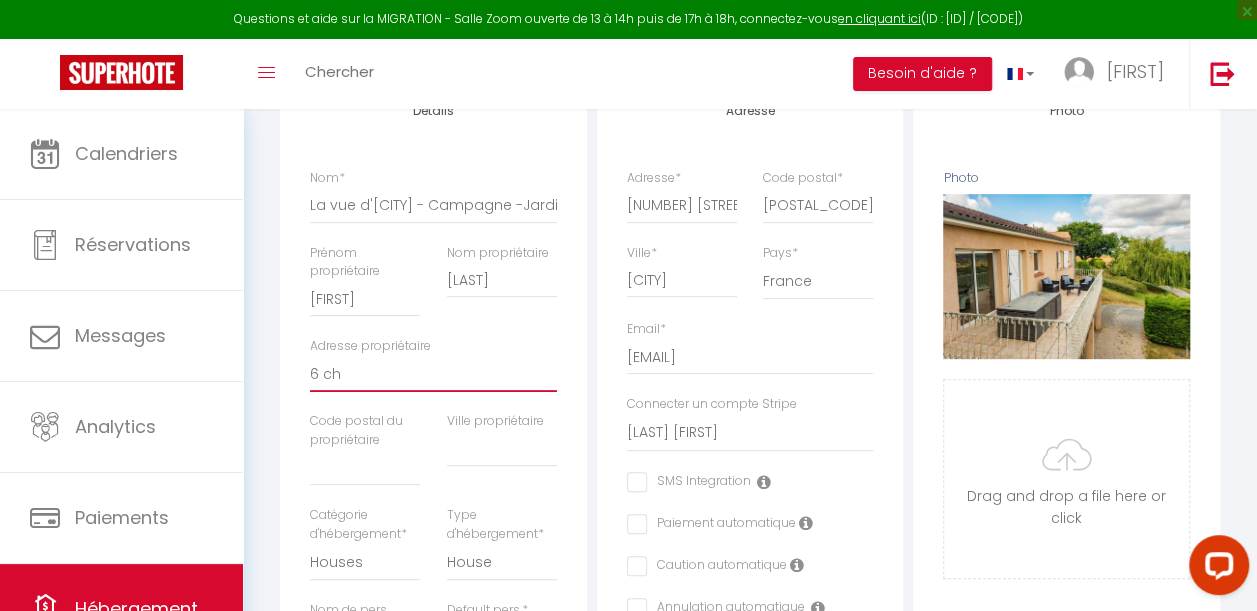 checkbox on "false" 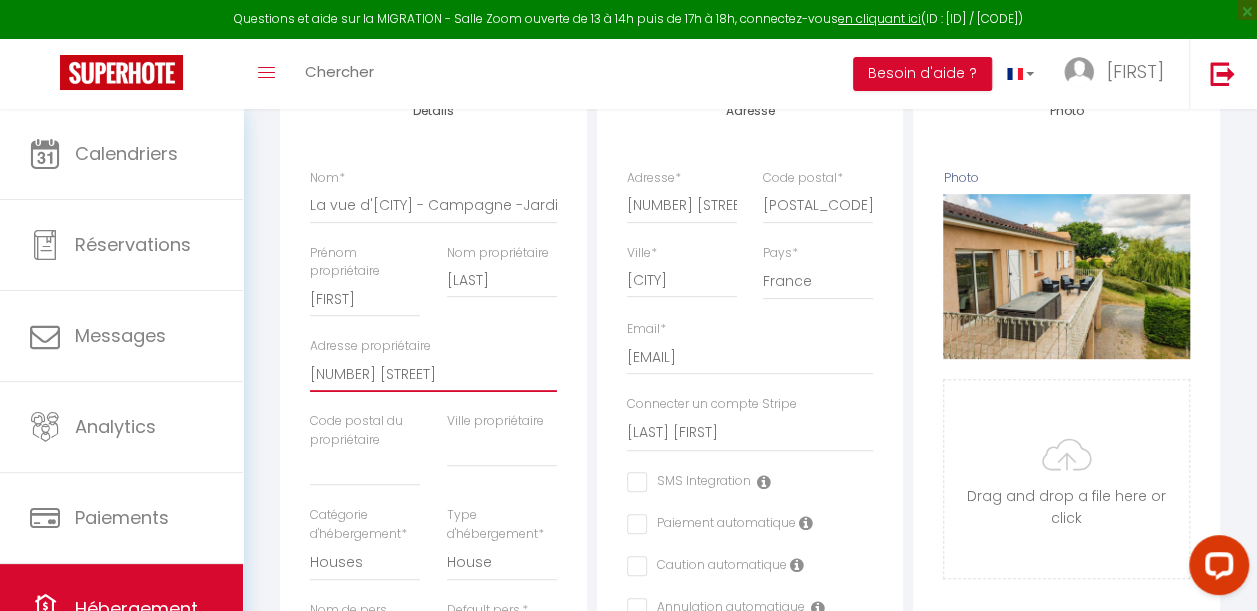checkbox on "false" 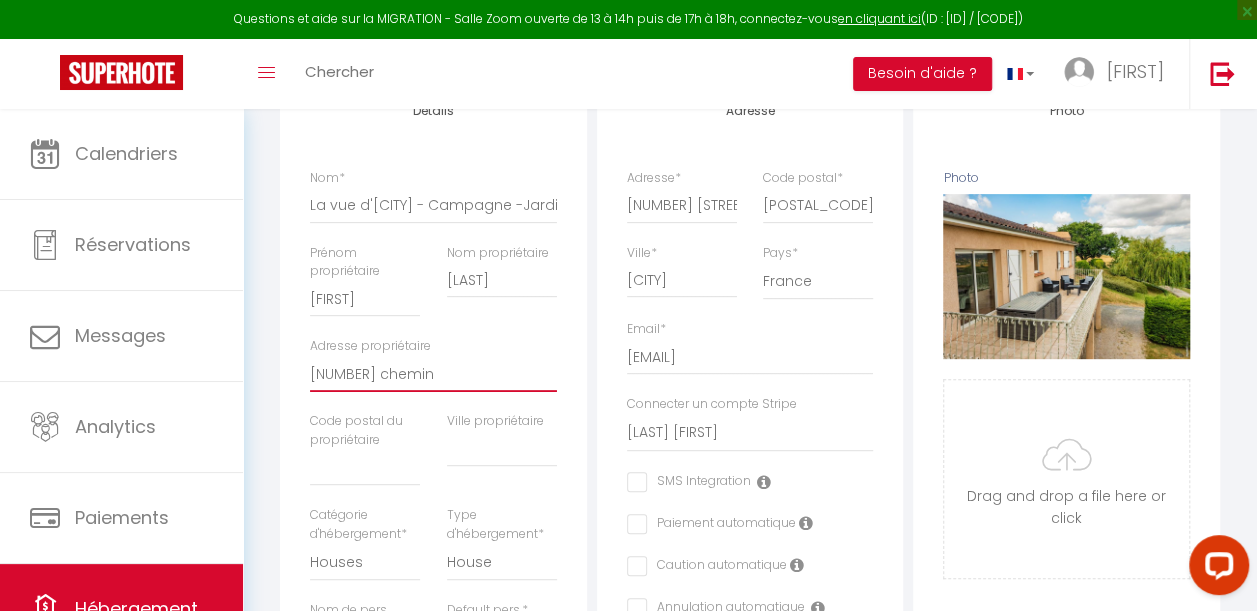 checkbox on "false" 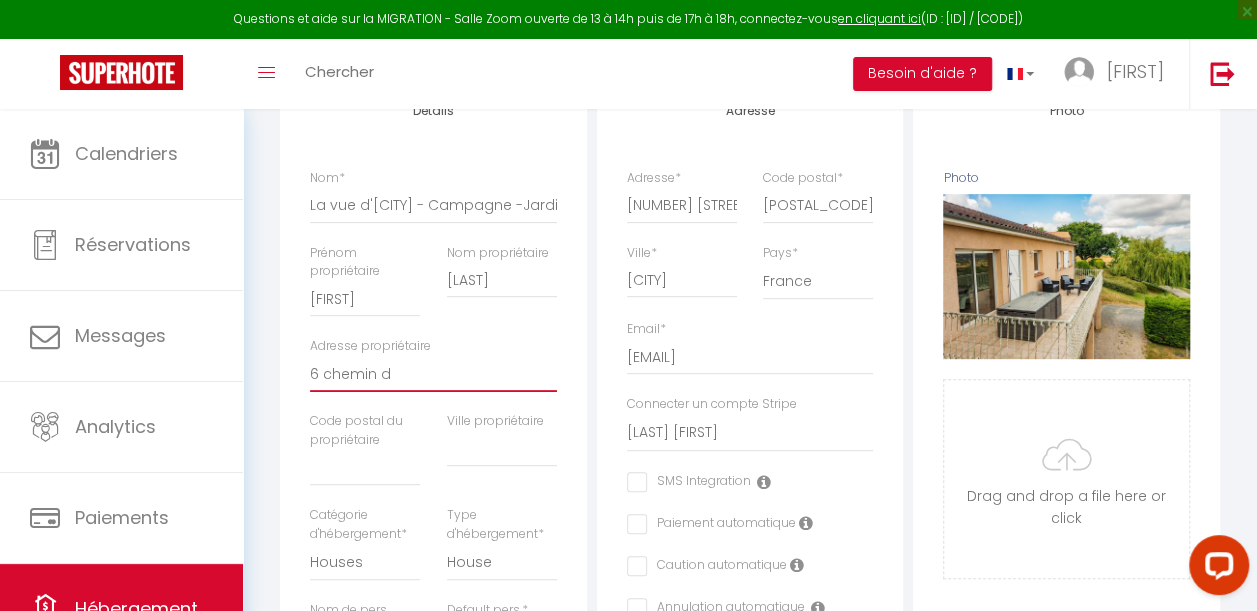 checkbox on "false" 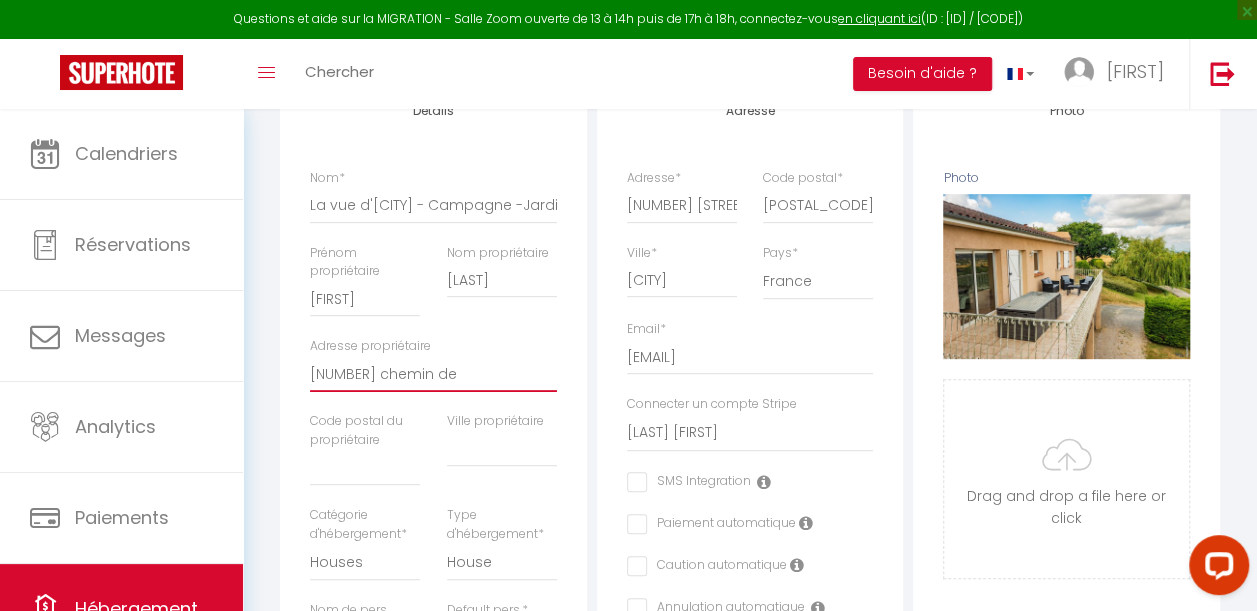 checkbox on "false" 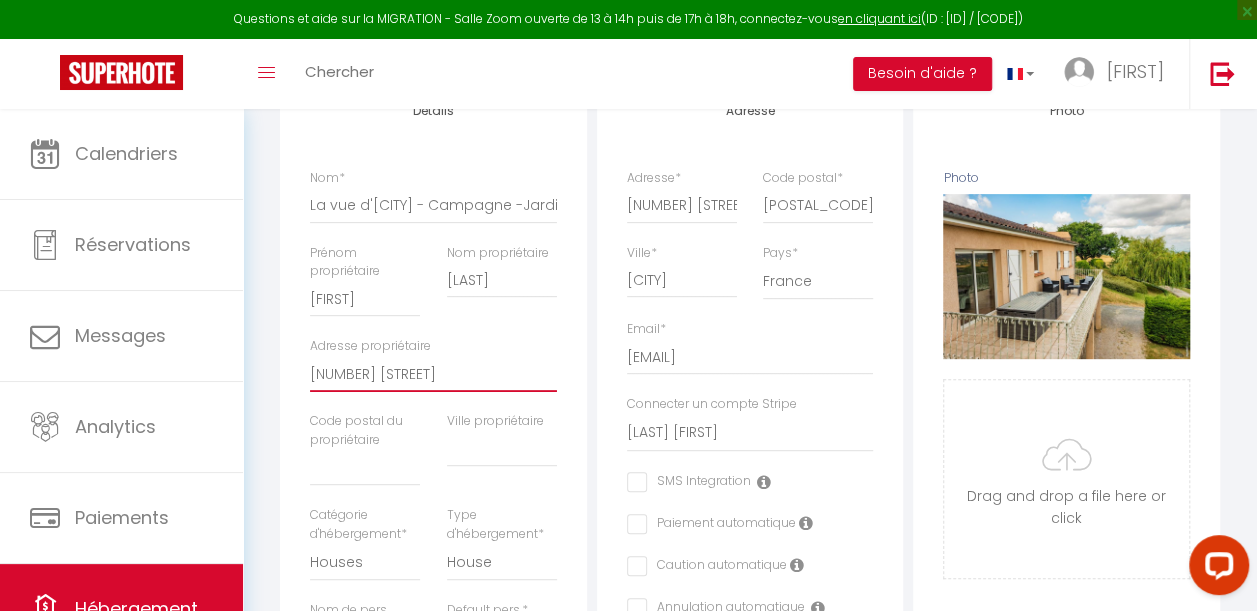 checkbox on "false" 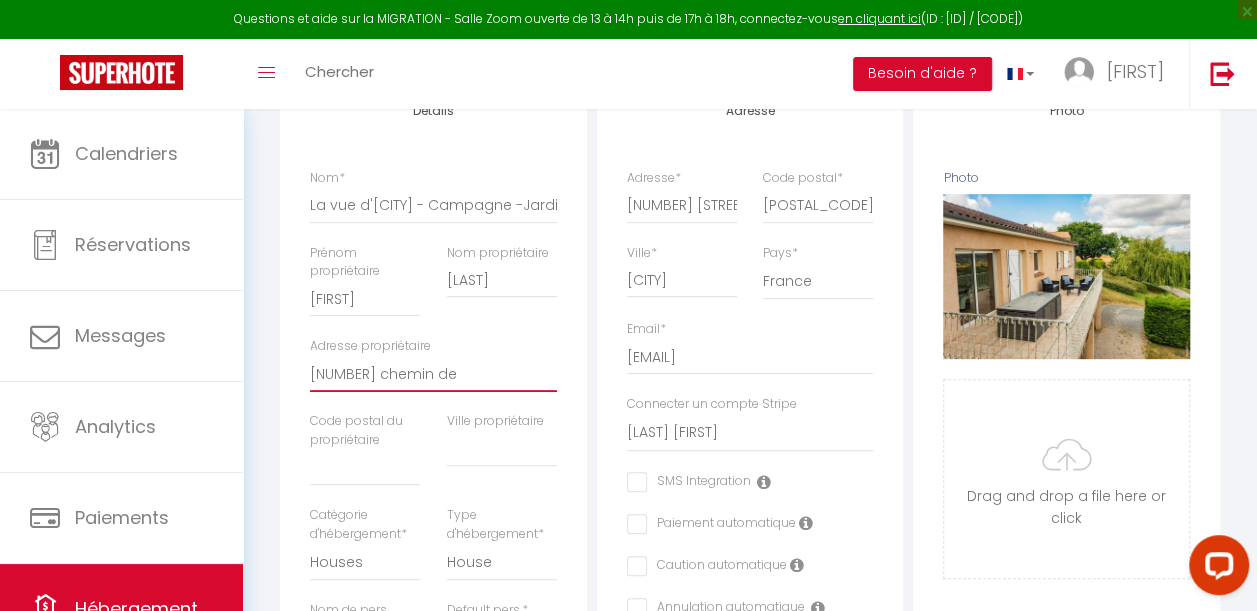 checkbox on "false" 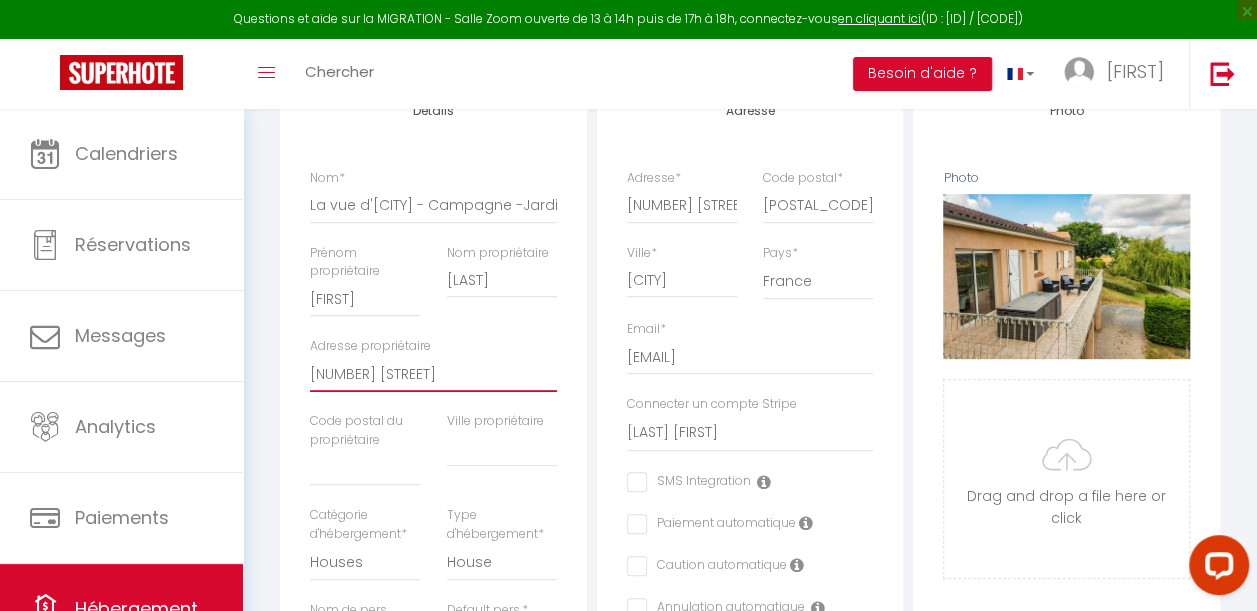 checkbox on "false" 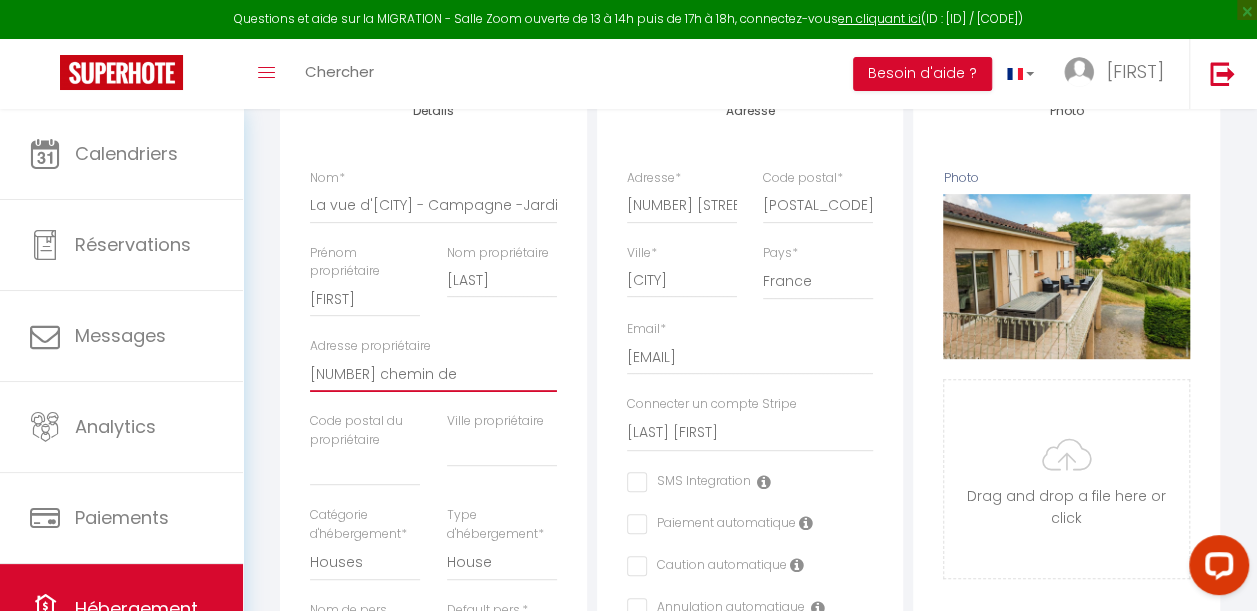 checkbox on "false" 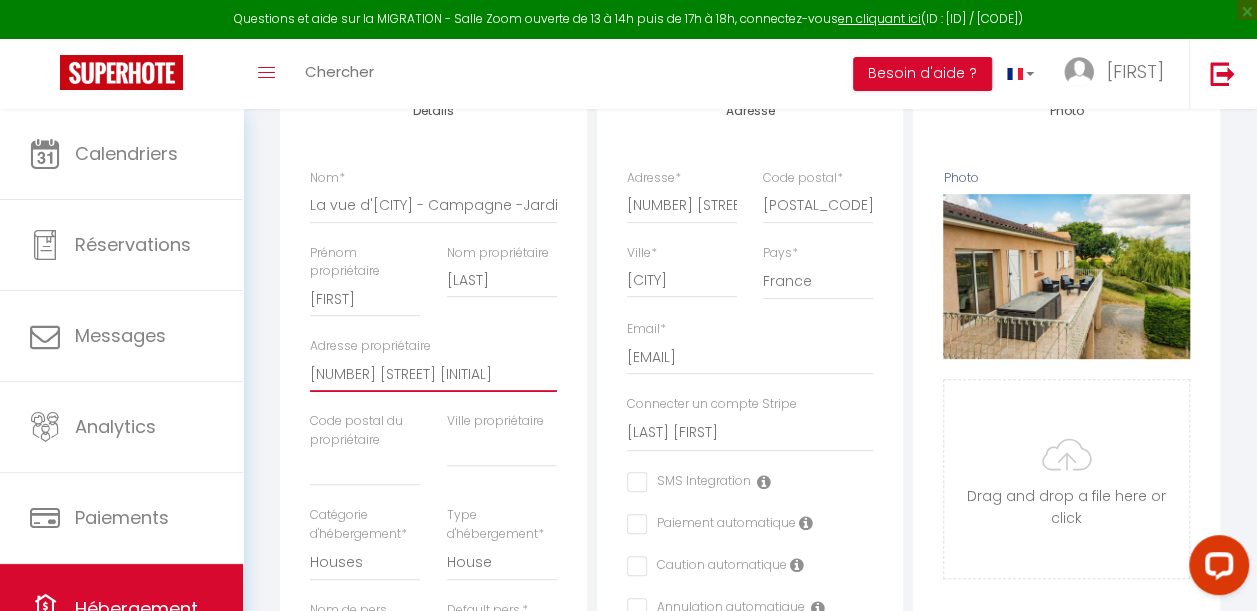 type 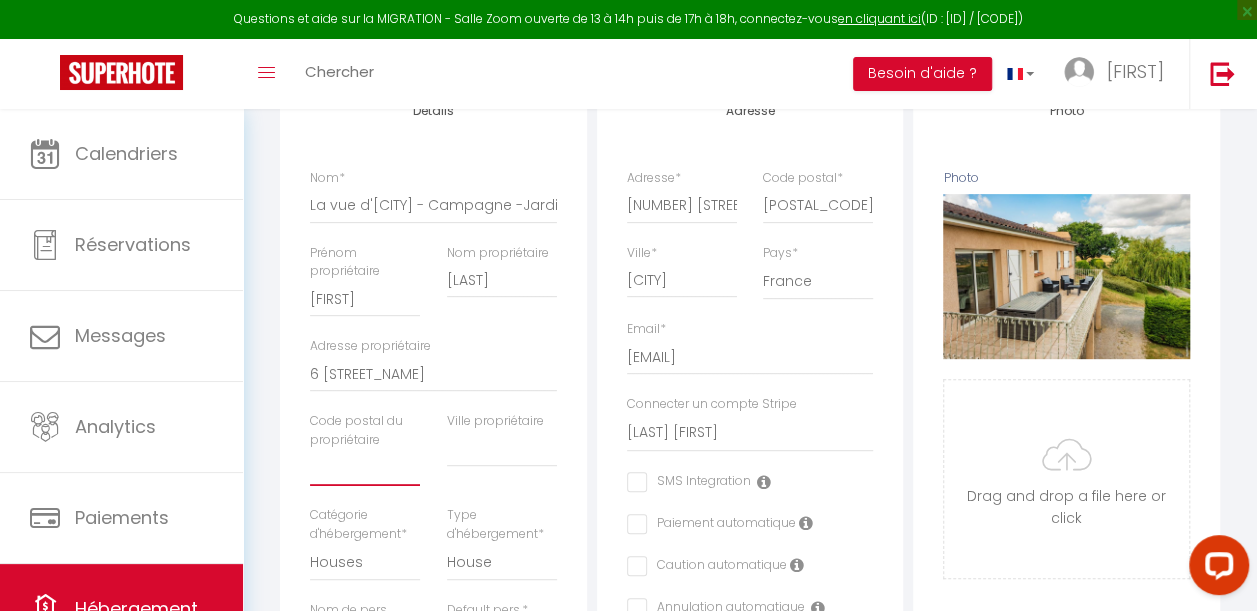 click at bounding box center [365, 468] 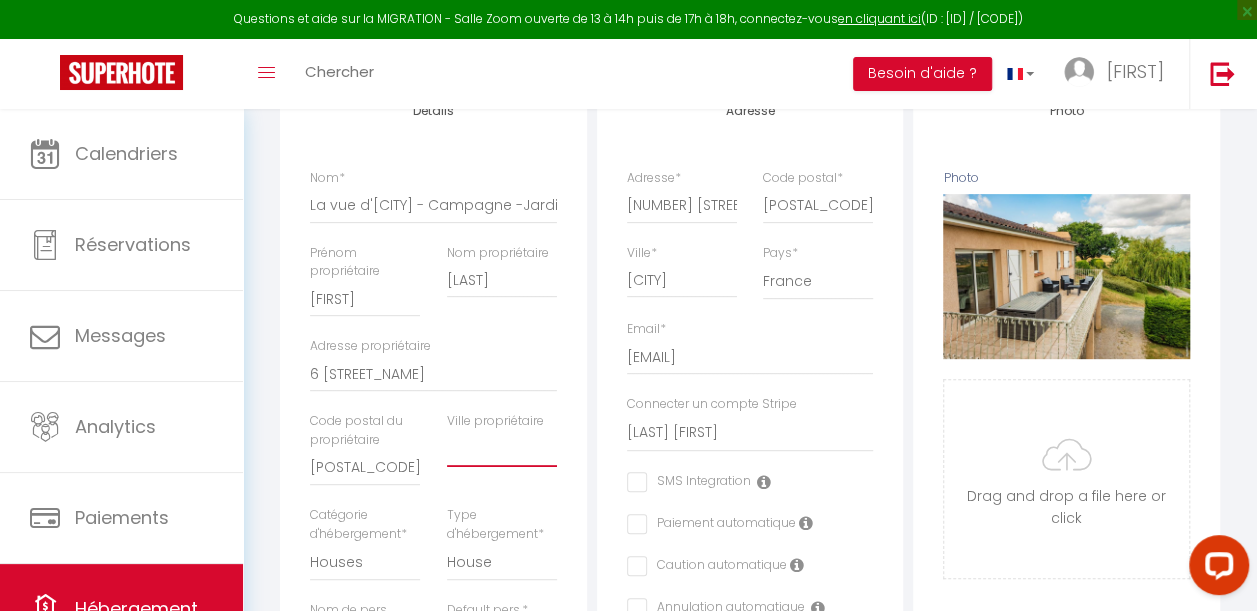 click at bounding box center [502, 449] 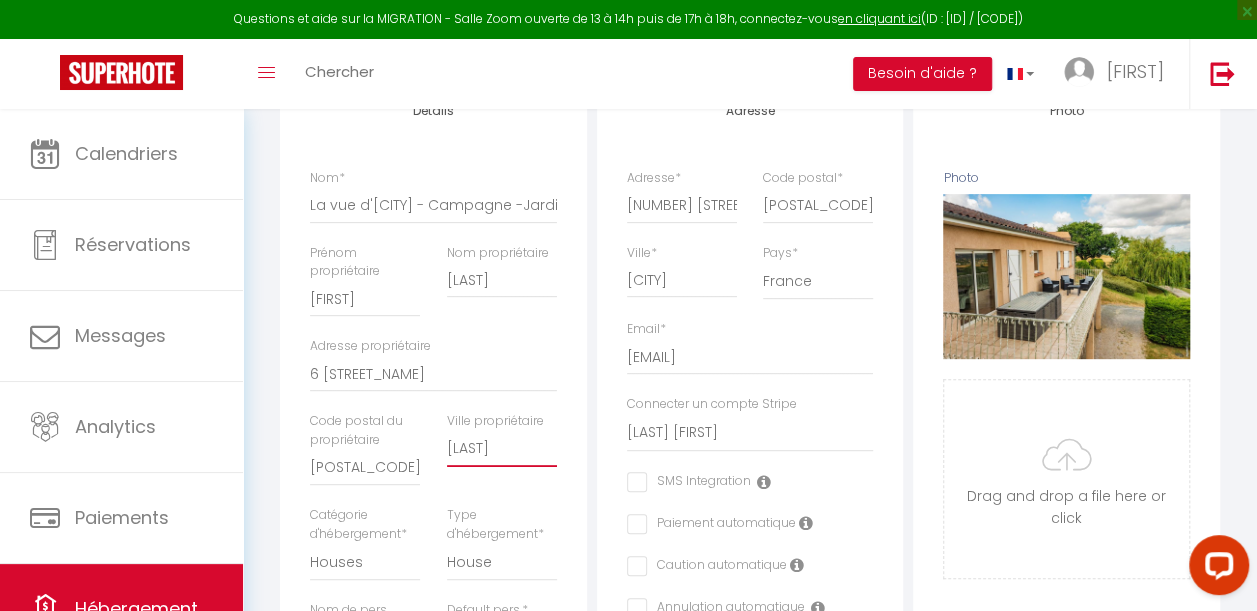 scroll, scrollTop: 298, scrollLeft: 0, axis: vertical 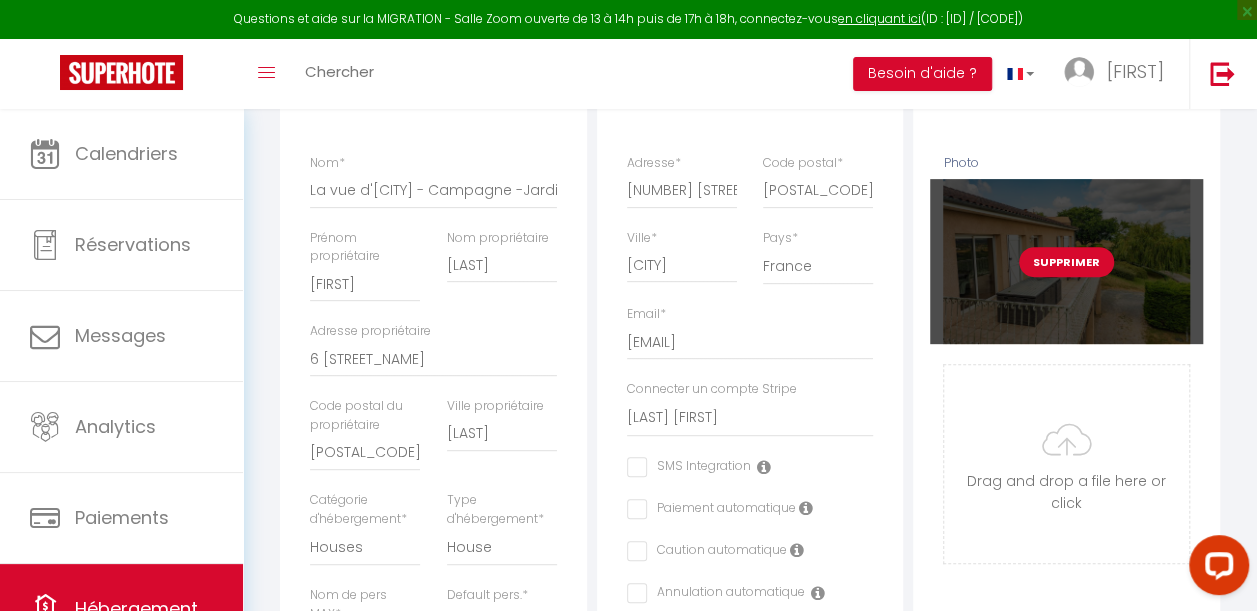click on "Supprimer" at bounding box center (1066, 262) 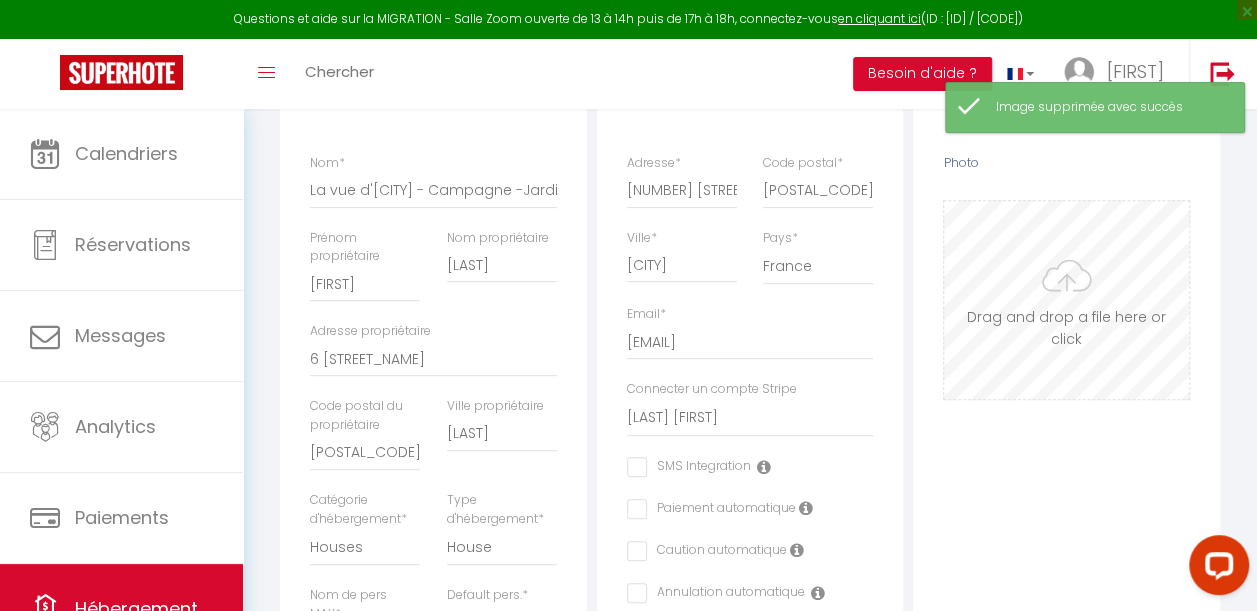 click on "Photo" at bounding box center (1066, 300) 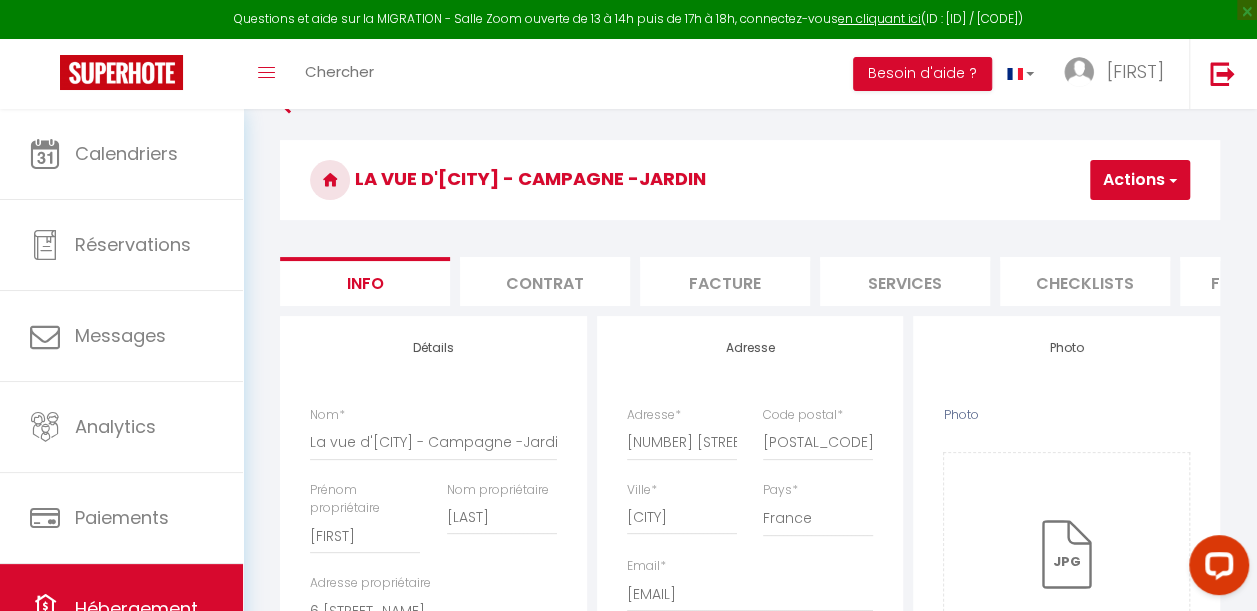 scroll, scrollTop: 23, scrollLeft: 0, axis: vertical 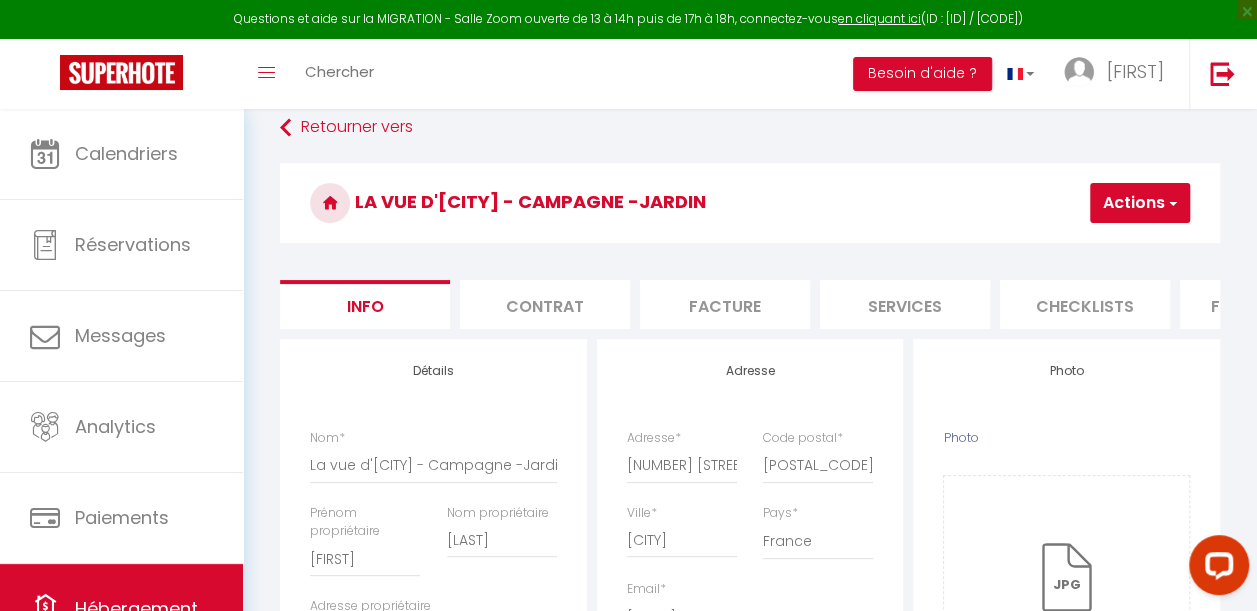 click on "Actions" at bounding box center [1140, 203] 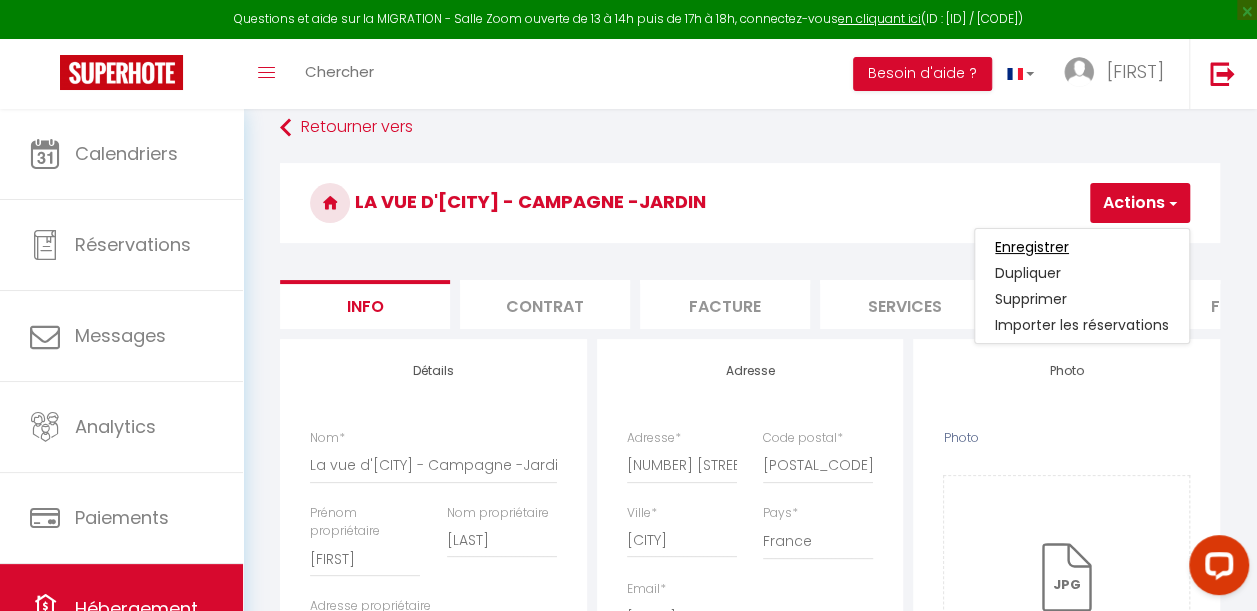 click on "Enregistrer" at bounding box center (1032, 247) 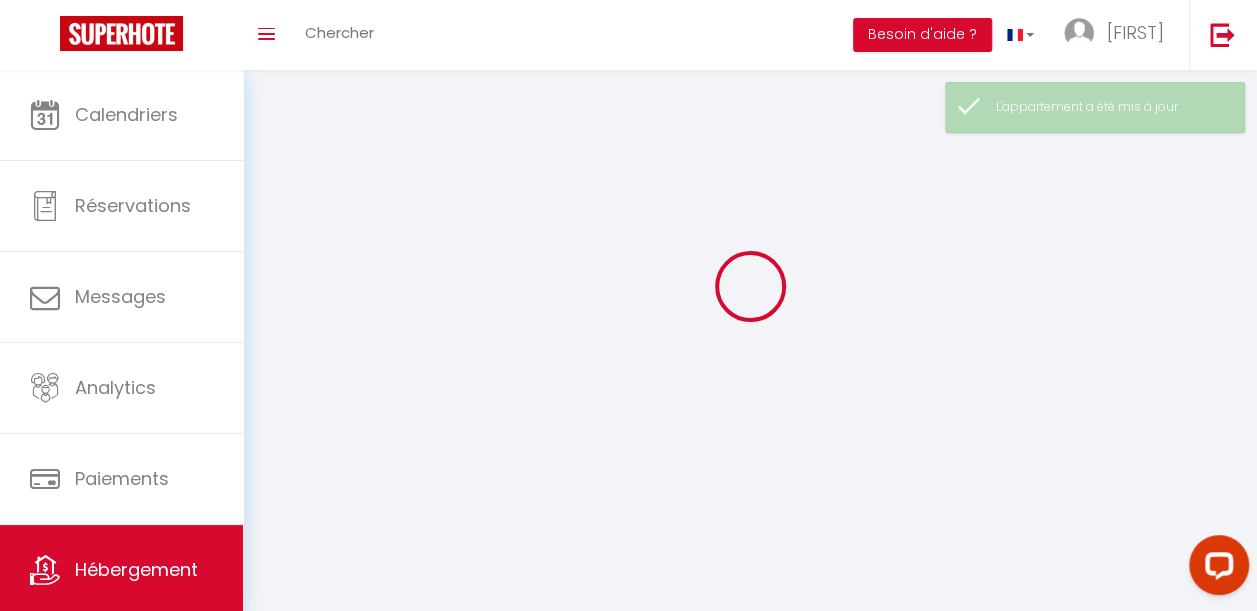 scroll, scrollTop: 0, scrollLeft: 0, axis: both 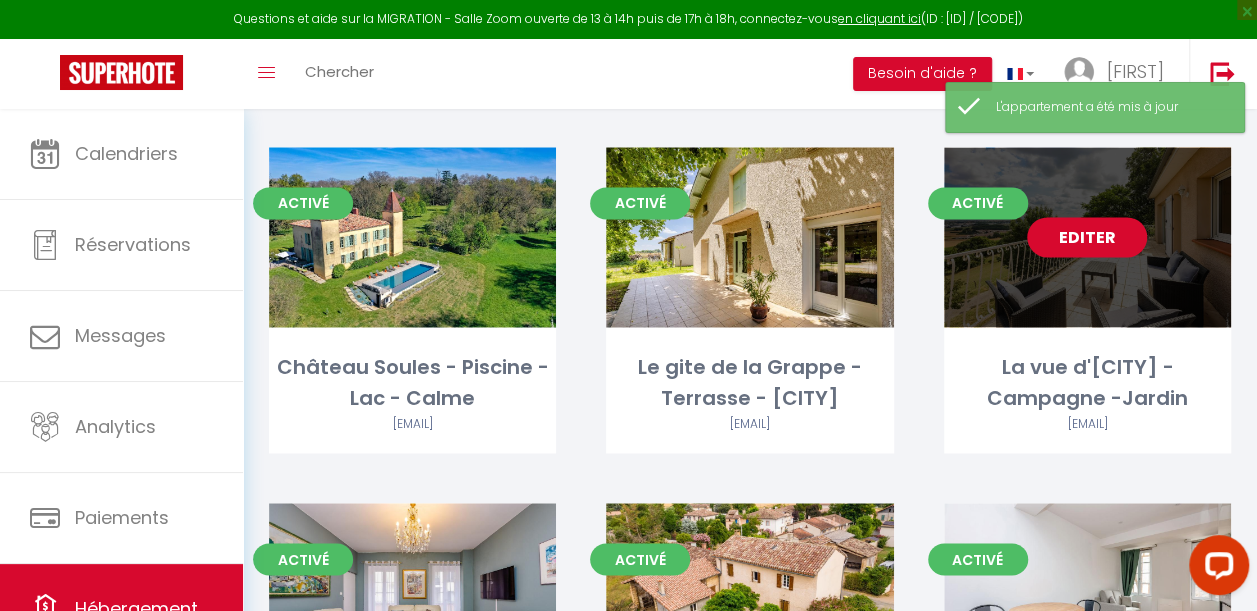 click on "Editer" at bounding box center (1087, 237) 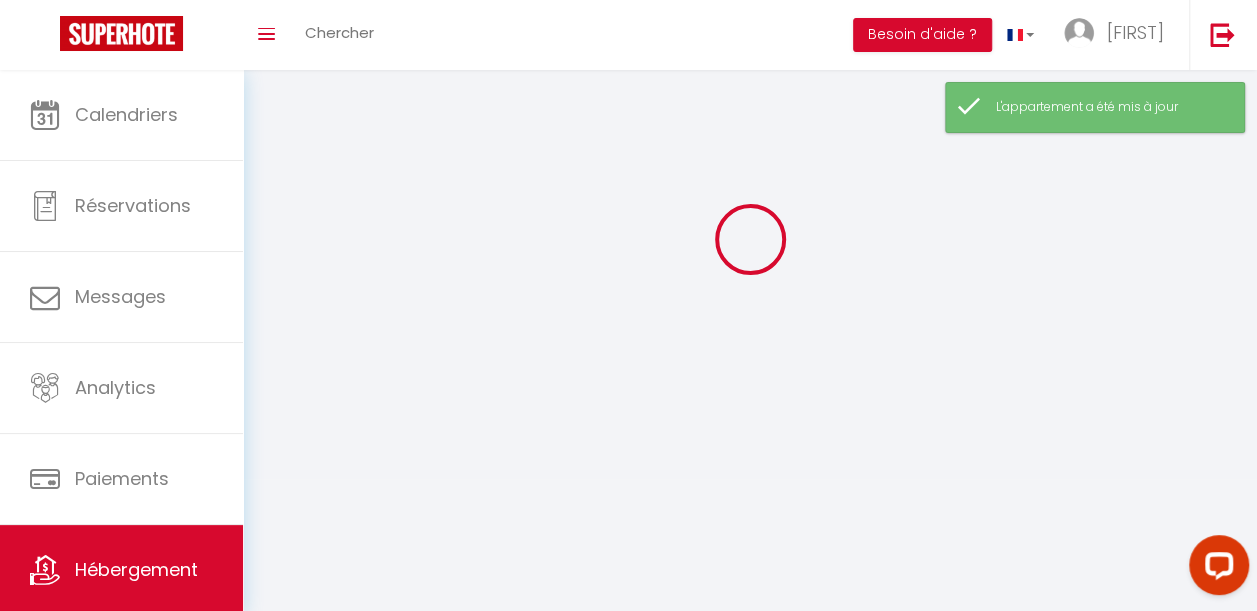 scroll, scrollTop: 0, scrollLeft: 0, axis: both 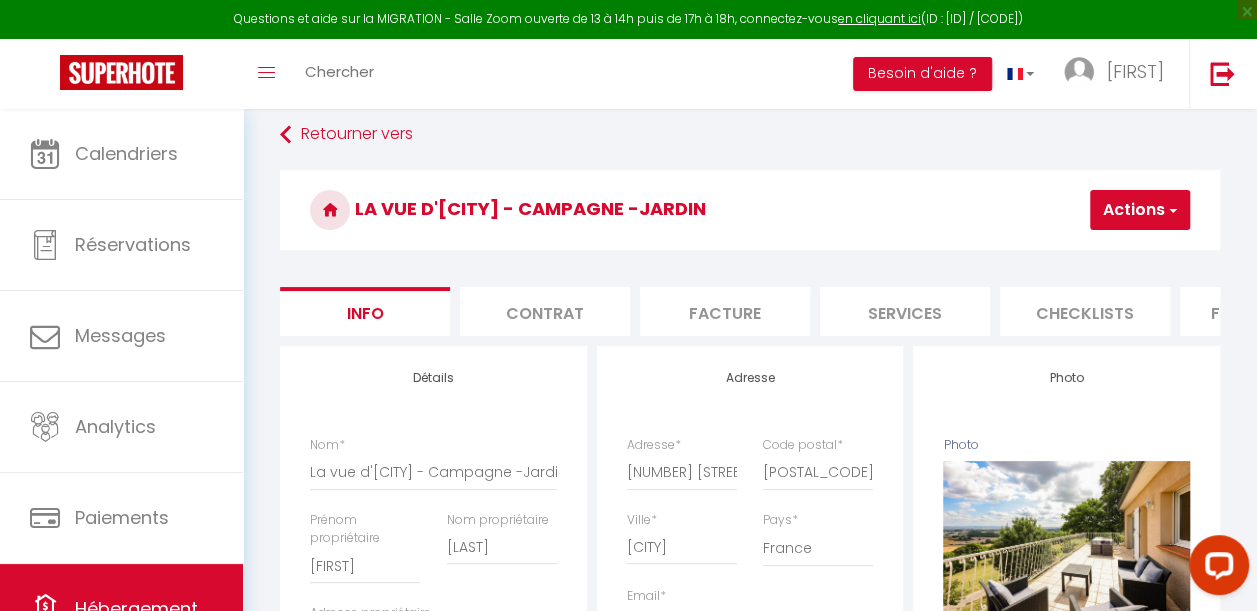 click on "Contrat" at bounding box center (545, 311) 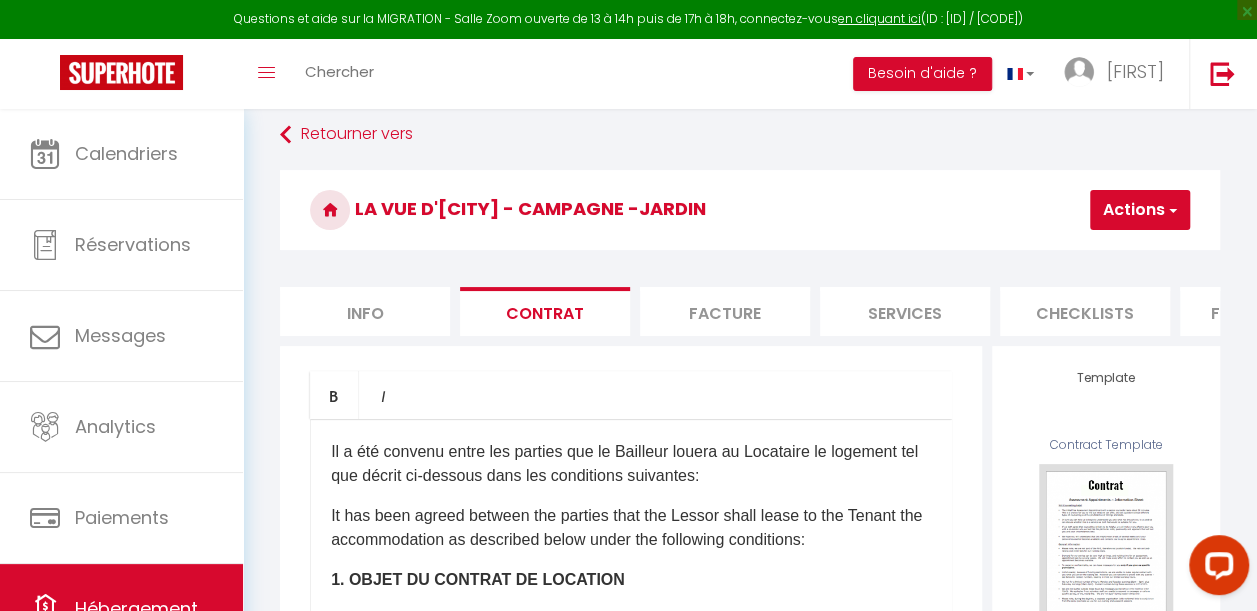 click on "Facture" at bounding box center (725, 311) 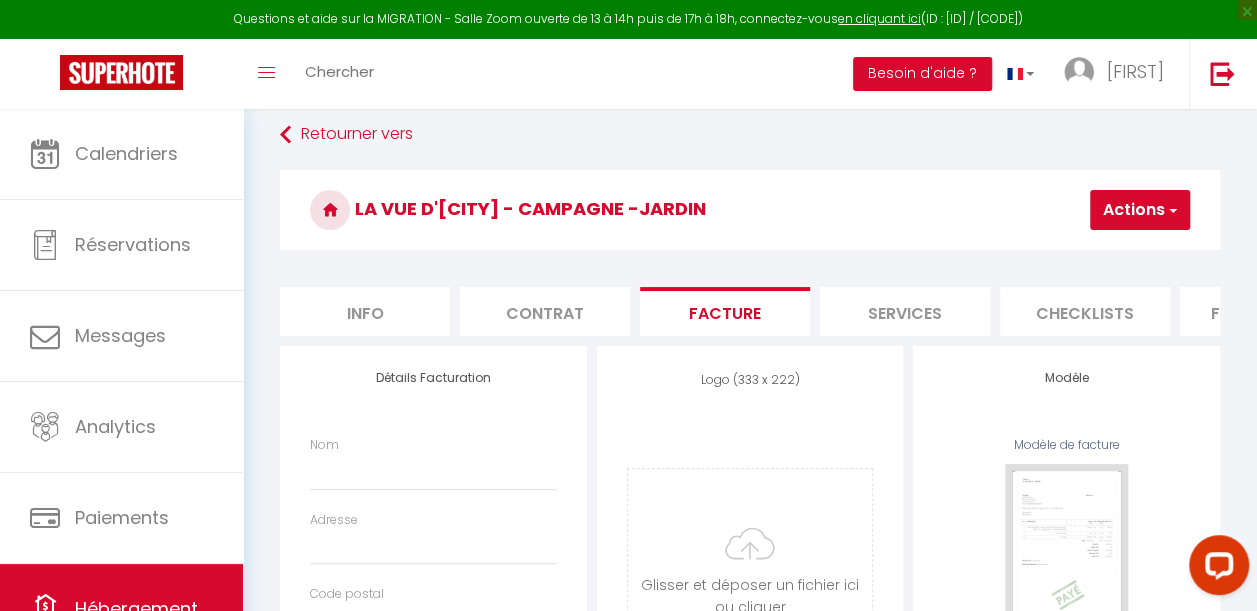 click on "Services" at bounding box center [905, 311] 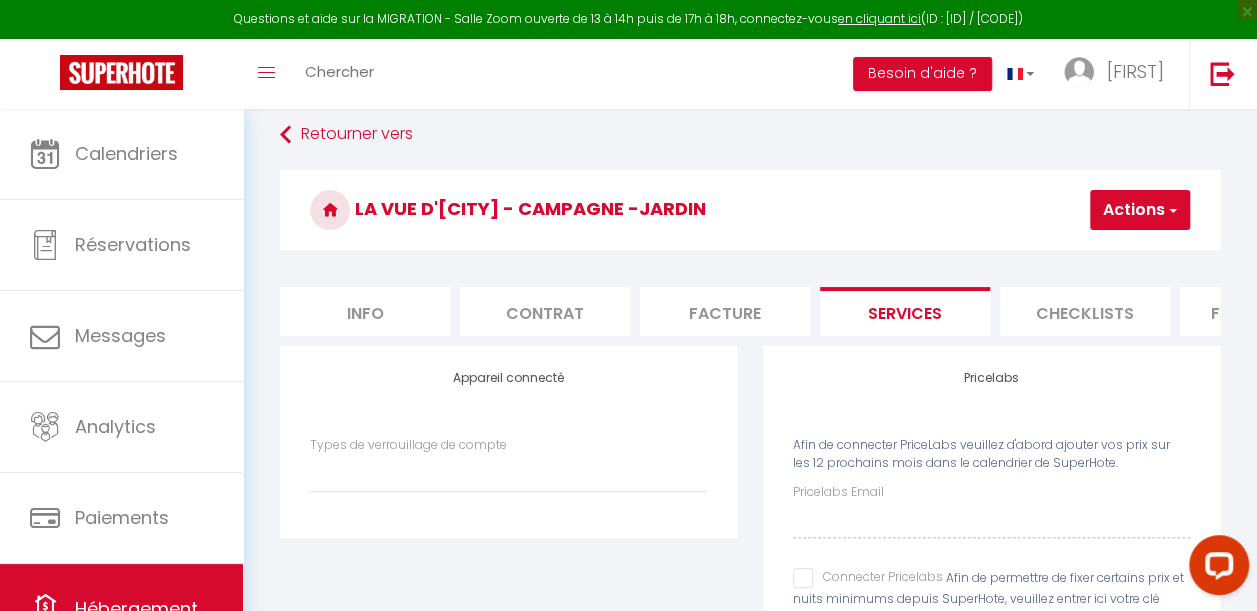 click on "Services" at bounding box center (905, 311) 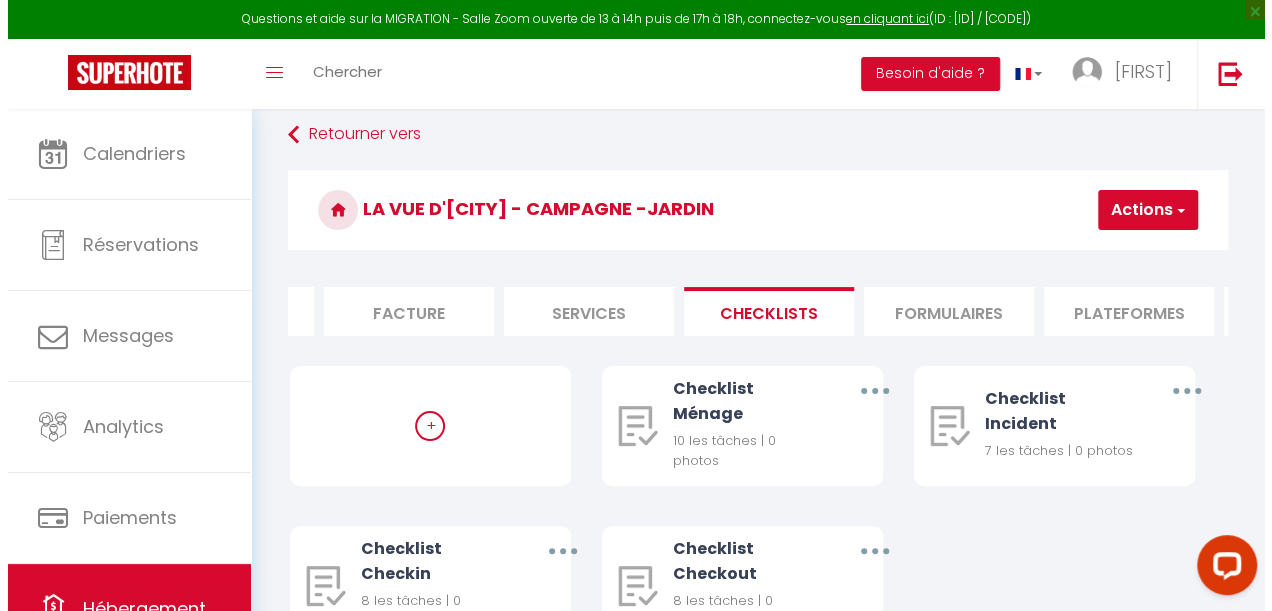 scroll, scrollTop: 0, scrollLeft: 360, axis: horizontal 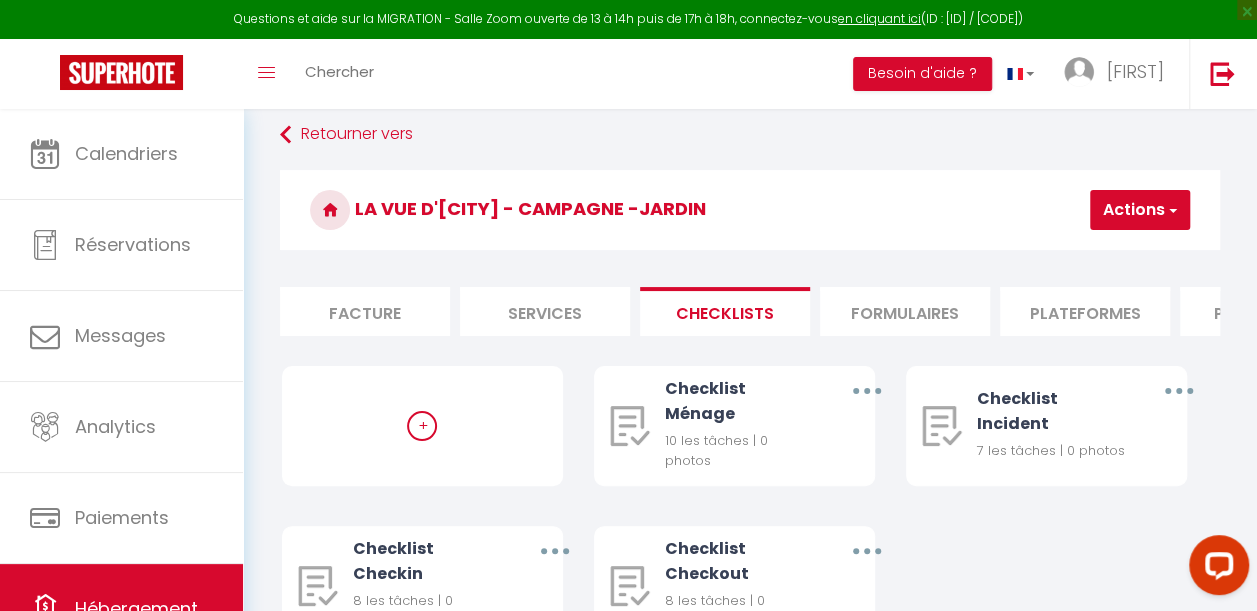 click on "Formulaires" at bounding box center (905, 311) 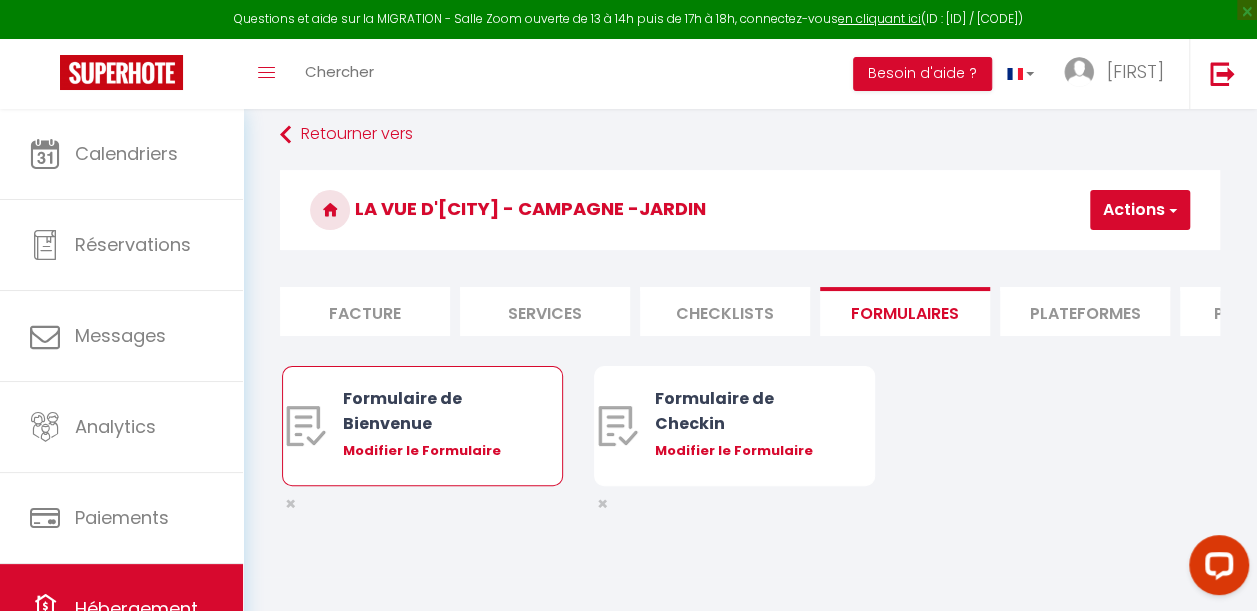 click on "Modifier le Formulaire" at bounding box center (434, 451) 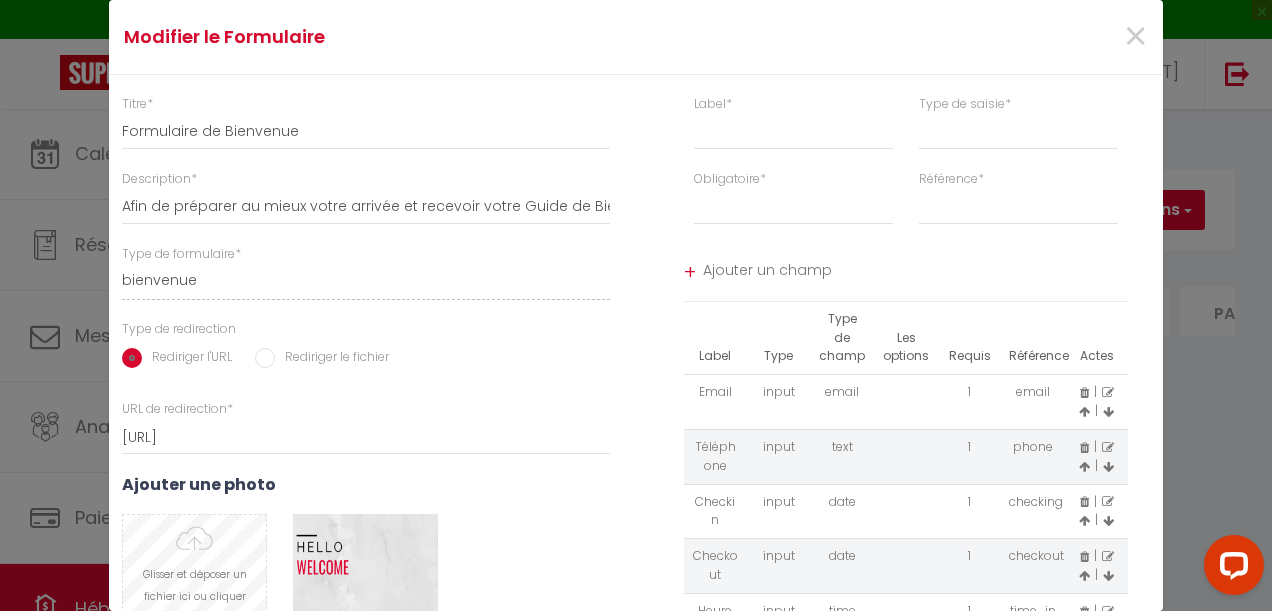 click at bounding box center [194, 564] 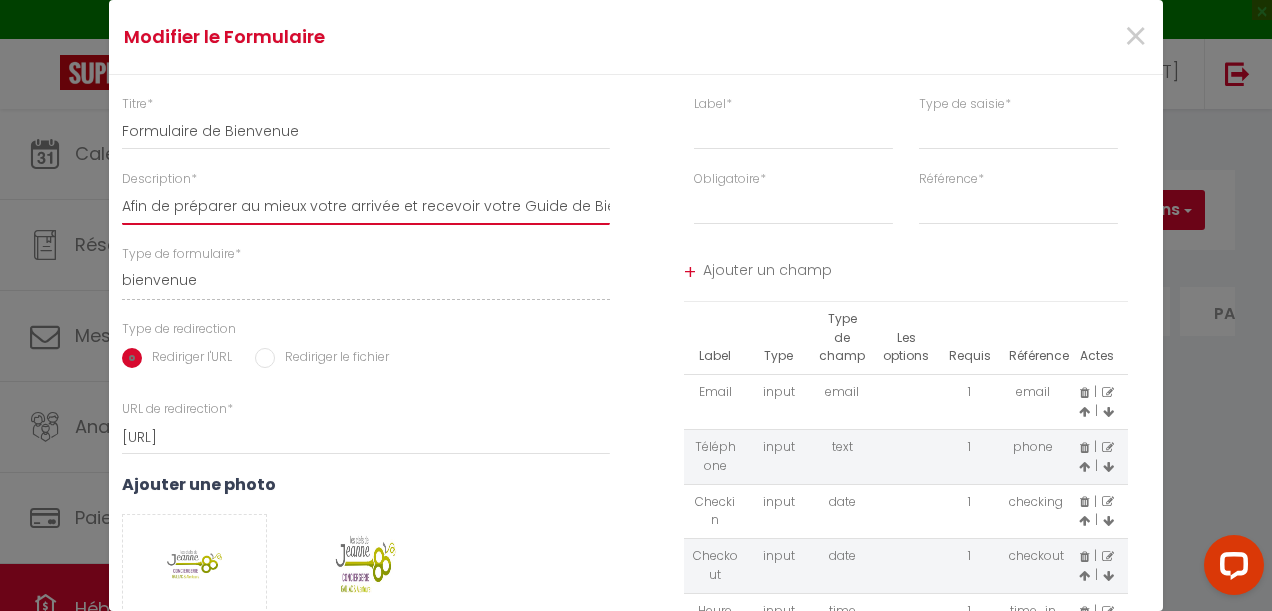 drag, startPoint x: 113, startPoint y: 201, endPoint x: 421, endPoint y: 207, distance: 308.05844 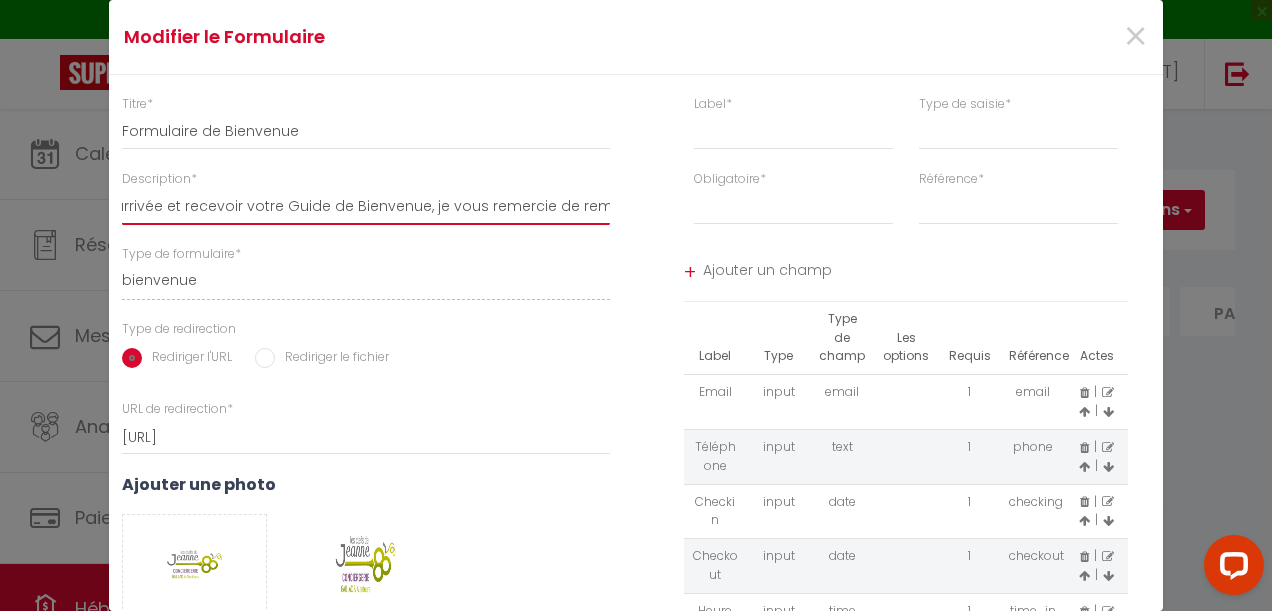 scroll, scrollTop: 0, scrollLeft: 384, axis: horizontal 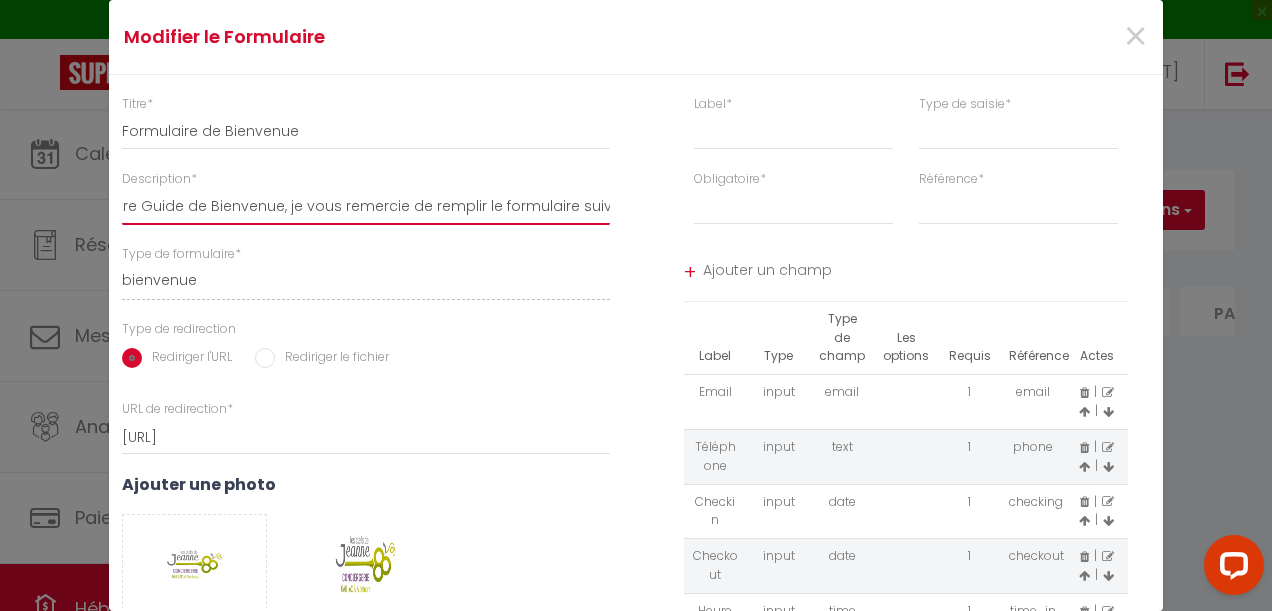 drag, startPoint x: 114, startPoint y: 206, endPoint x: 630, endPoint y: 205, distance: 516.001 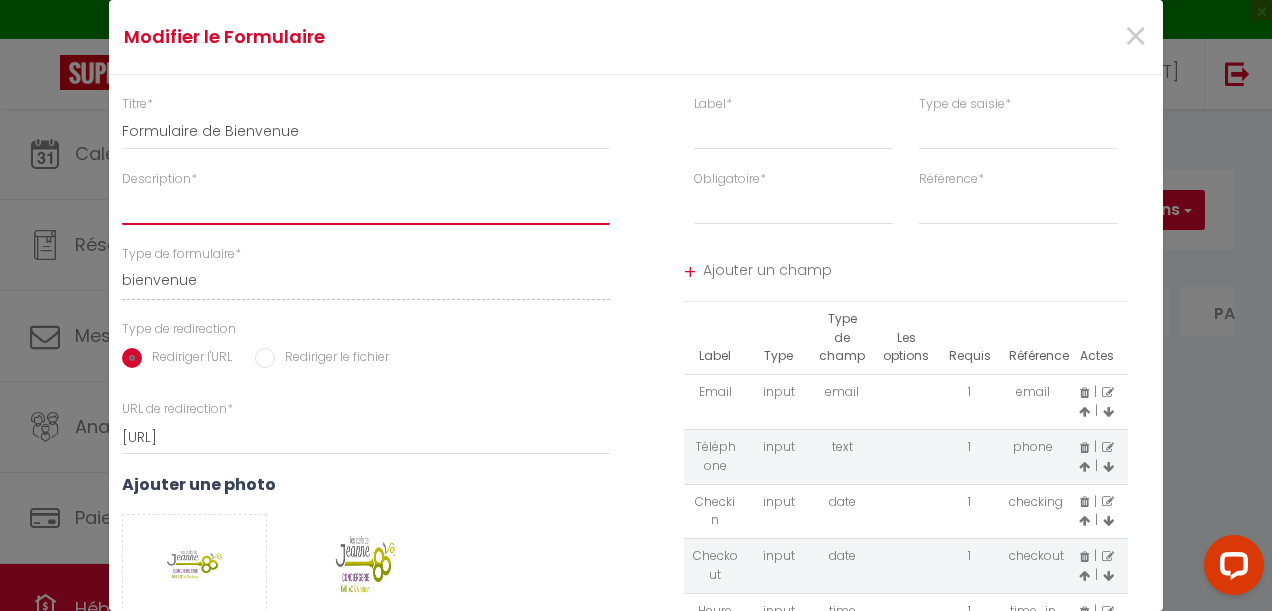 scroll, scrollTop: 0, scrollLeft: 0, axis: both 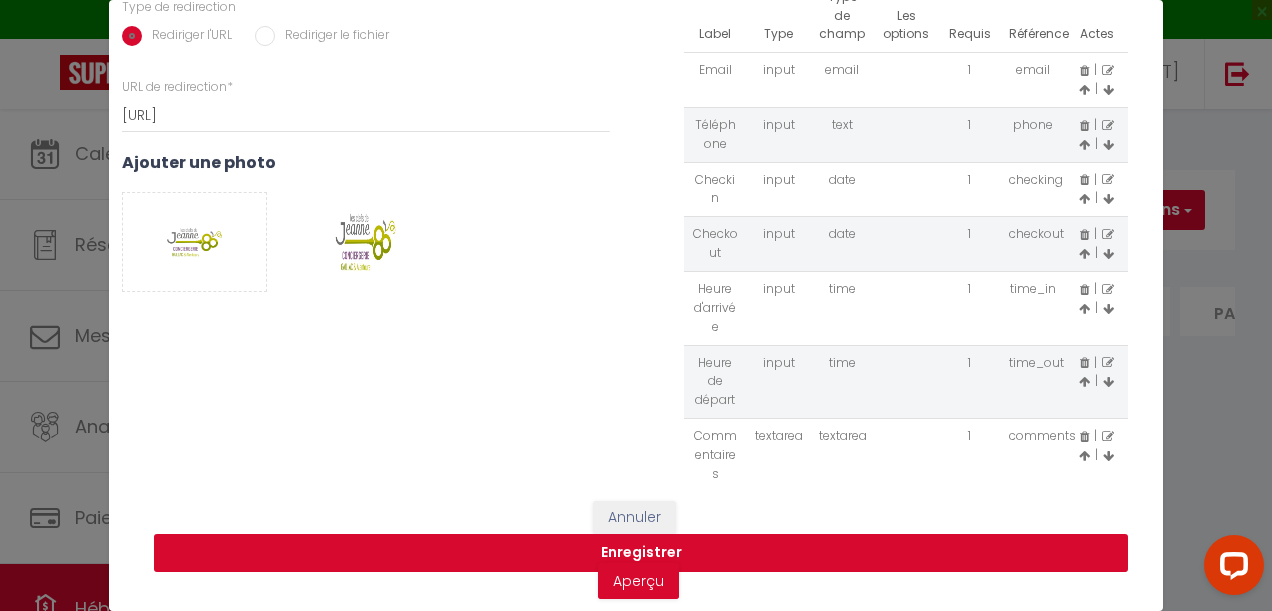 click on "Enregistrer" at bounding box center (641, 553) 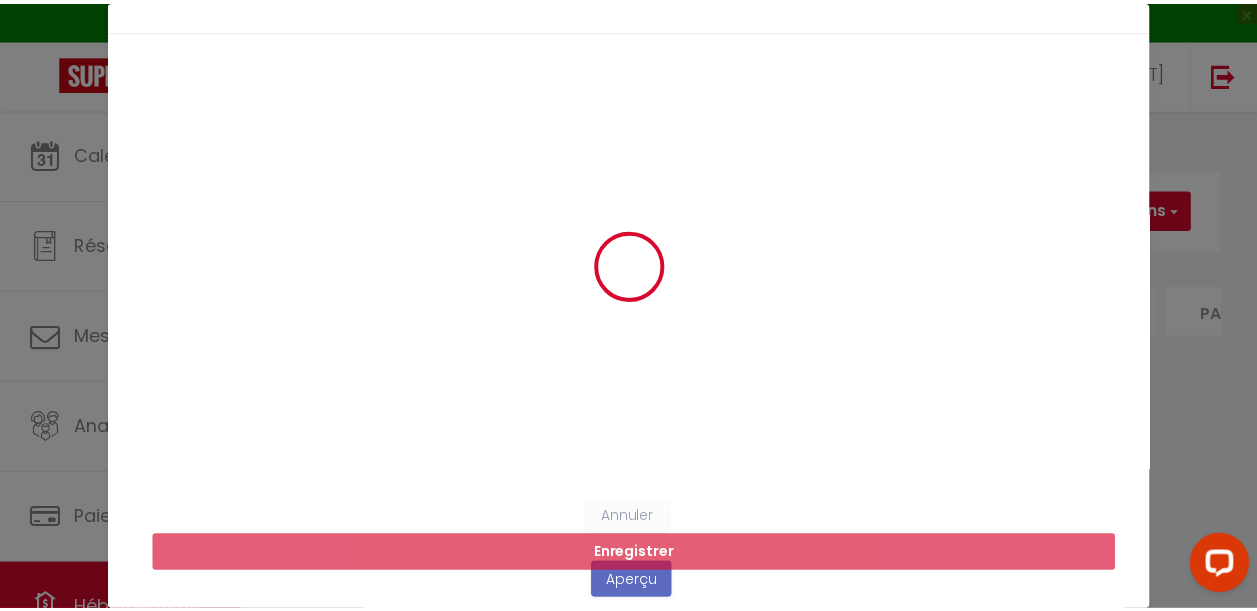 scroll, scrollTop: 0, scrollLeft: 0, axis: both 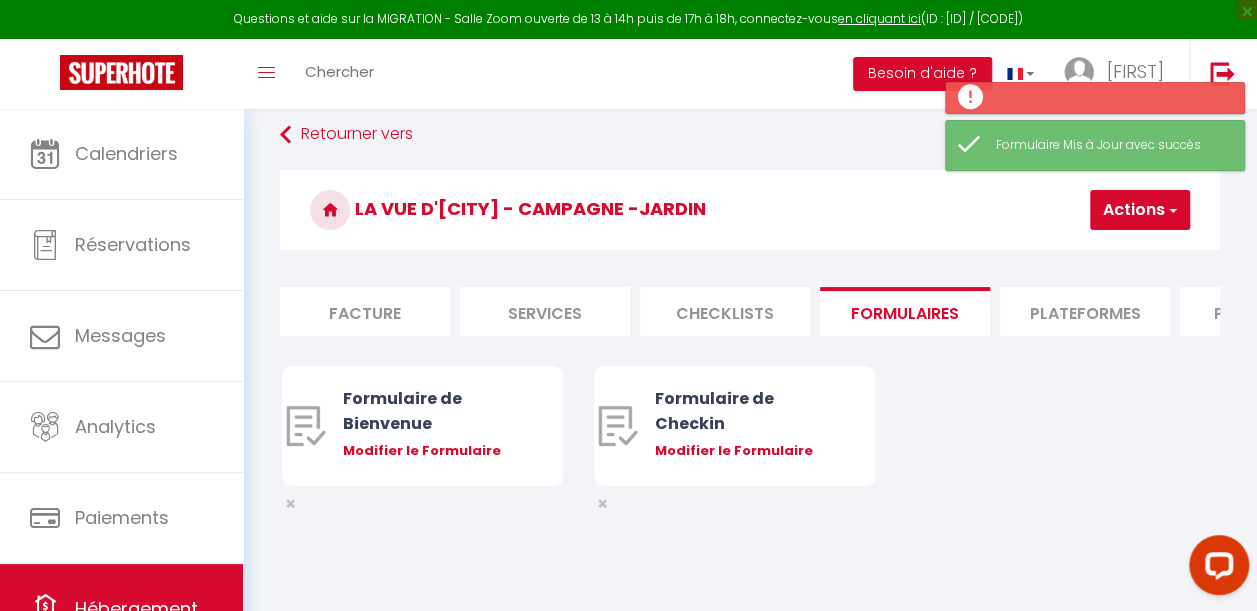 click on "Plateformes" at bounding box center [1085, 311] 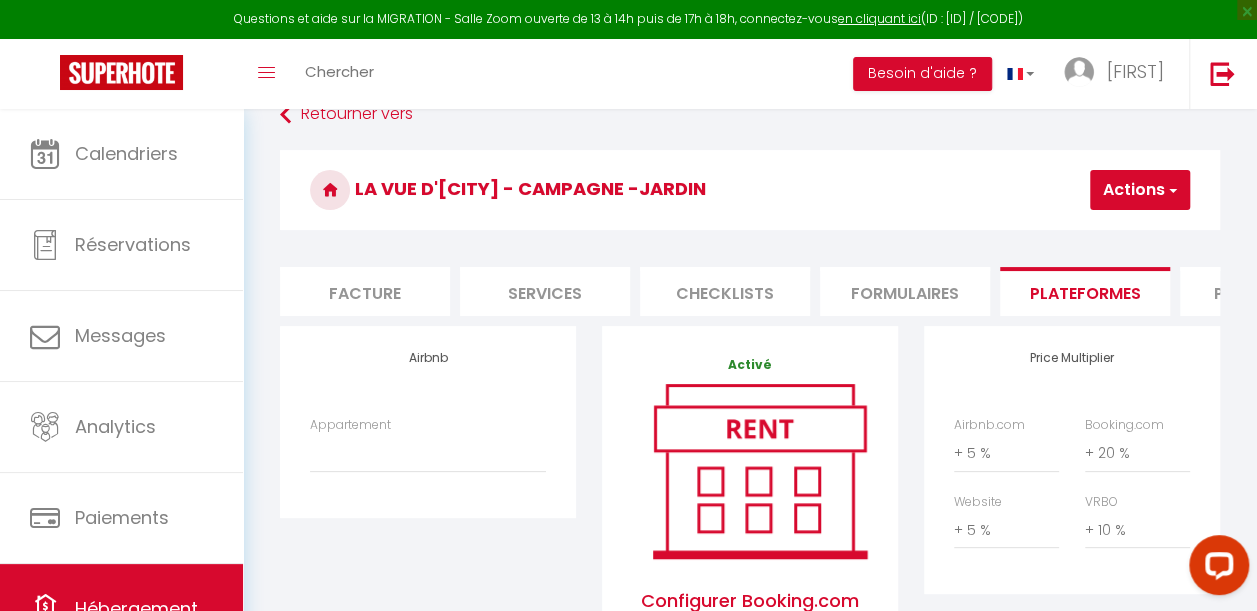 scroll, scrollTop: 136, scrollLeft: 0, axis: vertical 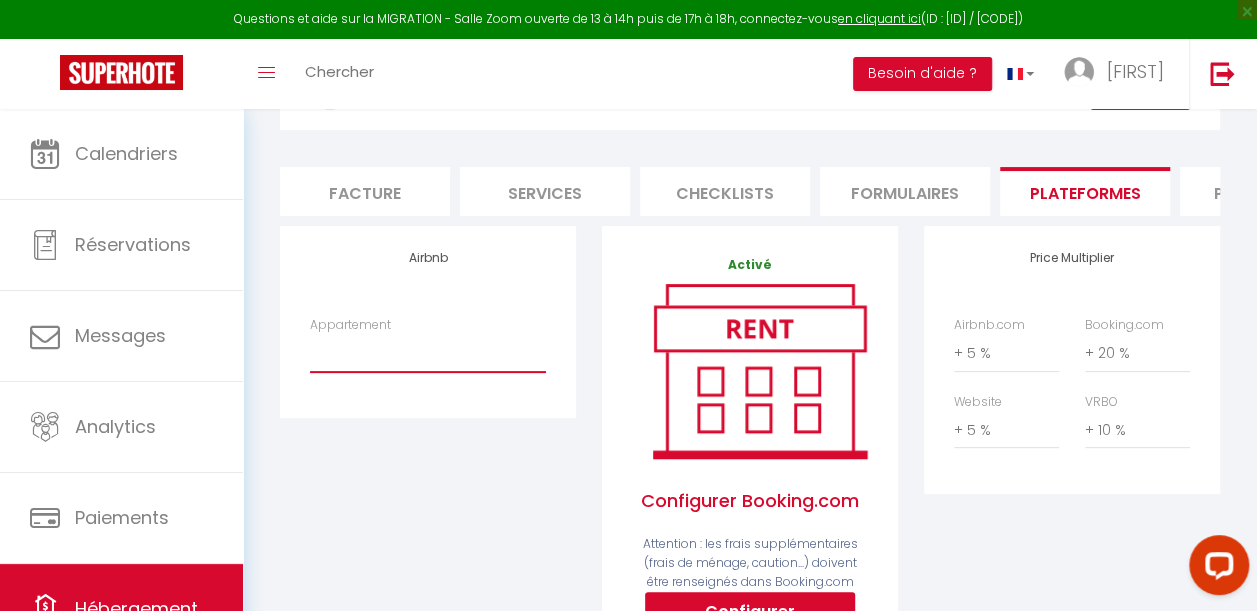 click on "Appartement" at bounding box center (428, 353) 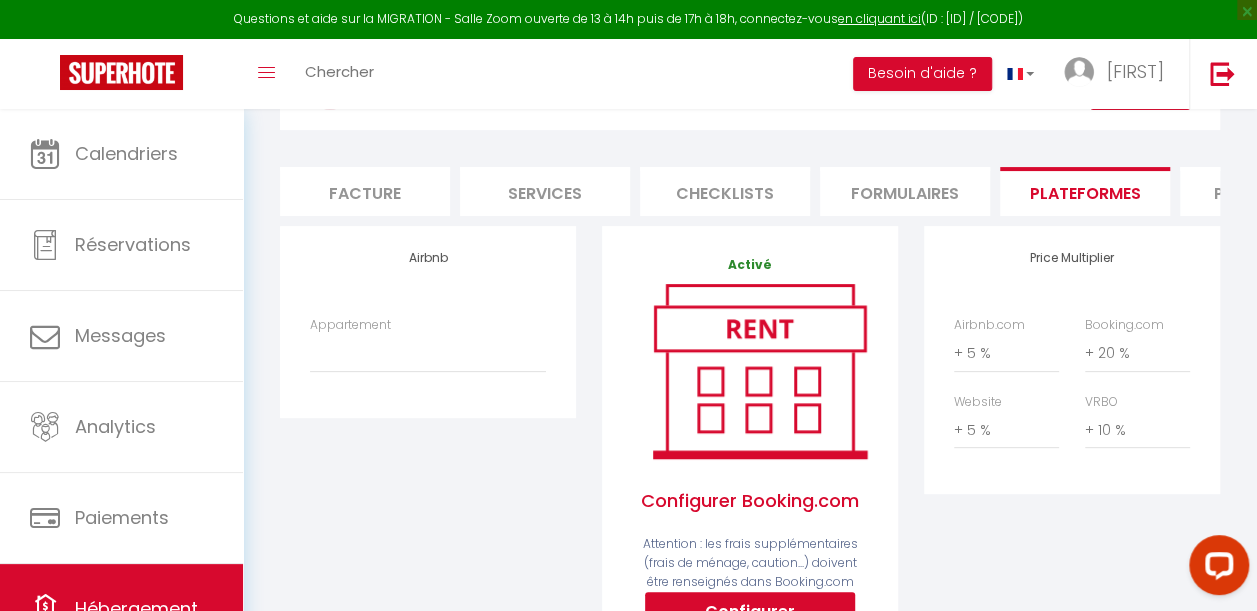 click on "Appartement" at bounding box center (428, 344) 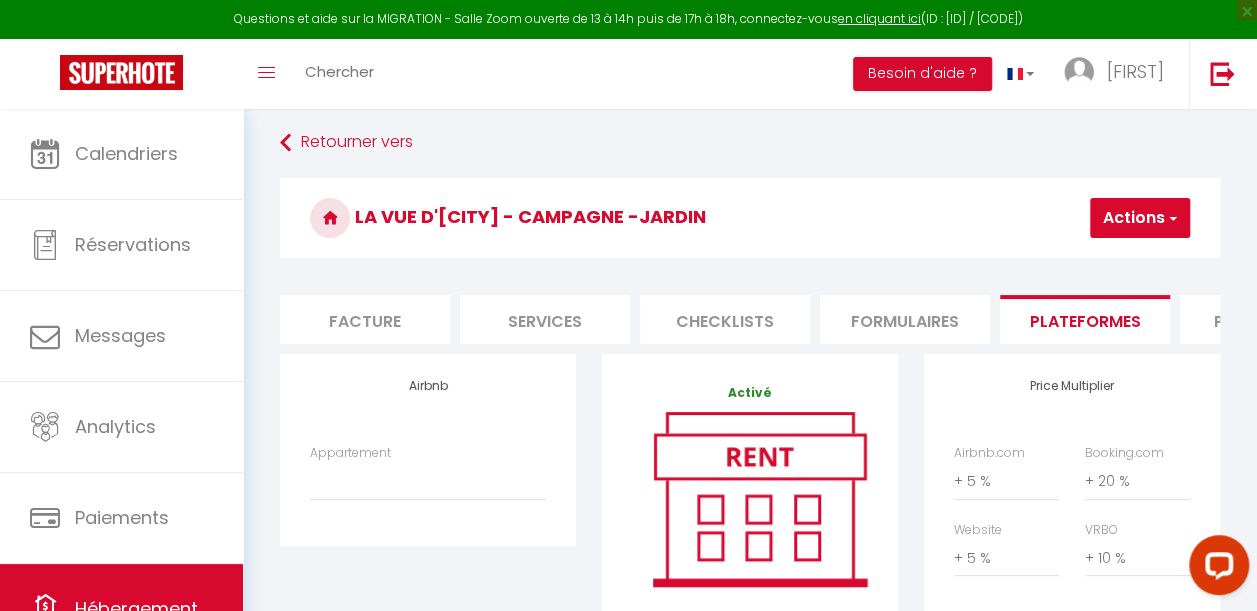 scroll, scrollTop: 10, scrollLeft: 0, axis: vertical 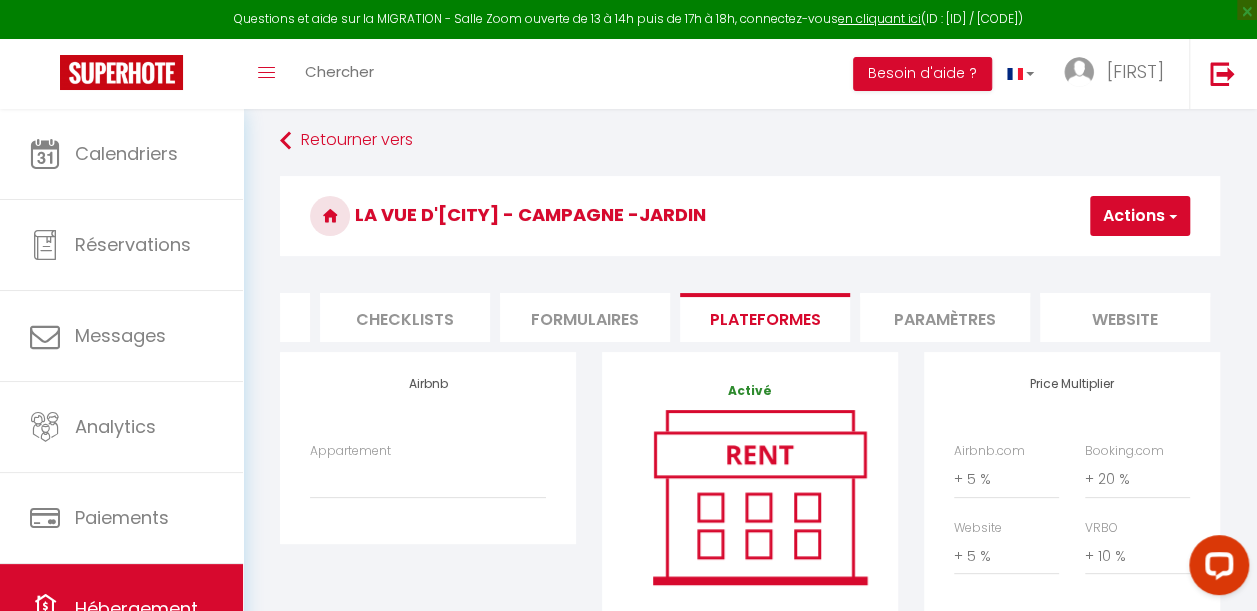 click on "Paramètres" at bounding box center [945, 317] 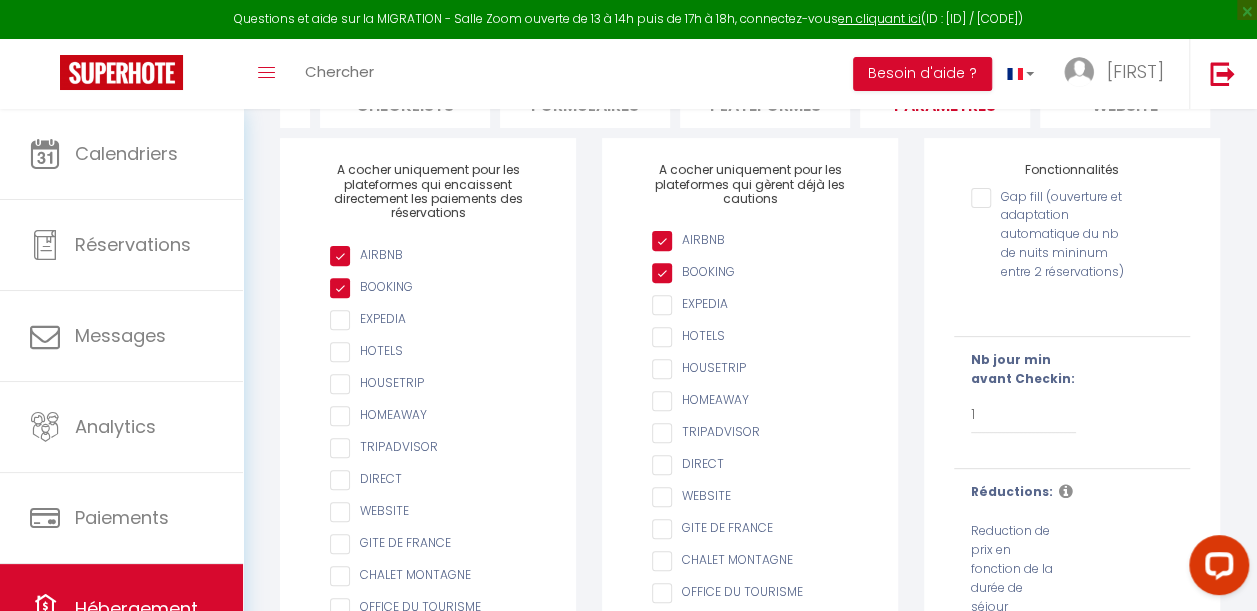 scroll, scrollTop: 238, scrollLeft: 0, axis: vertical 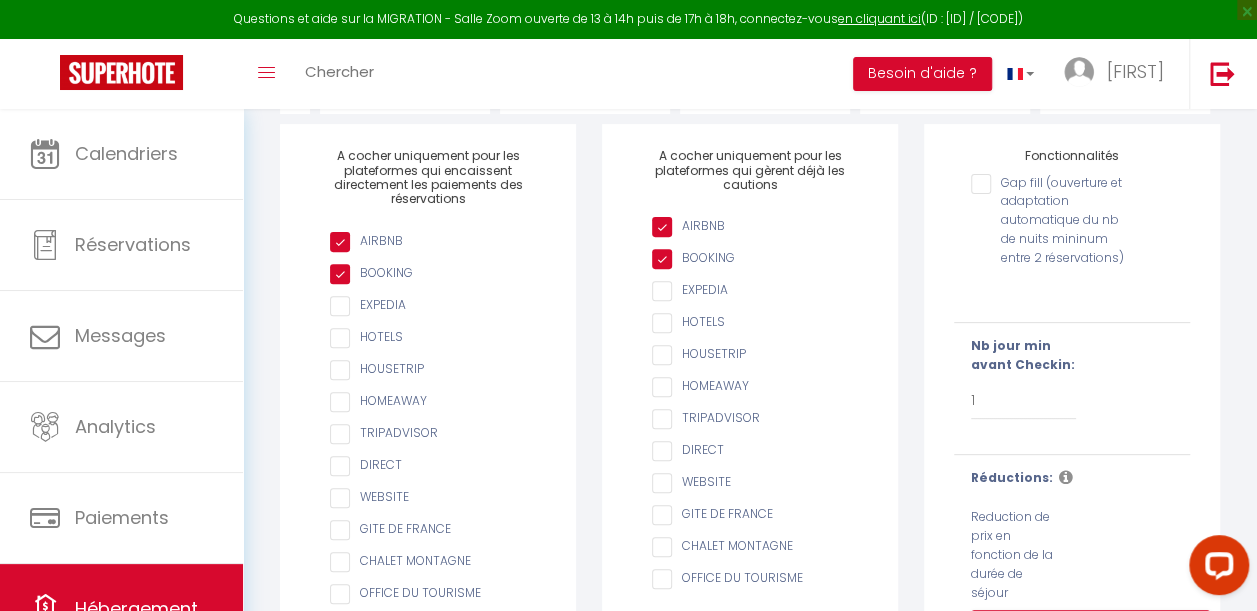 click on "Nb jour min avant Checkin:   Pas de limite   1 2 3 4 5 6 7" at bounding box center (1072, 388) 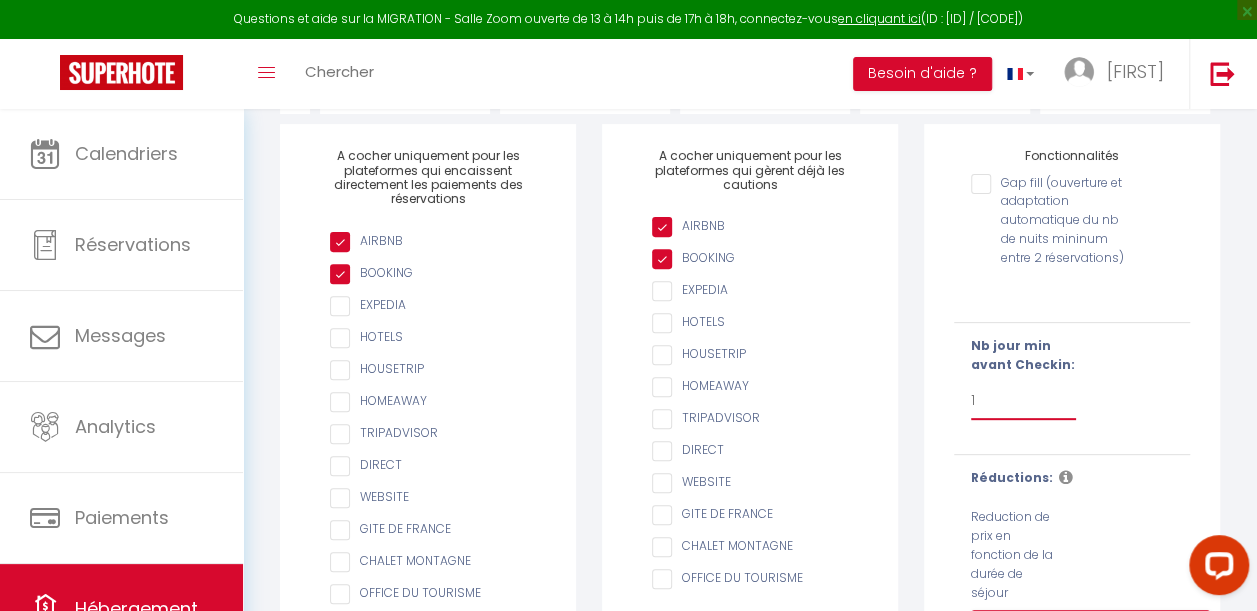 drag, startPoint x: 1002, startPoint y: 407, endPoint x: 904, endPoint y: 417, distance: 98.50888 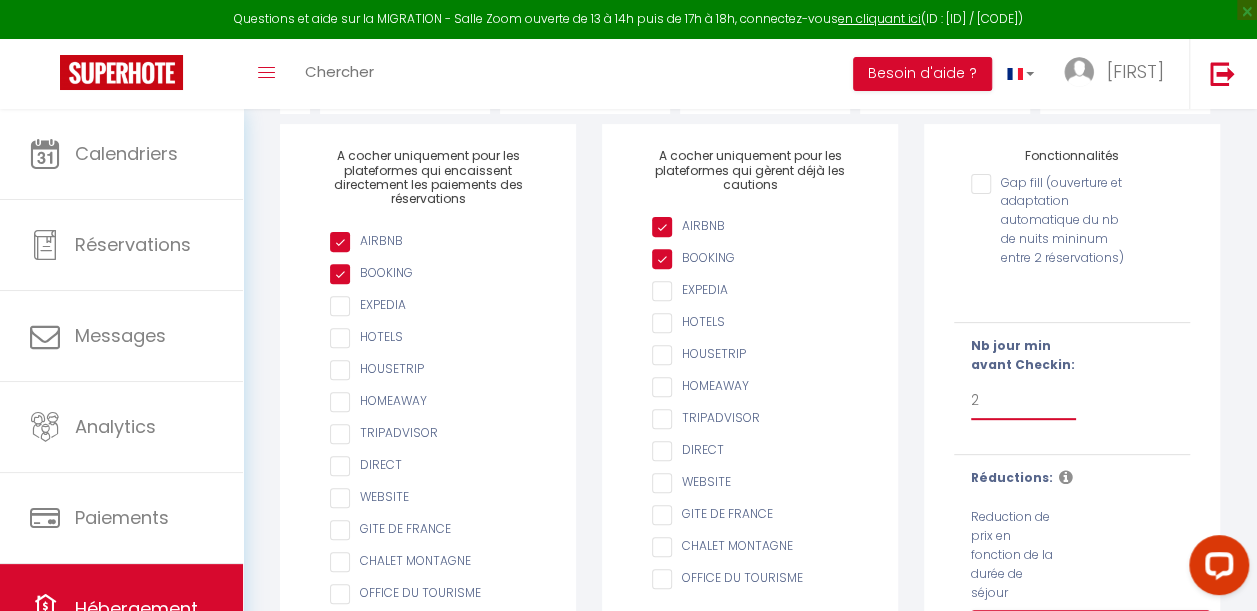 click on "Pas de limite   1 2 3 4 5 6 7" at bounding box center (1023, 401) 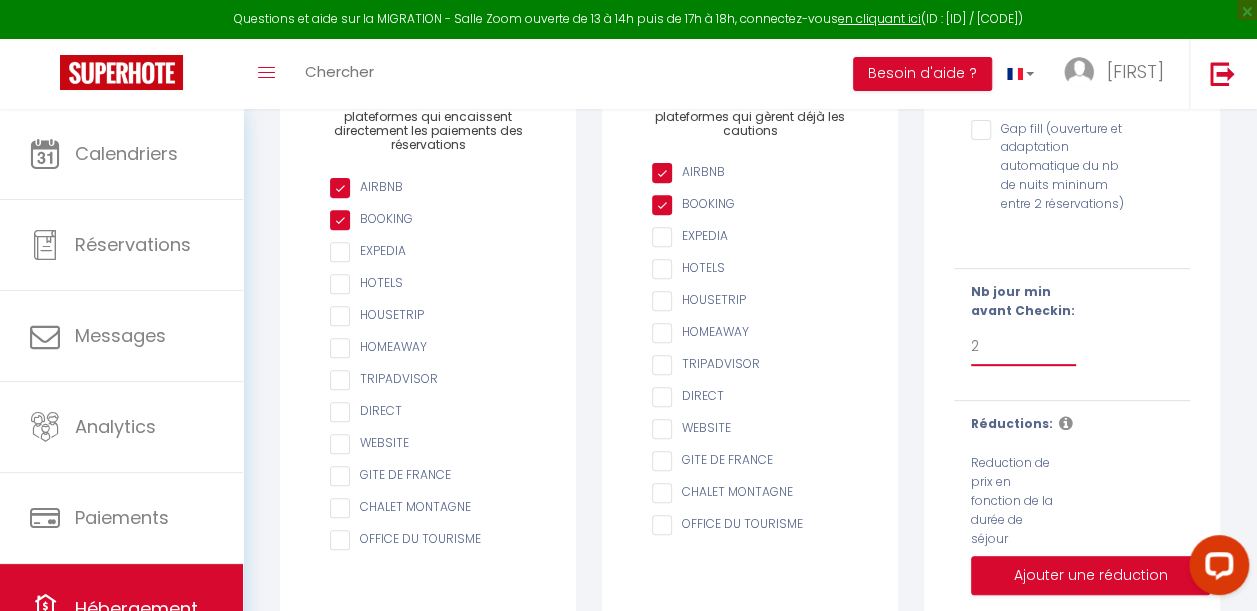 scroll, scrollTop: 56, scrollLeft: 0, axis: vertical 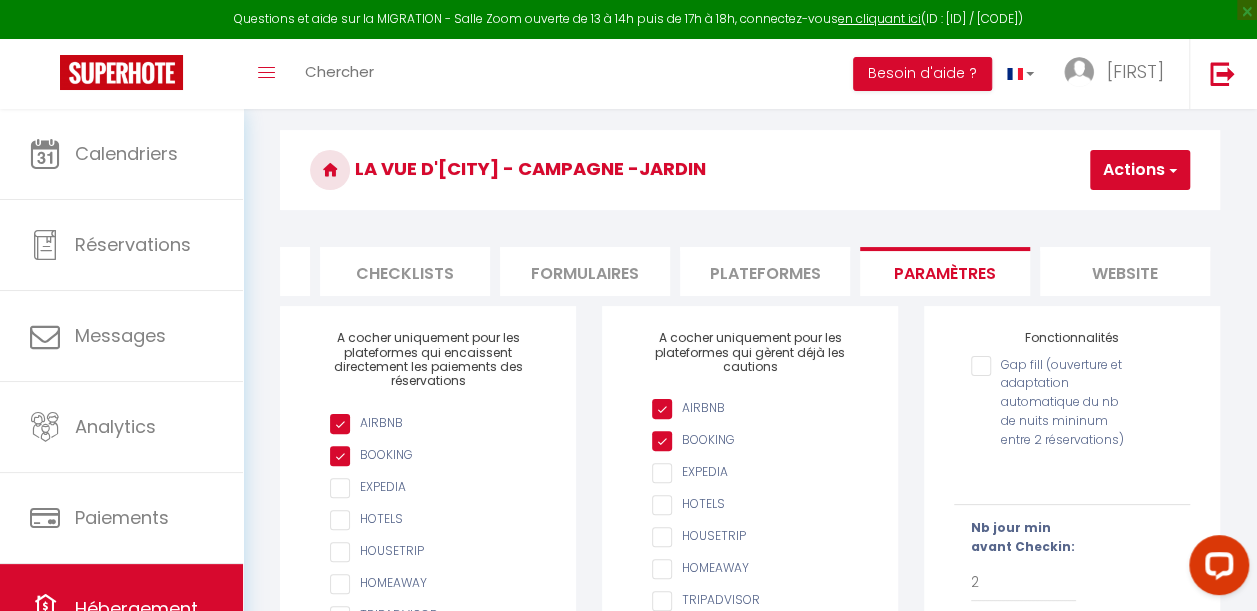 click on "Actions" at bounding box center (1140, 170) 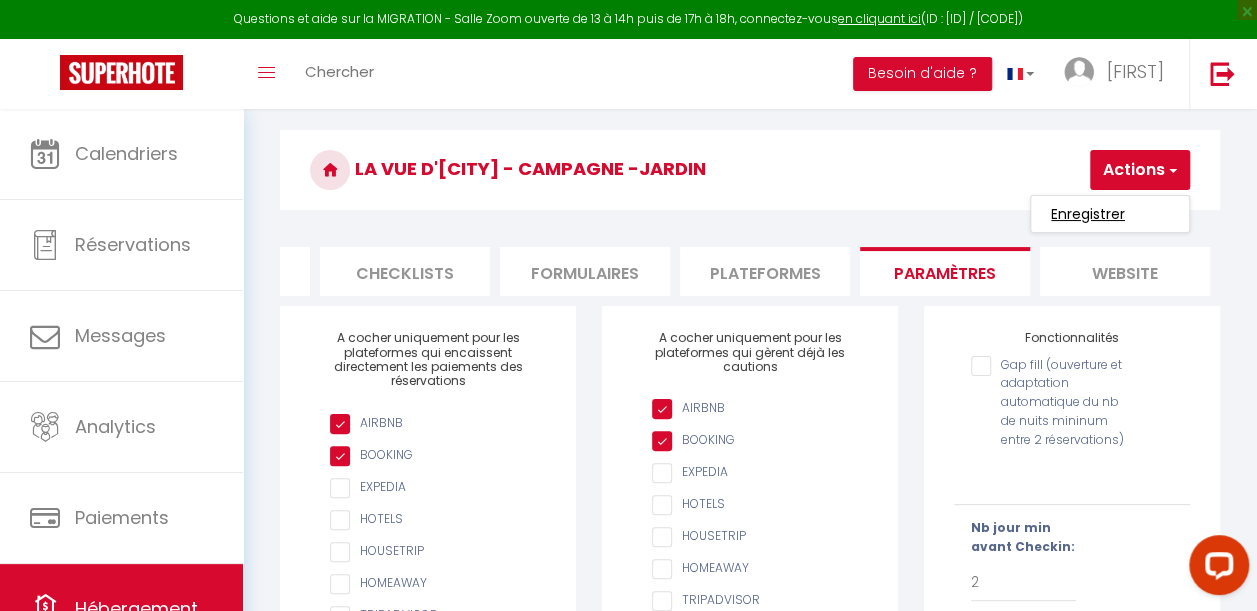 click on "Enregistrer" at bounding box center (1088, 214) 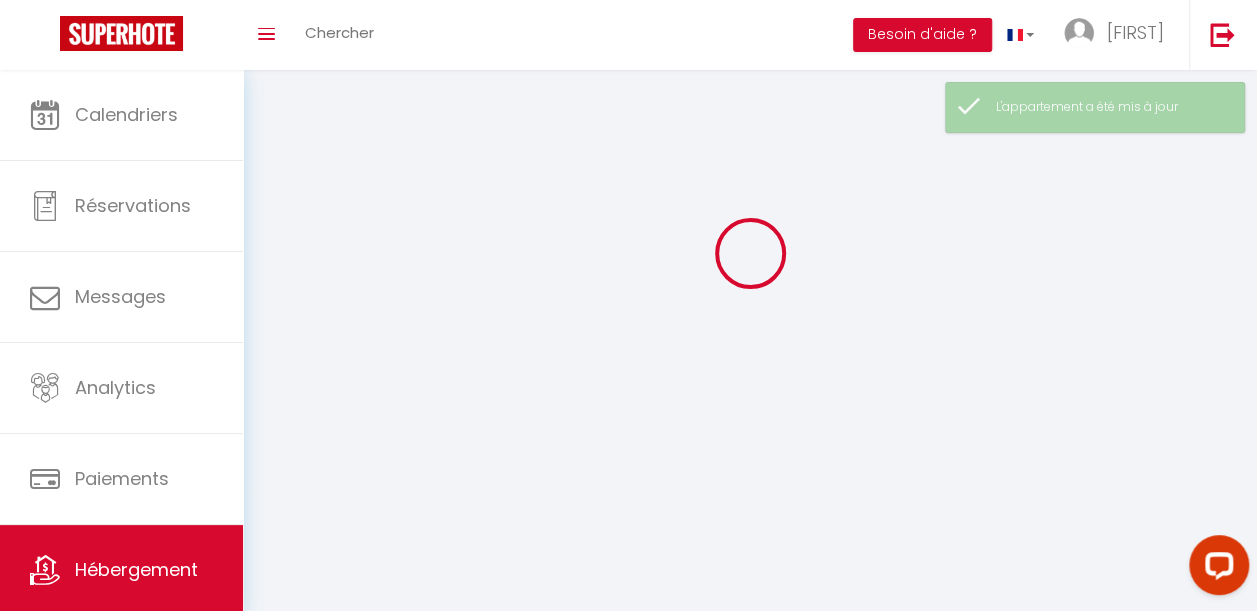scroll, scrollTop: 0, scrollLeft: 0, axis: both 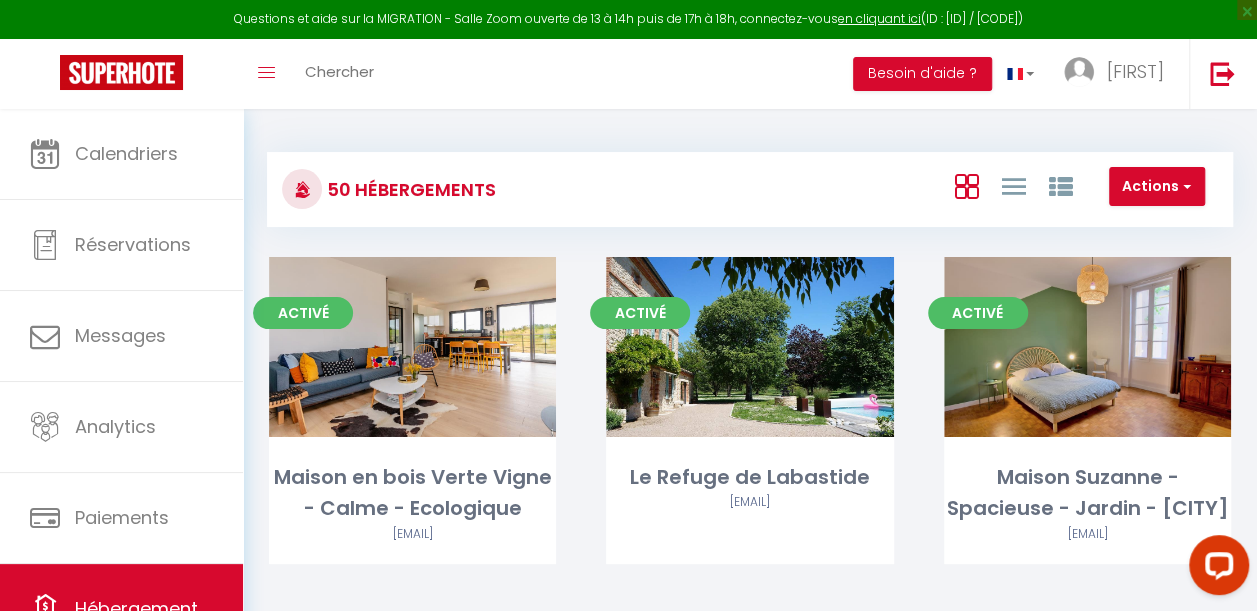 click on "50 Hébergements
Actions
Créer un Hébergement
Nouveau groupe" at bounding box center [750, 189] 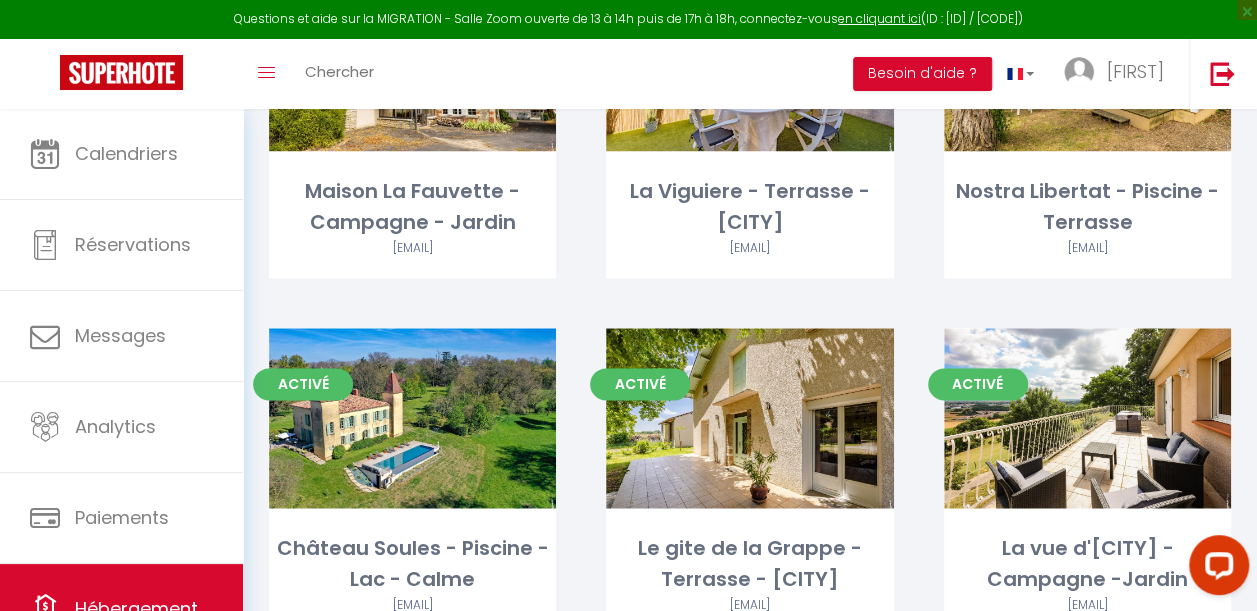 scroll, scrollTop: 5032, scrollLeft: 0, axis: vertical 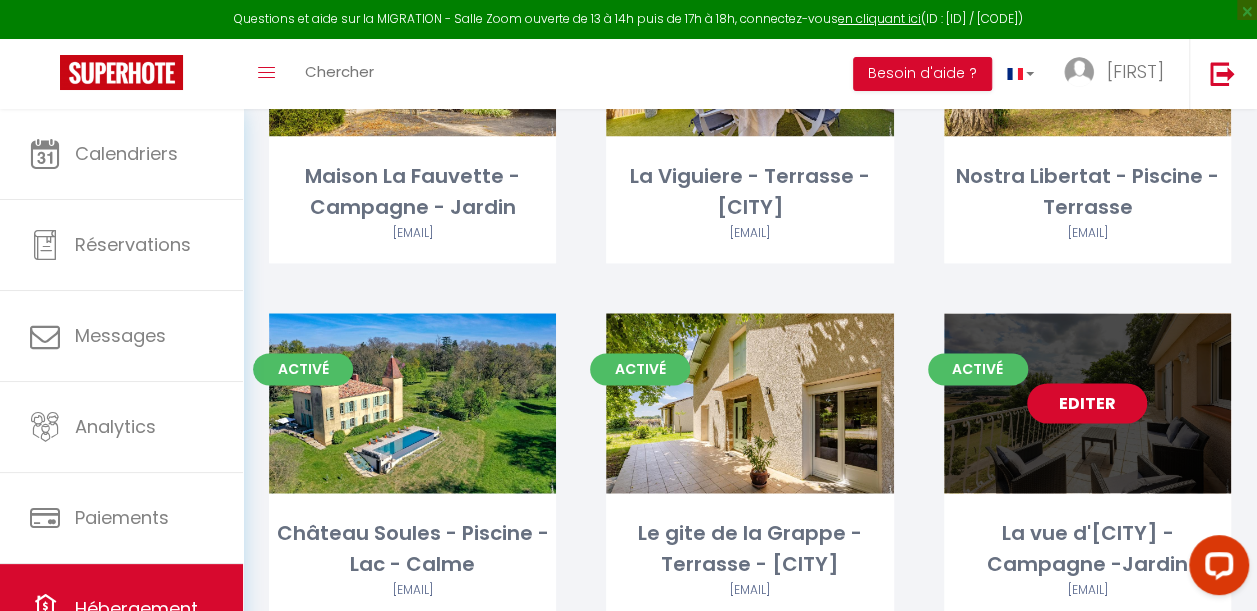 click on "Editer" at bounding box center [1087, 403] 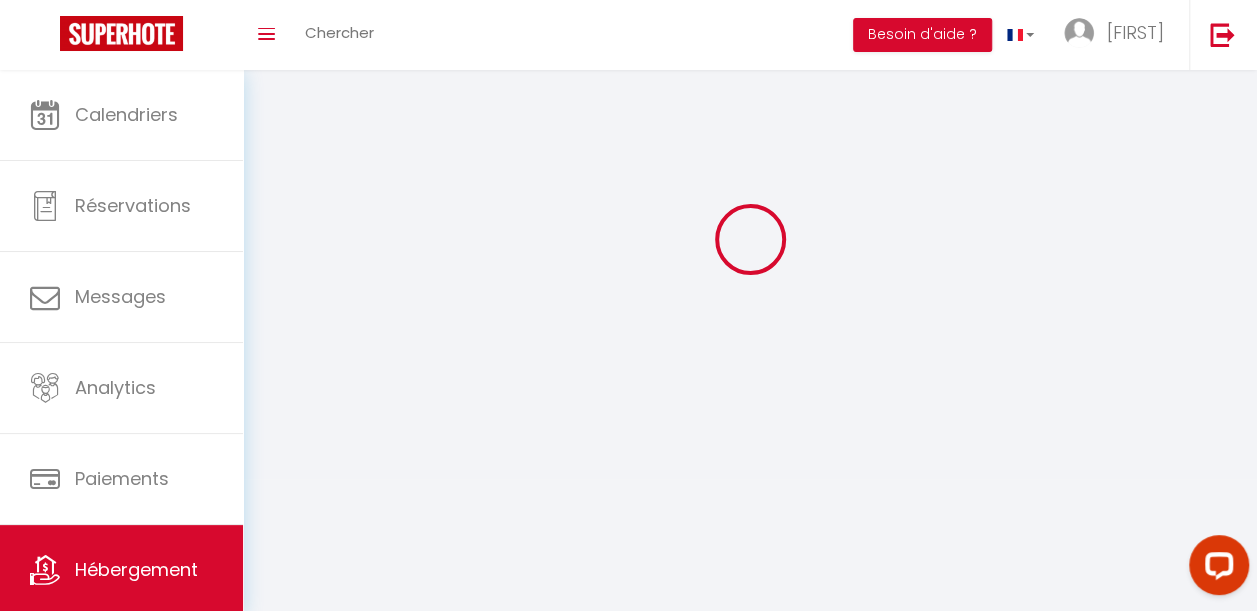 scroll, scrollTop: 0, scrollLeft: 0, axis: both 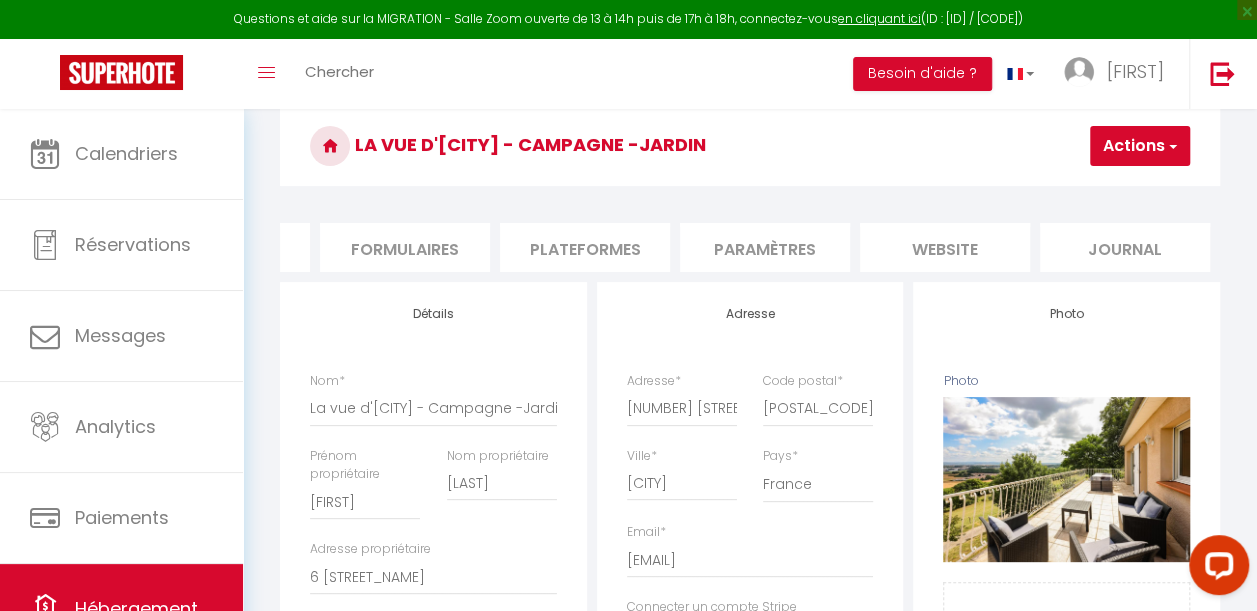 click on "website" at bounding box center (945, 247) 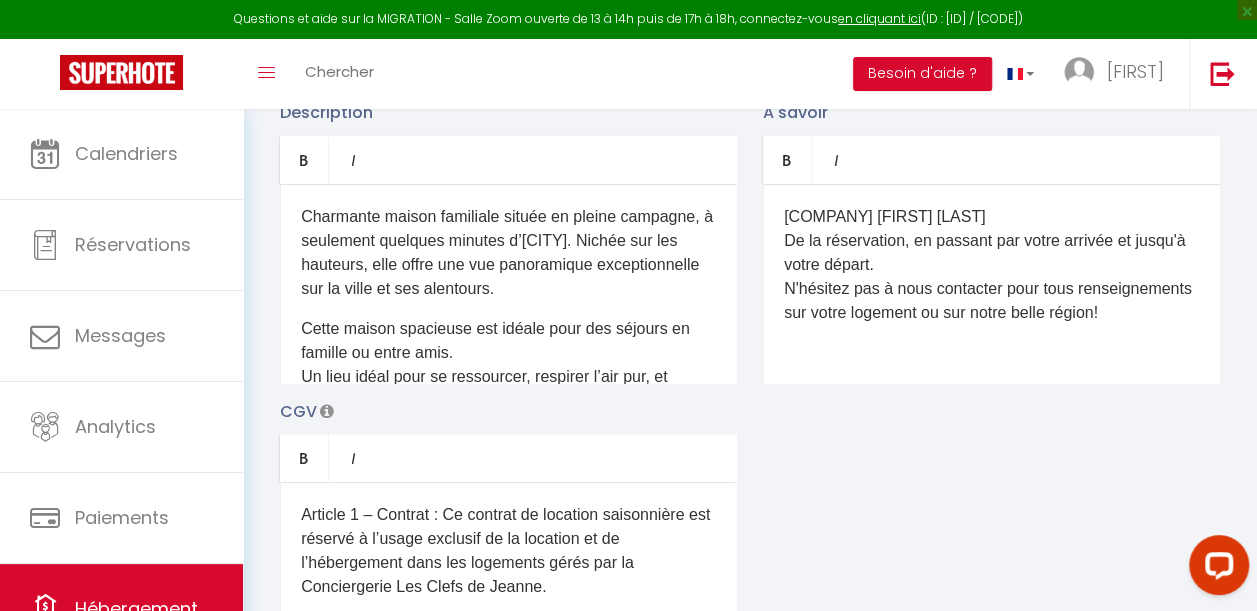 scroll, scrollTop: 372, scrollLeft: 0, axis: vertical 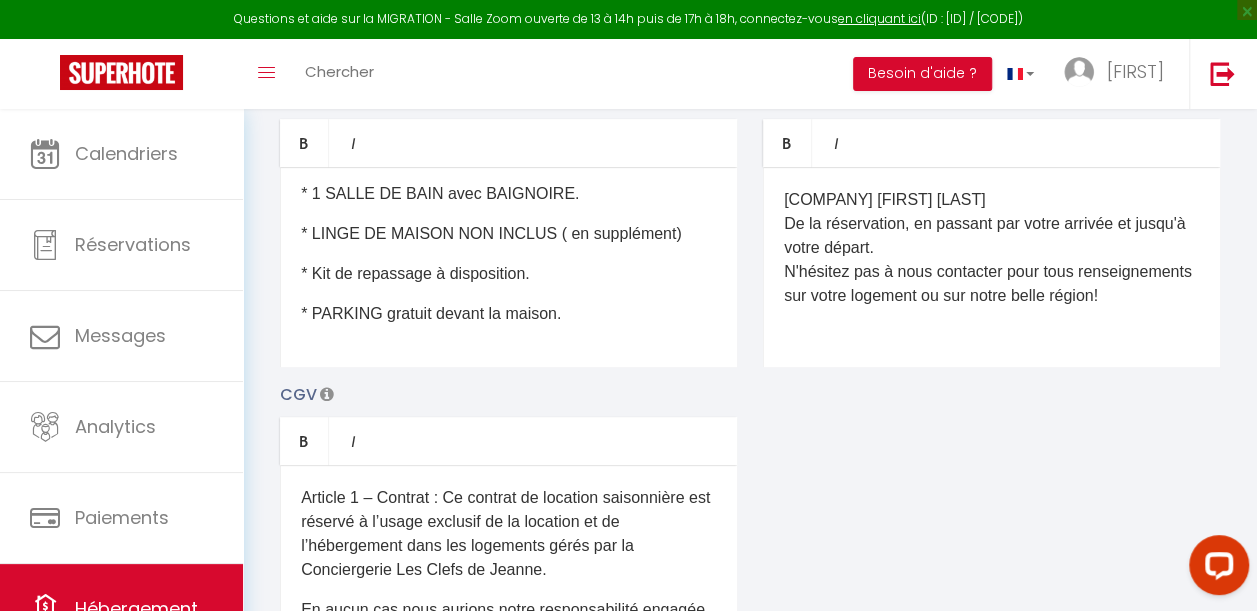 drag, startPoint x: 296, startPoint y: 212, endPoint x: 693, endPoint y: 511, distance: 497.001 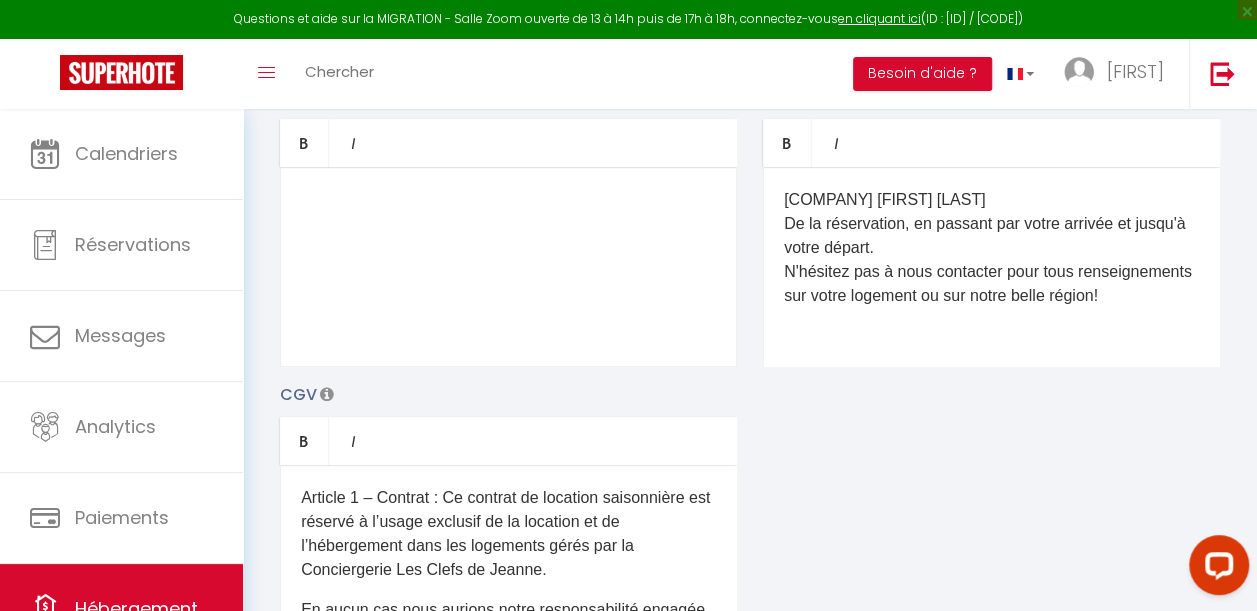 scroll, scrollTop: 0, scrollLeft: 0, axis: both 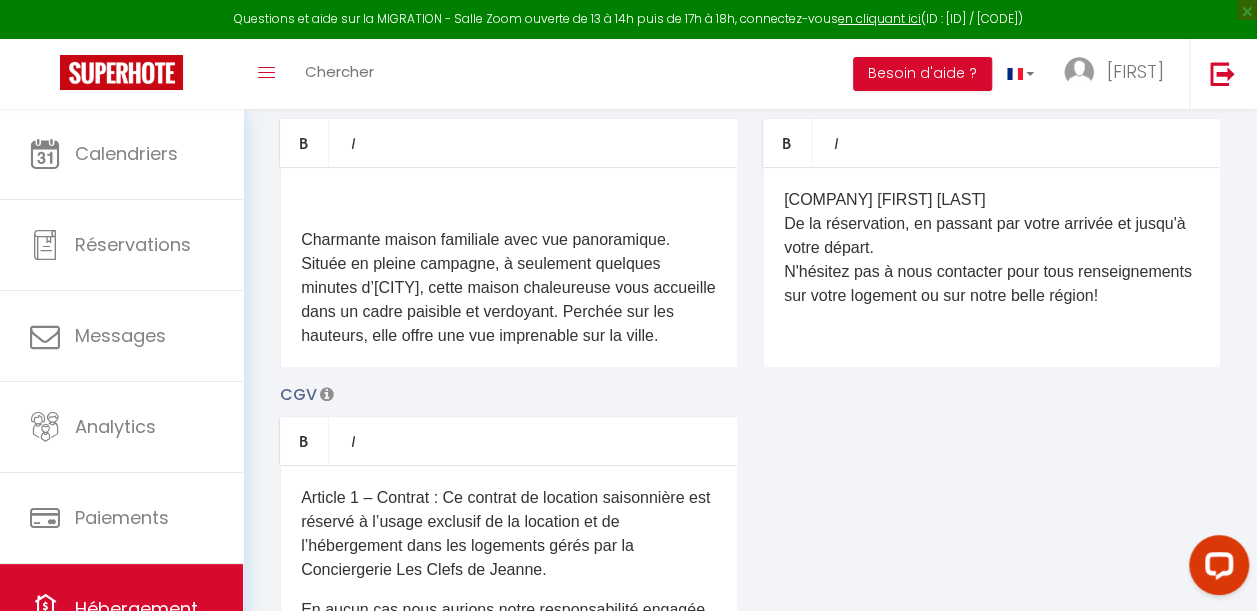 click on "Charmante maison familiale avec vue panoramique. Située en pleine campagne, à seulement quelques minutes d’[CITY], cette maison chaleureuse vous accueille dans un cadre paisible et verdoyant. Perchée sur les hauteurs, elle offre une vue imprenable sur la ville." at bounding box center [508, 288] 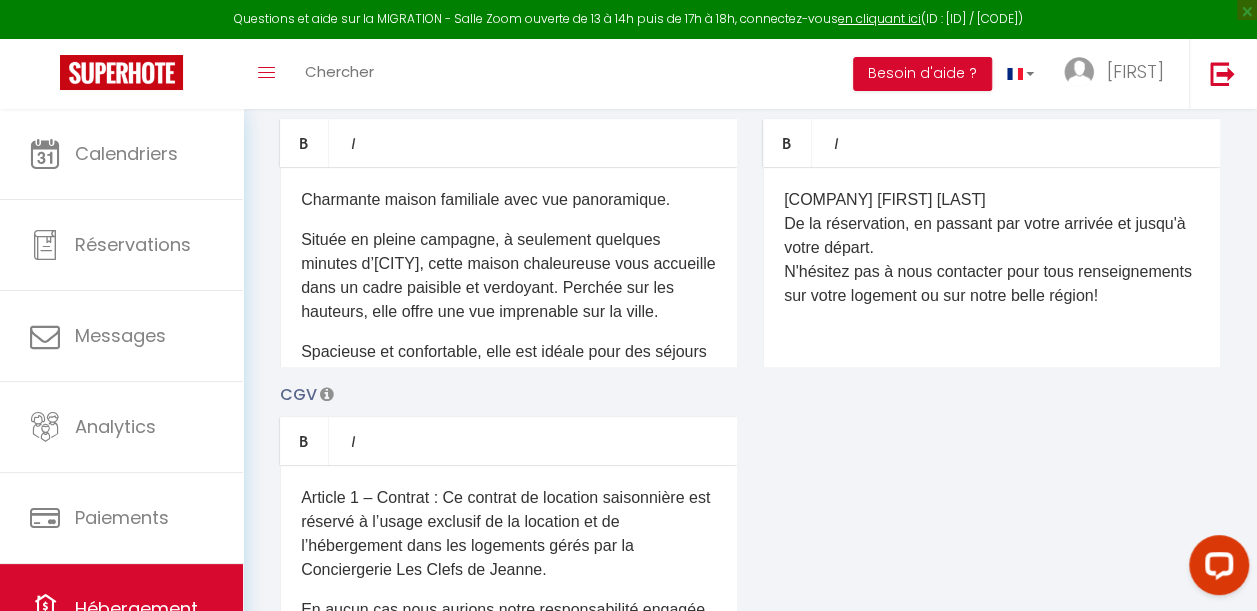 click on "Située en pleine campagne, à seulement quelques minutes d’[CITY], cette maison chaleureuse vous accueille dans un cadre paisible et verdoyant. Perchée sur les hauteurs, elle offre une vue imprenable sur la ville." at bounding box center (508, 276) 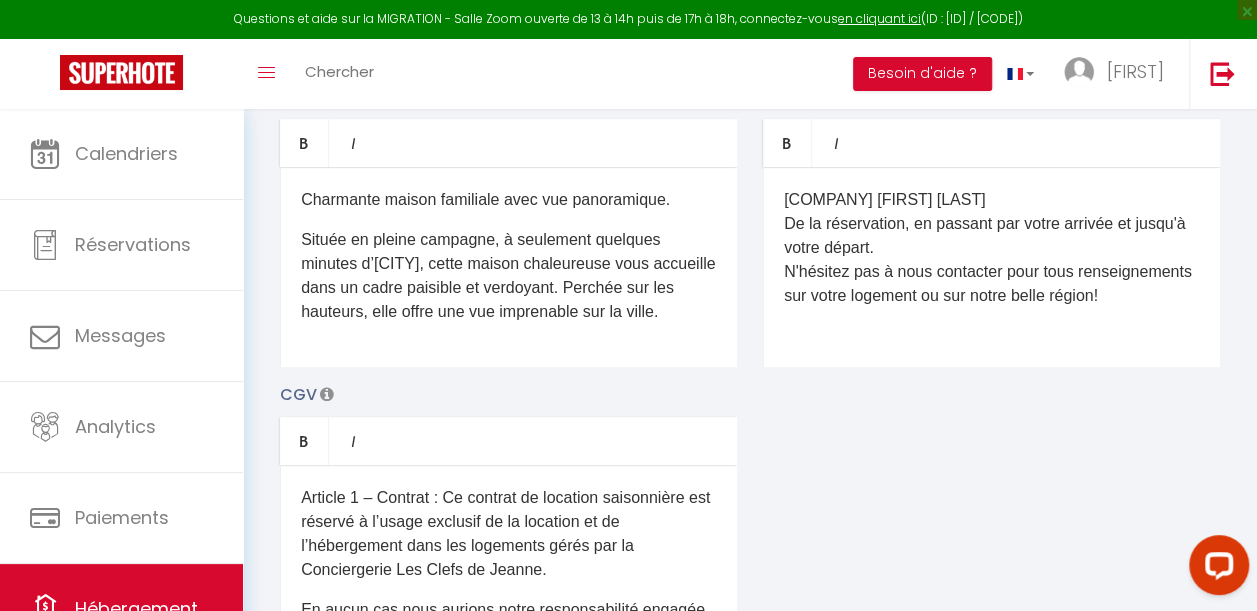 scroll, scrollTop: 19, scrollLeft: 0, axis: vertical 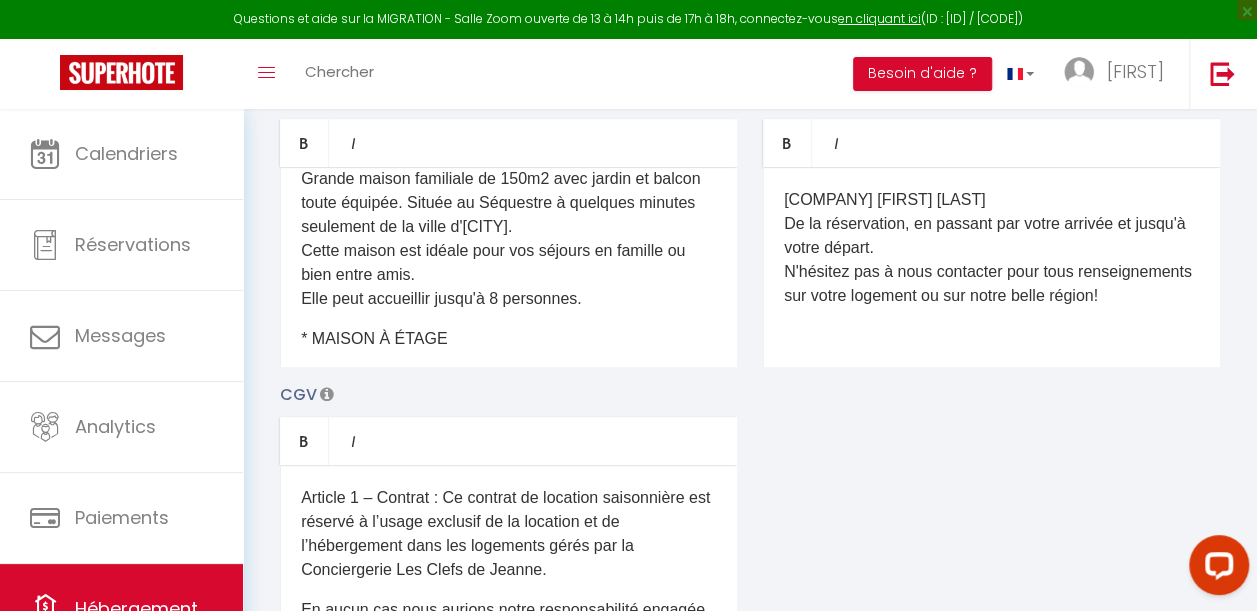 drag, startPoint x: 598, startPoint y: 335, endPoint x: 287, endPoint y: 216, distance: 332.9895 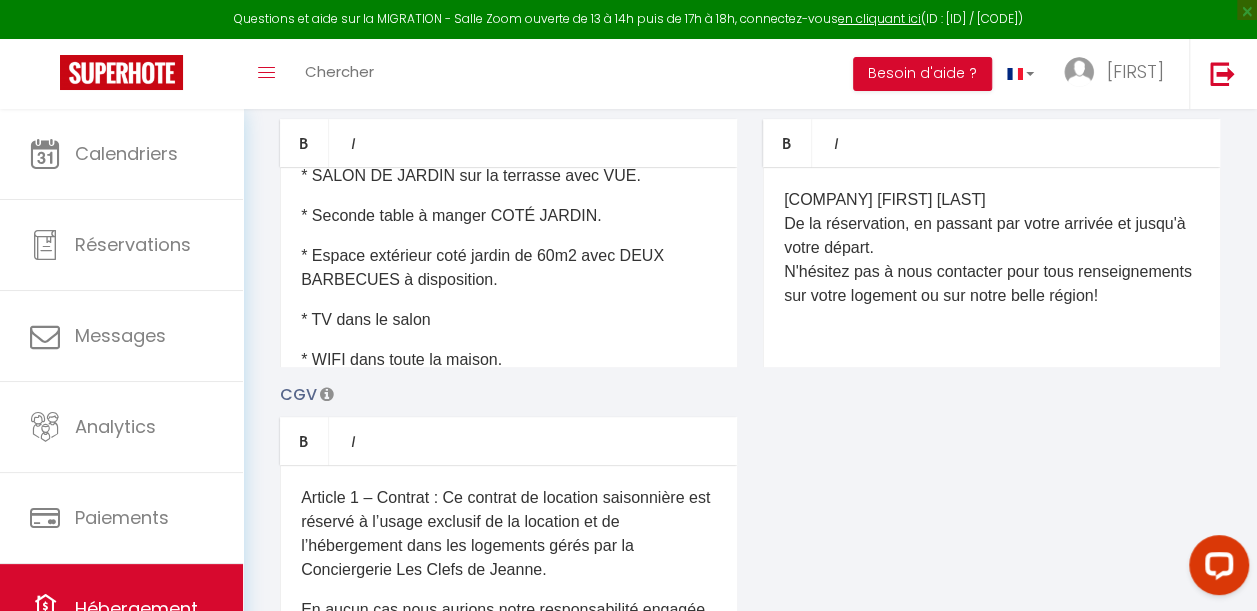 scroll, scrollTop: 435, scrollLeft: 0, axis: vertical 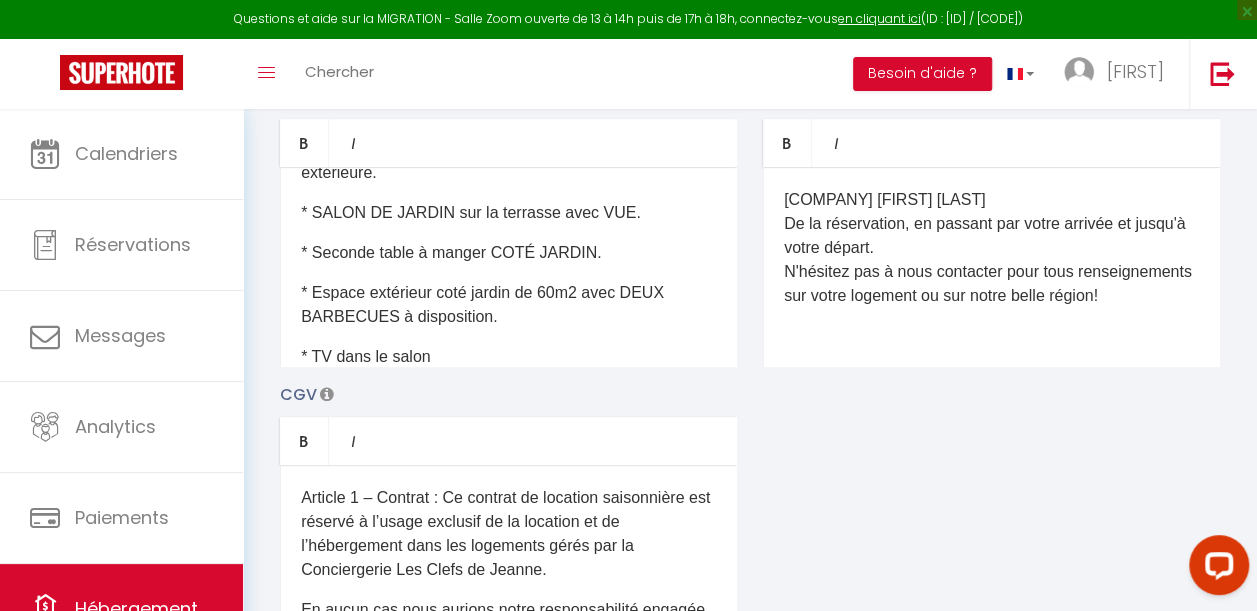click on "* BALCON de 30 m2 avec grande table à manger extérieure." at bounding box center (508, 161) 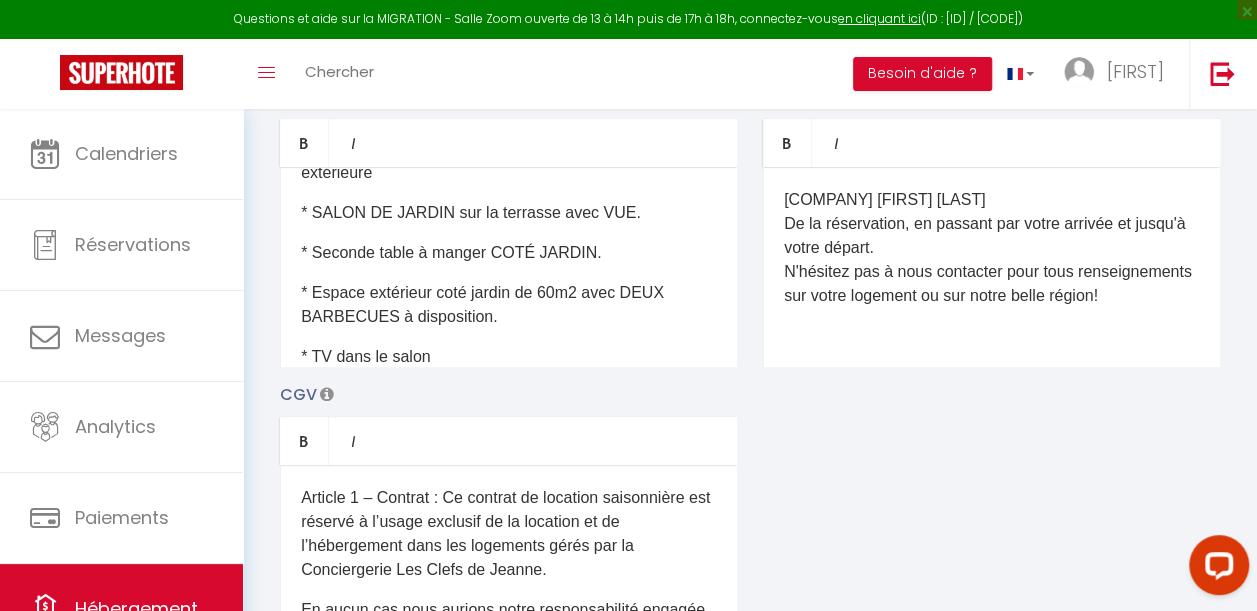 click on "* Seconde table à manger COTÉ JARDIN." at bounding box center [508, 253] 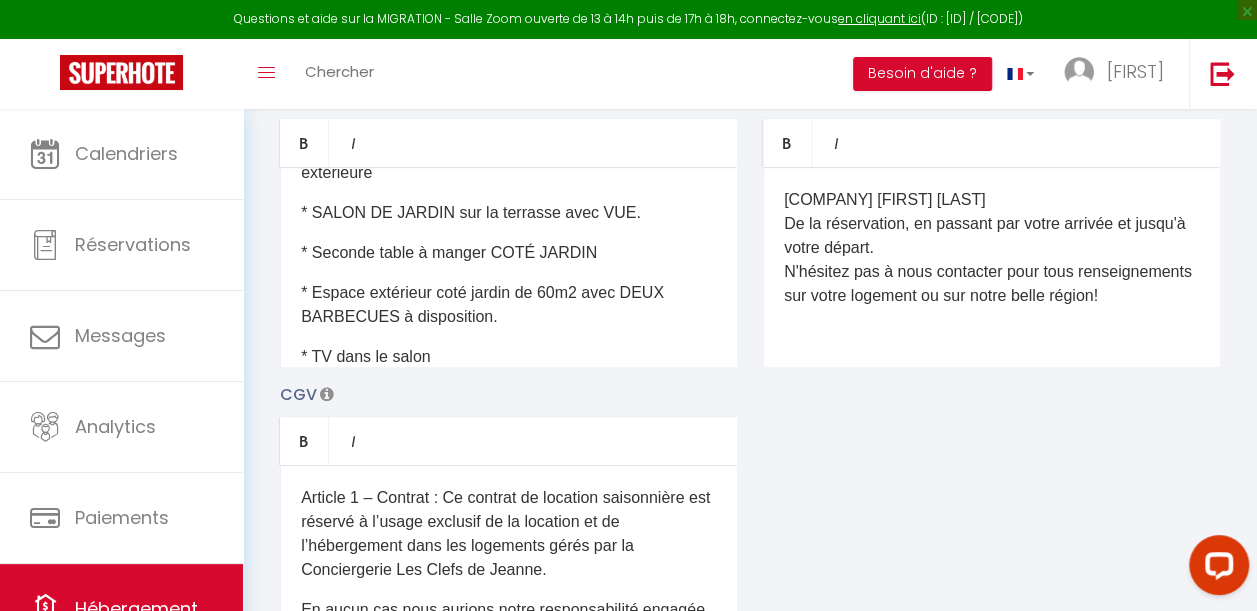 click on "* SALON DE JARDIN sur la terrasse avec VUE." at bounding box center (508, 213) 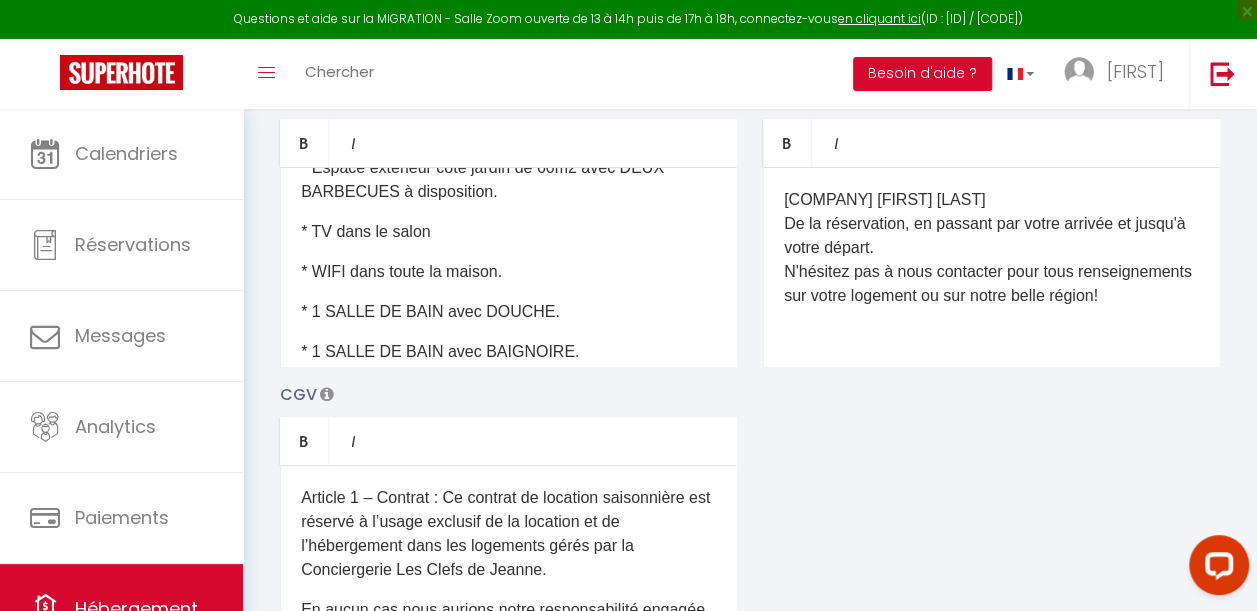 scroll, scrollTop: 587, scrollLeft: 0, axis: vertical 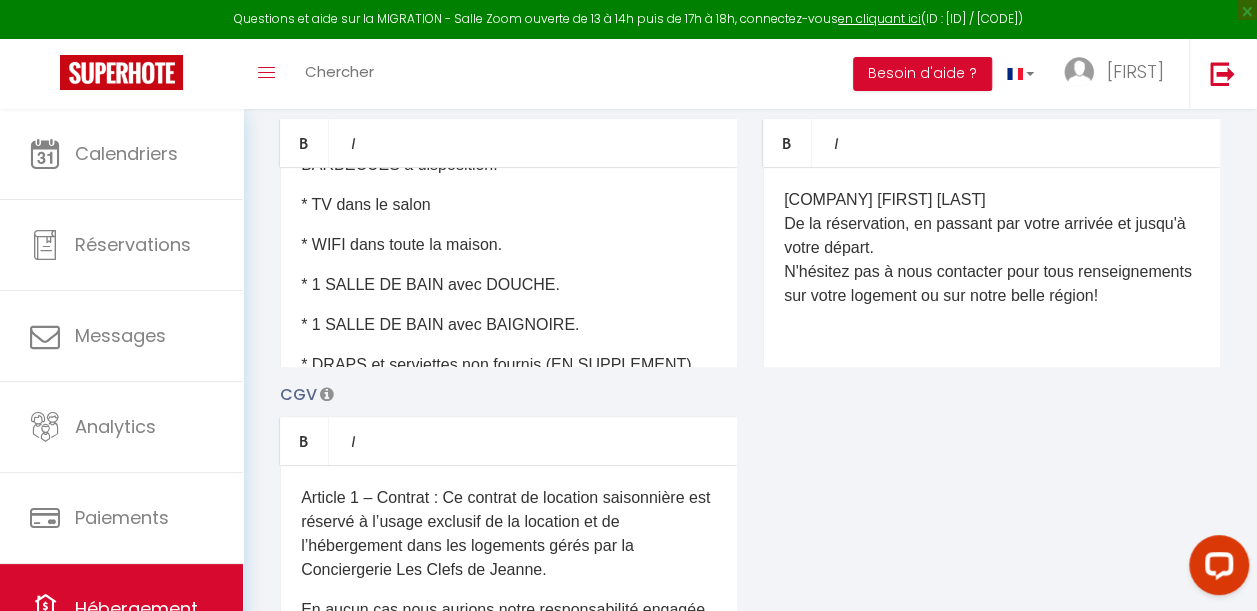 click on "* 1 SALLE DE BAIN avec DOUCHE." at bounding box center [508, 285] 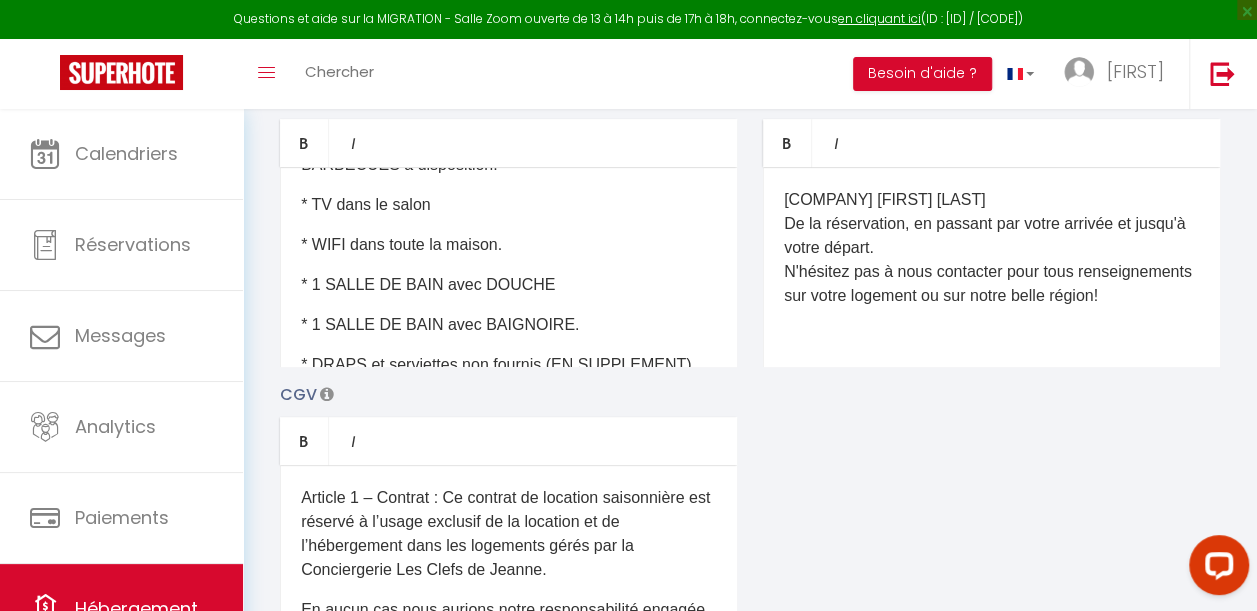 click on "* 1 SALLE DE BAIN avec BAIGNOIRE." at bounding box center (508, 325) 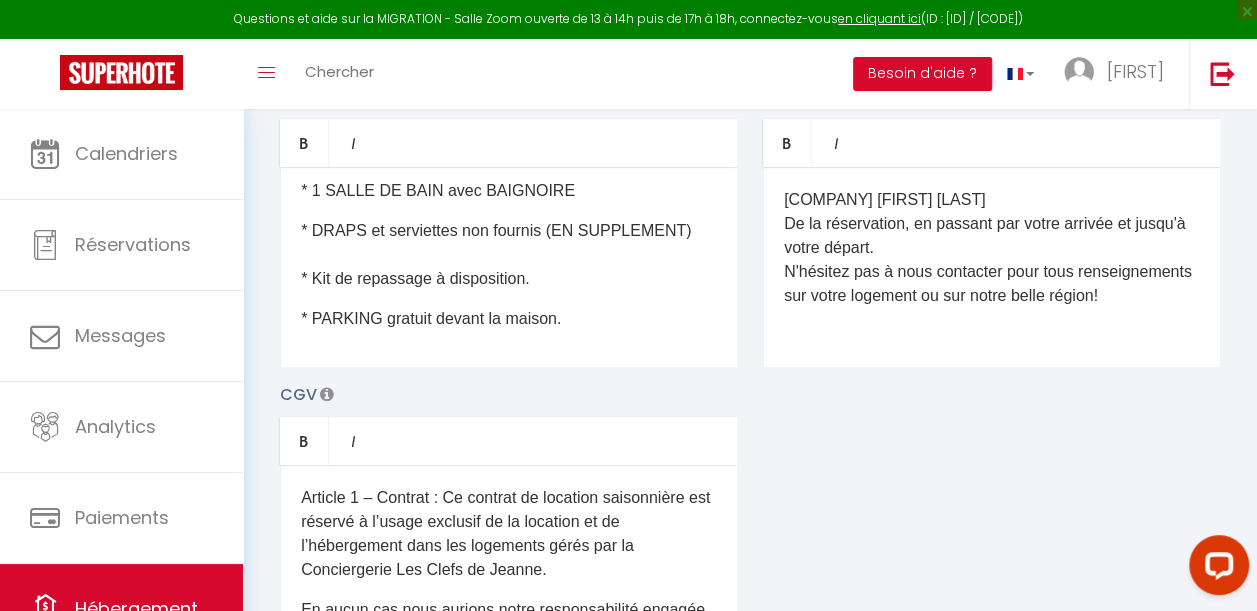 scroll, scrollTop: 726, scrollLeft: 0, axis: vertical 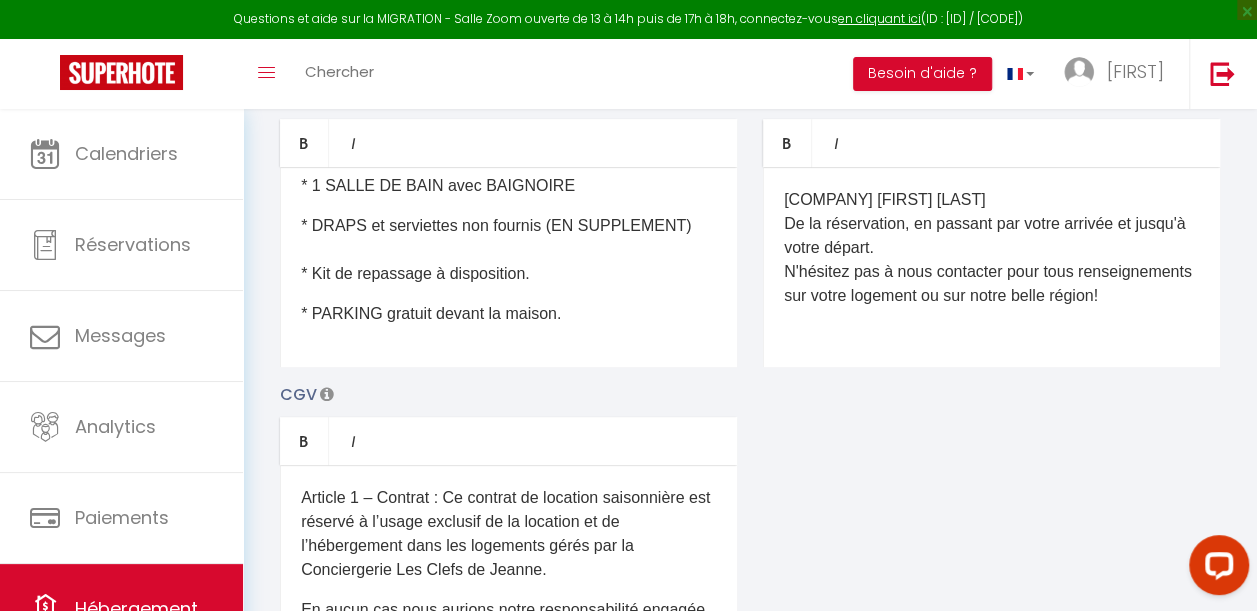 click on "* DRAPS et serviettes non fournis (EN SUPPLEMENT)   * Kit de repassage à disposition." at bounding box center [508, 250] 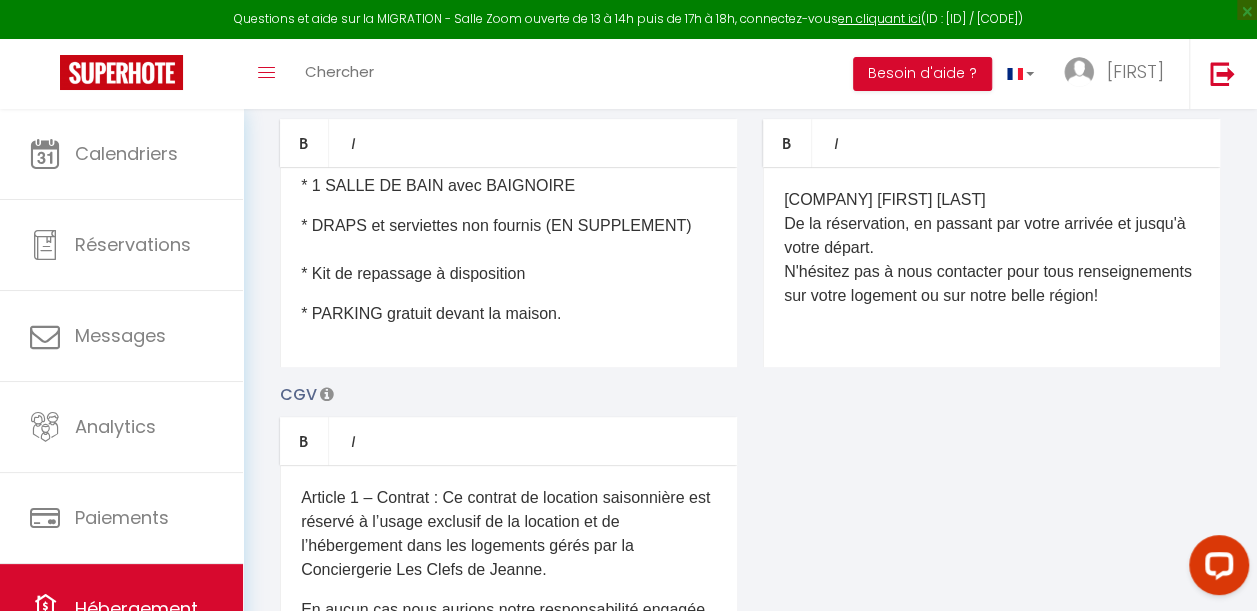 click on "* PARKING gratuit devant la maison." at bounding box center (508, 314) 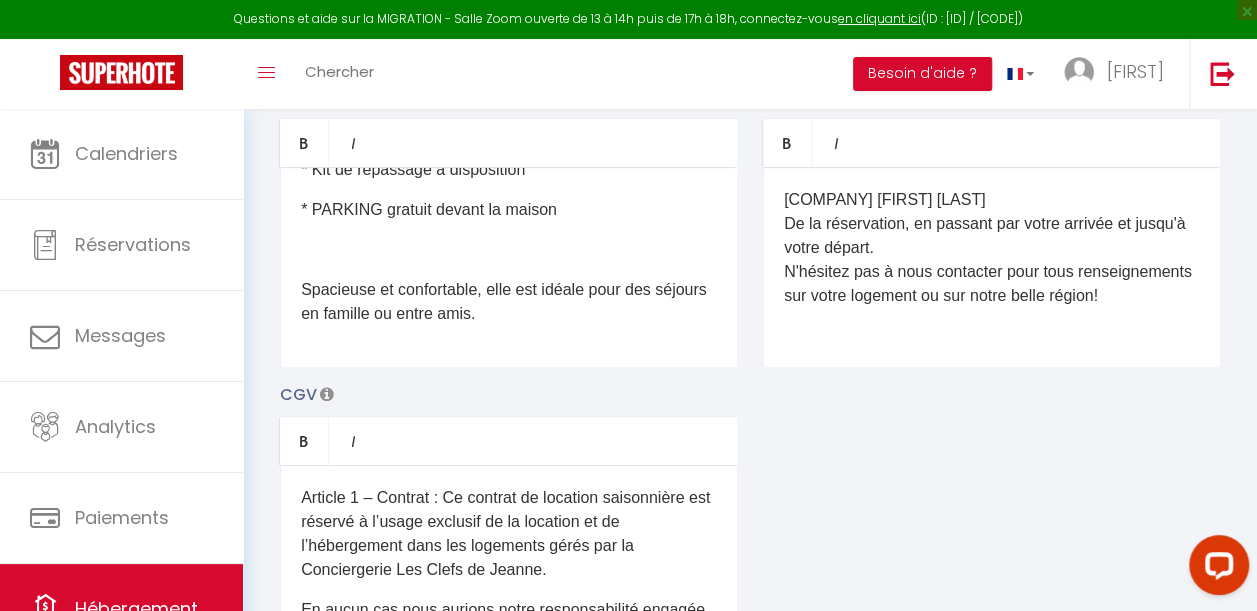 scroll, scrollTop: 853, scrollLeft: 0, axis: vertical 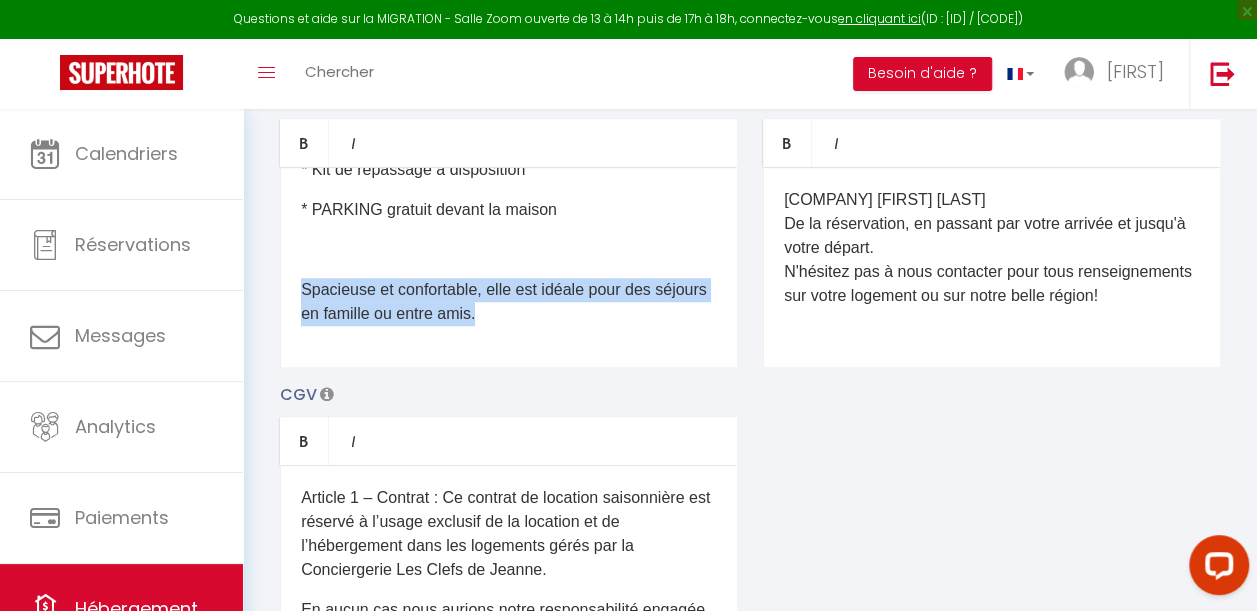 drag, startPoint x: 602, startPoint y: 341, endPoint x: 265, endPoint y: 308, distance: 338.61188 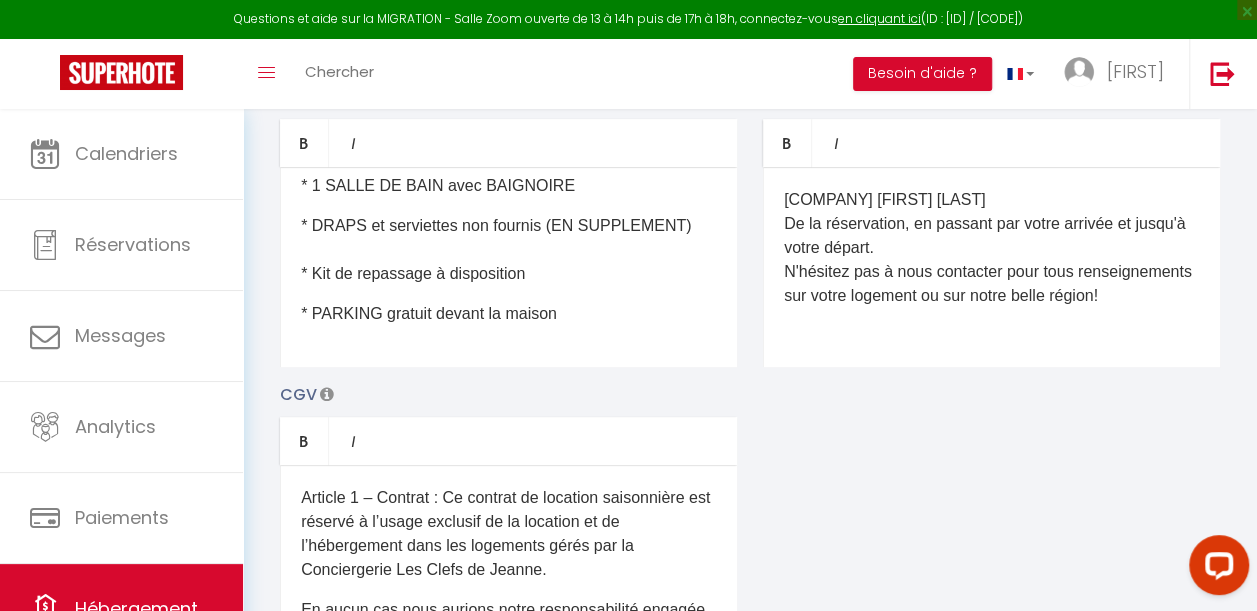 scroll, scrollTop: 749, scrollLeft: 0, axis: vertical 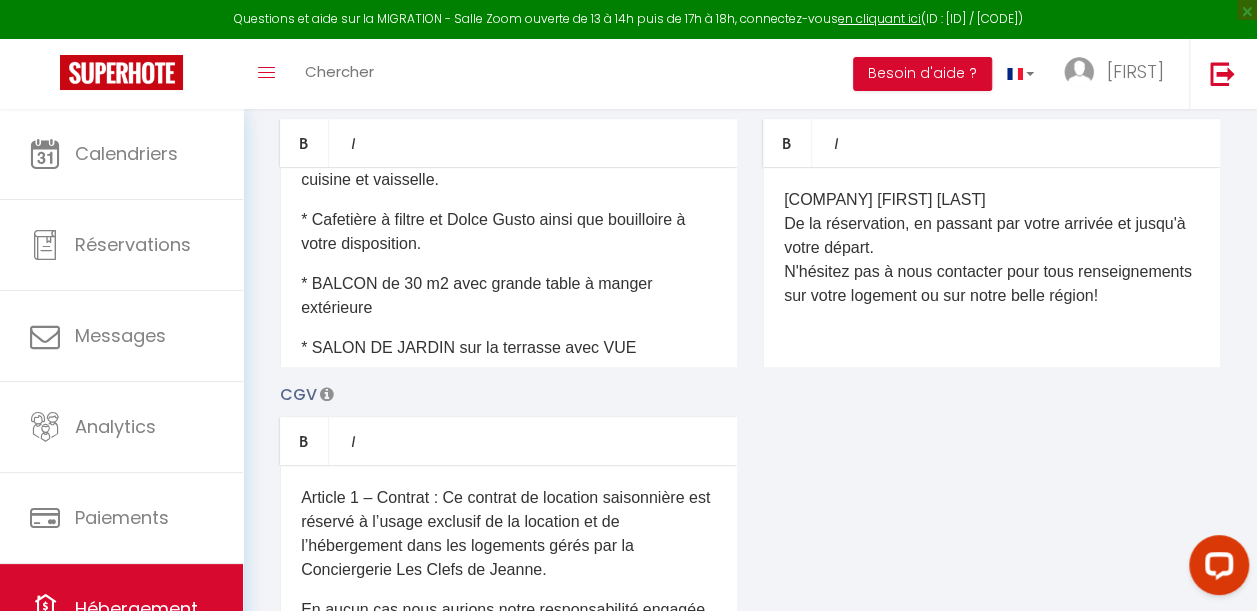 click on "* Cafetière à filtre et Dolce Gusto ainsi que bouilloire à votre disposition." at bounding box center (508, 232) 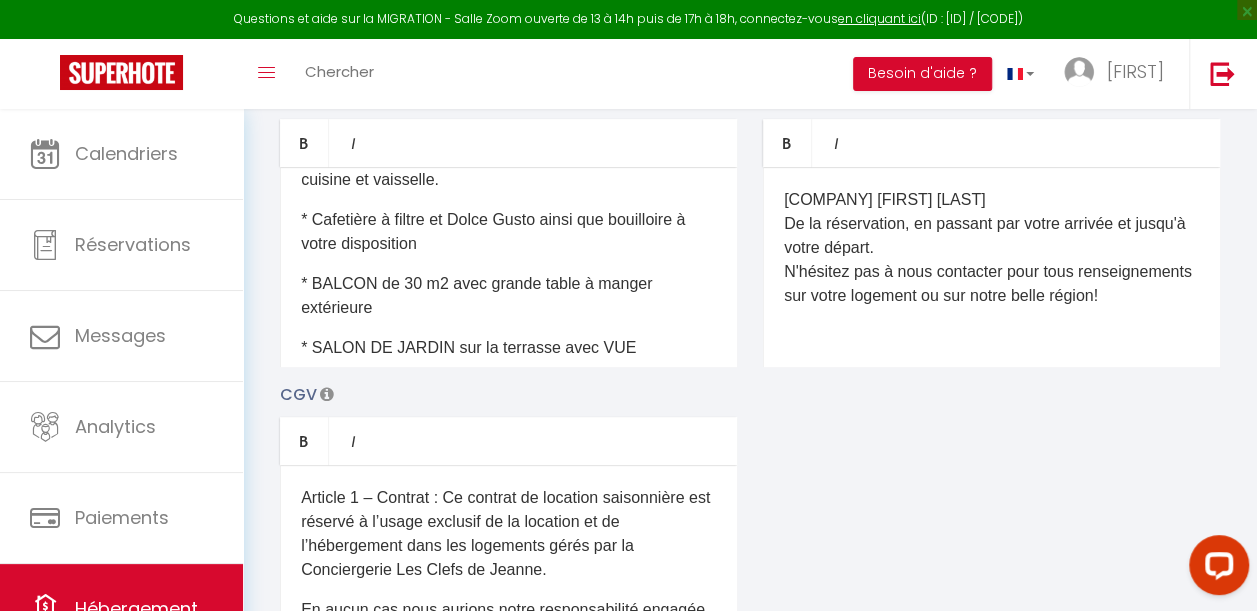click on "* CUISINE ÉQUIPÉE avec petit four, micro-ondes, lave-vaisselle, réfrigérateur, poêles, casseroles, ustensiles de cuisine et vaisselle." at bounding box center [508, 156] 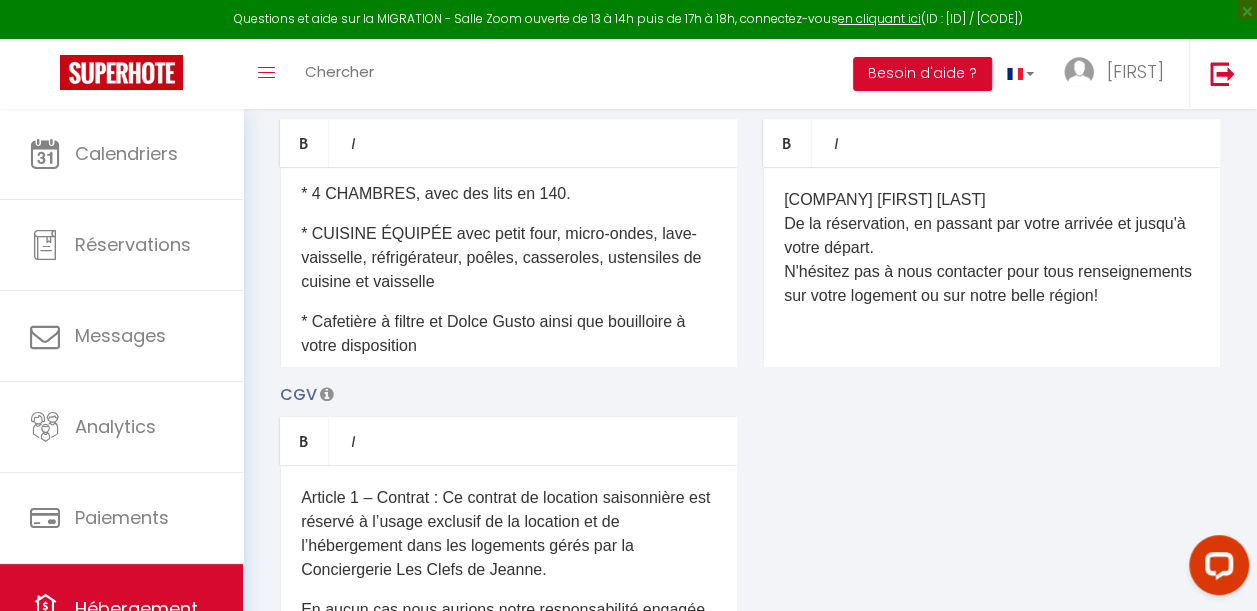 scroll, scrollTop: 193, scrollLeft: 0, axis: vertical 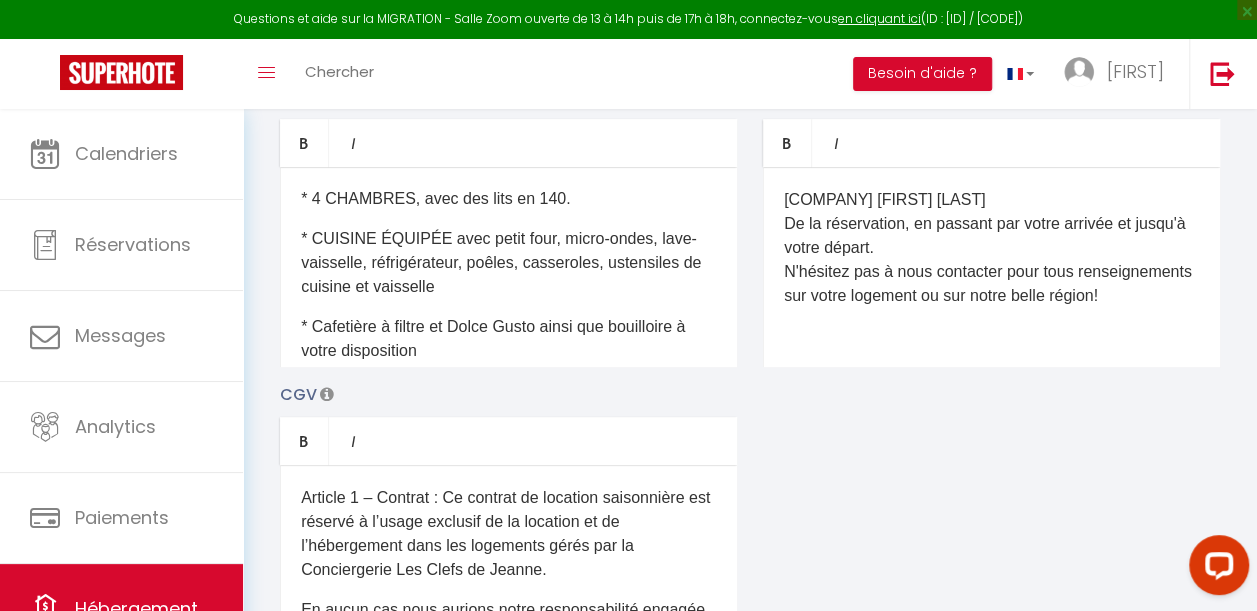 click on "* 4 CHAMBRES, avec des lits en 140." at bounding box center (508, 199) 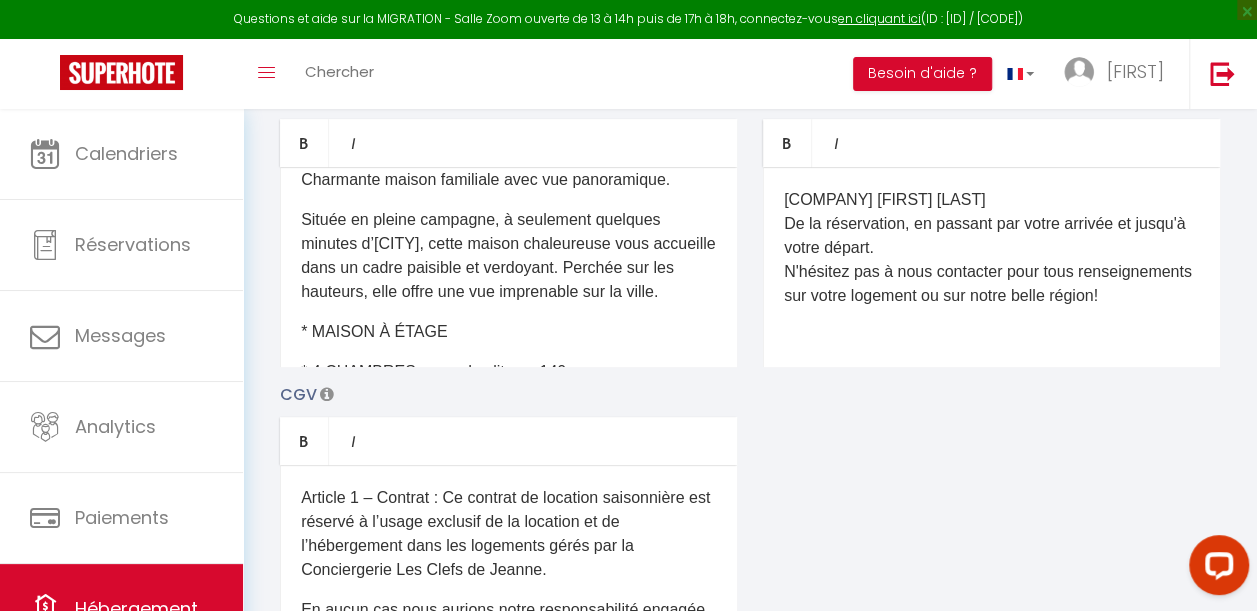 scroll, scrollTop: 0, scrollLeft: 0, axis: both 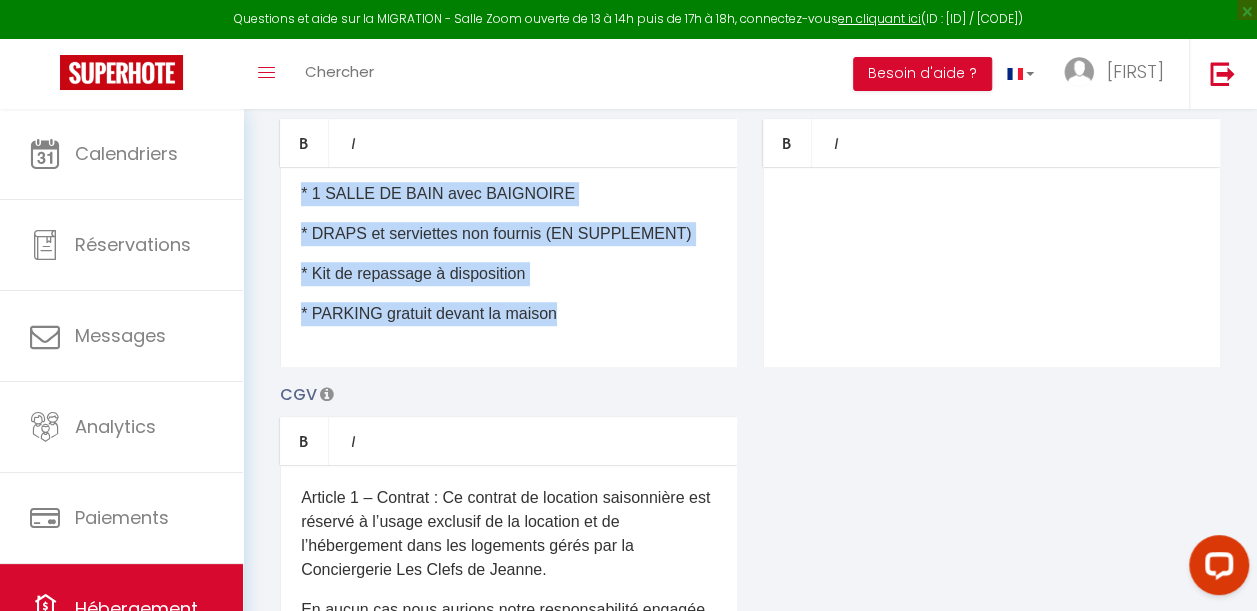 drag, startPoint x: 293, startPoint y: 217, endPoint x: 648, endPoint y: 521, distance: 467.3767 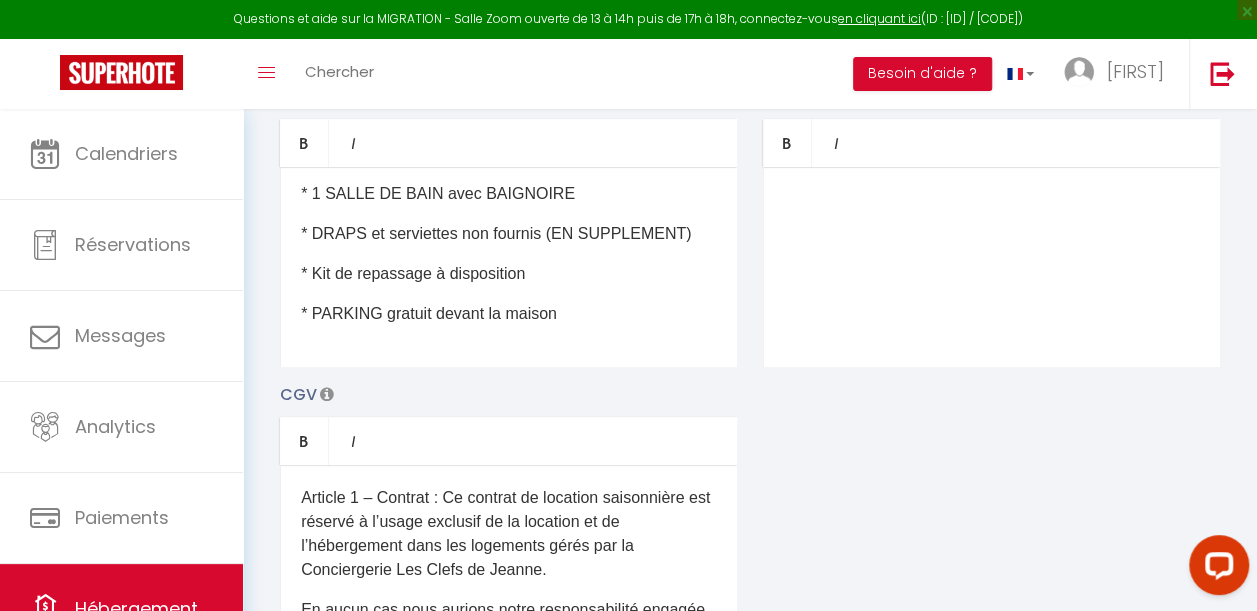 scroll, scrollTop: 0, scrollLeft: 0, axis: both 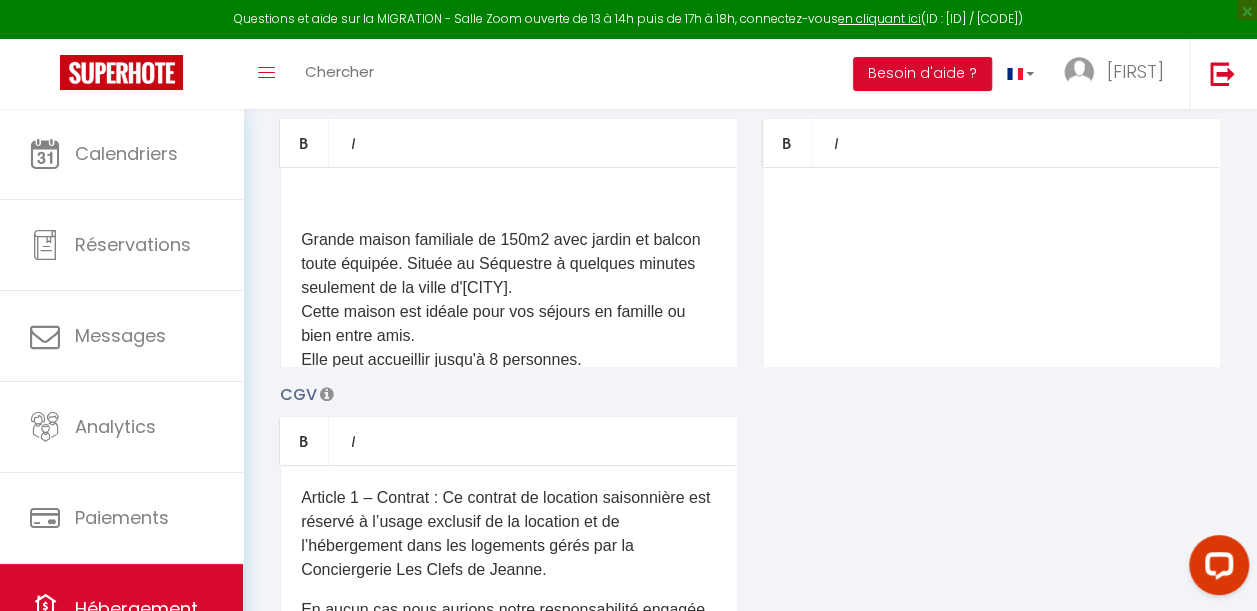 click on "Grande maison familiale de 150m2 avec jardin et balcon toute équipée. Située au Séquestre à quelques minutes seulement de la ville d'[CITY].  Cette maison est idéale pour vos séjours en famille ou bien entre amis.  Elle peut accueillir jusqu'à 8 personnes." at bounding box center [508, 300] 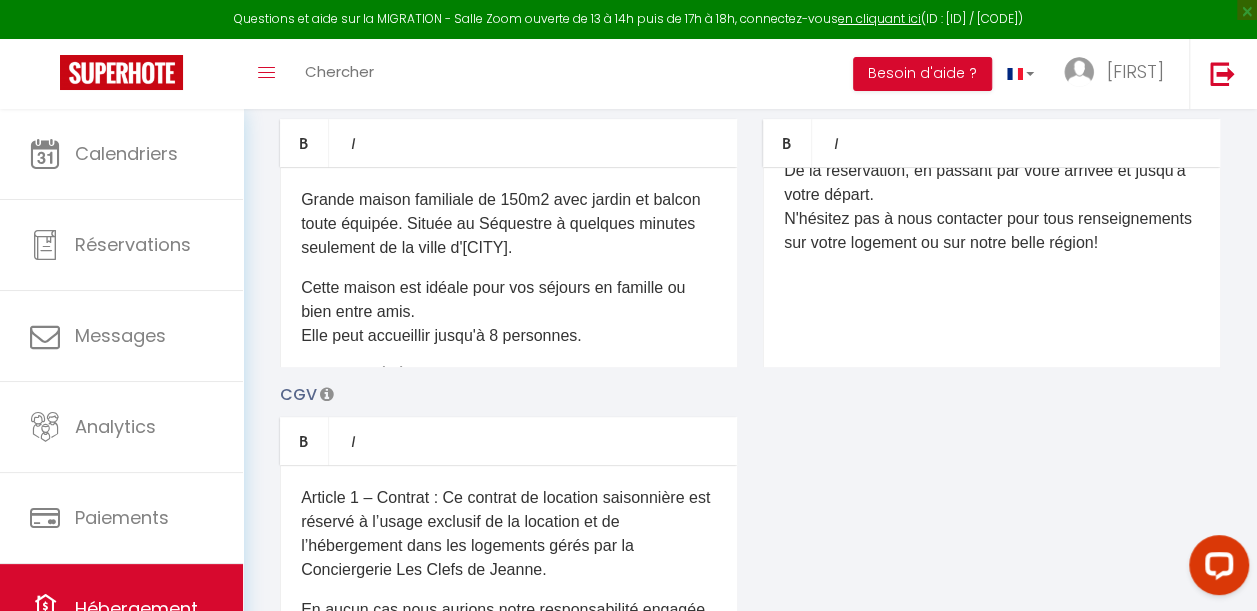 scroll, scrollTop: 501, scrollLeft: 0, axis: vertical 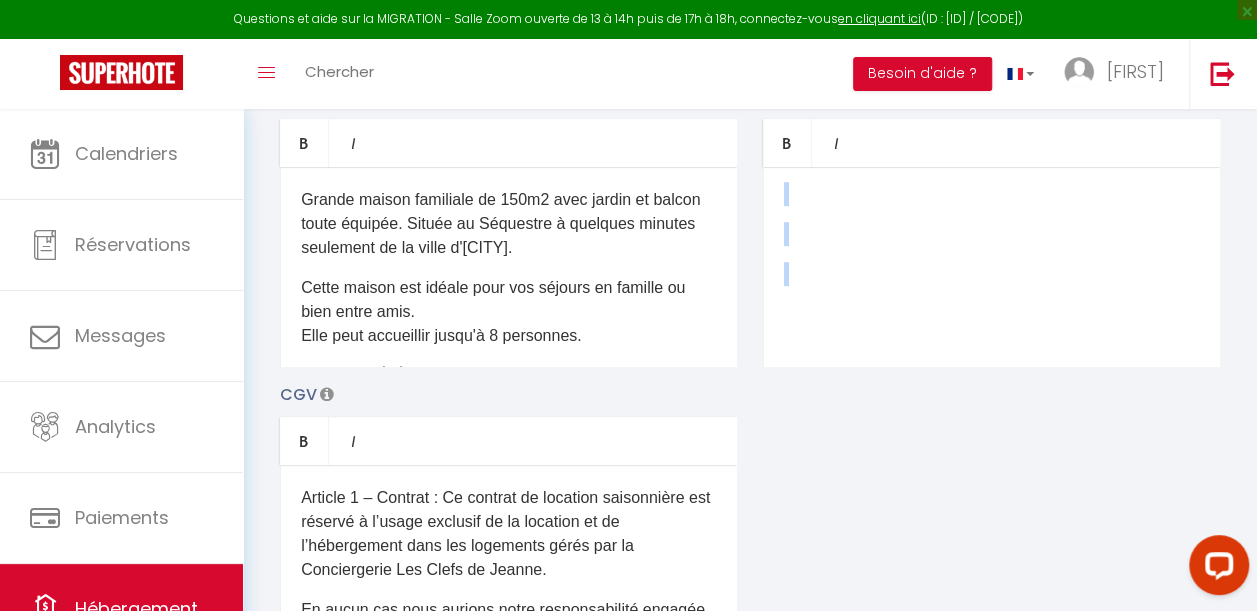 drag, startPoint x: 778, startPoint y: 246, endPoint x: 1202, endPoint y: 496, distance: 492.2154 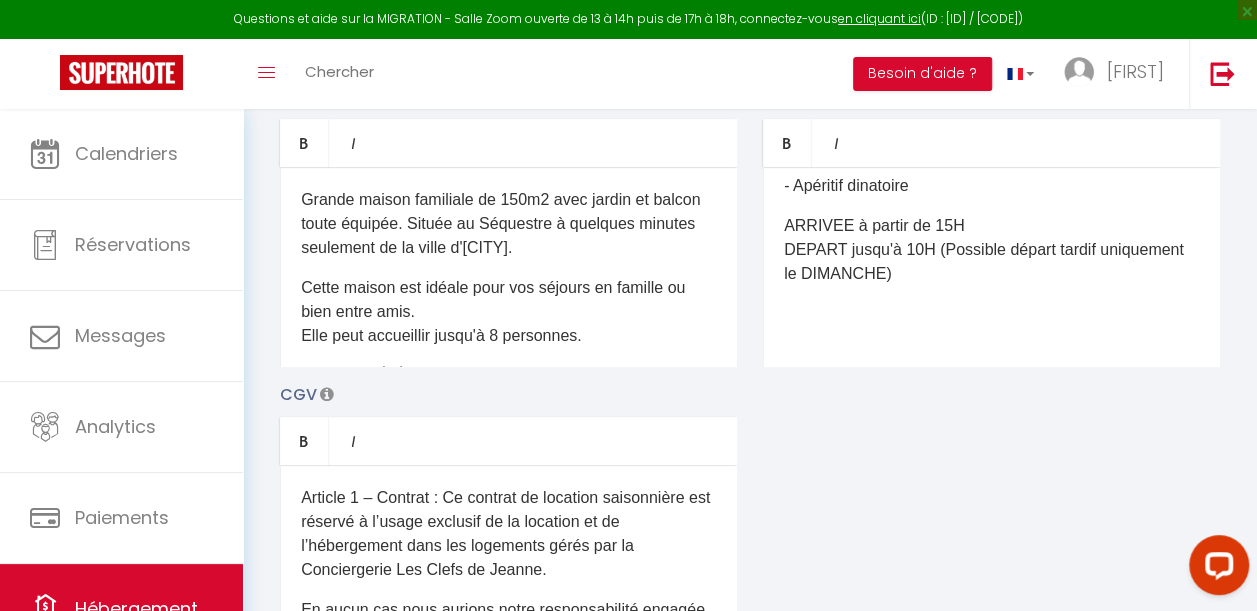 scroll, scrollTop: 421, scrollLeft: 0, axis: vertical 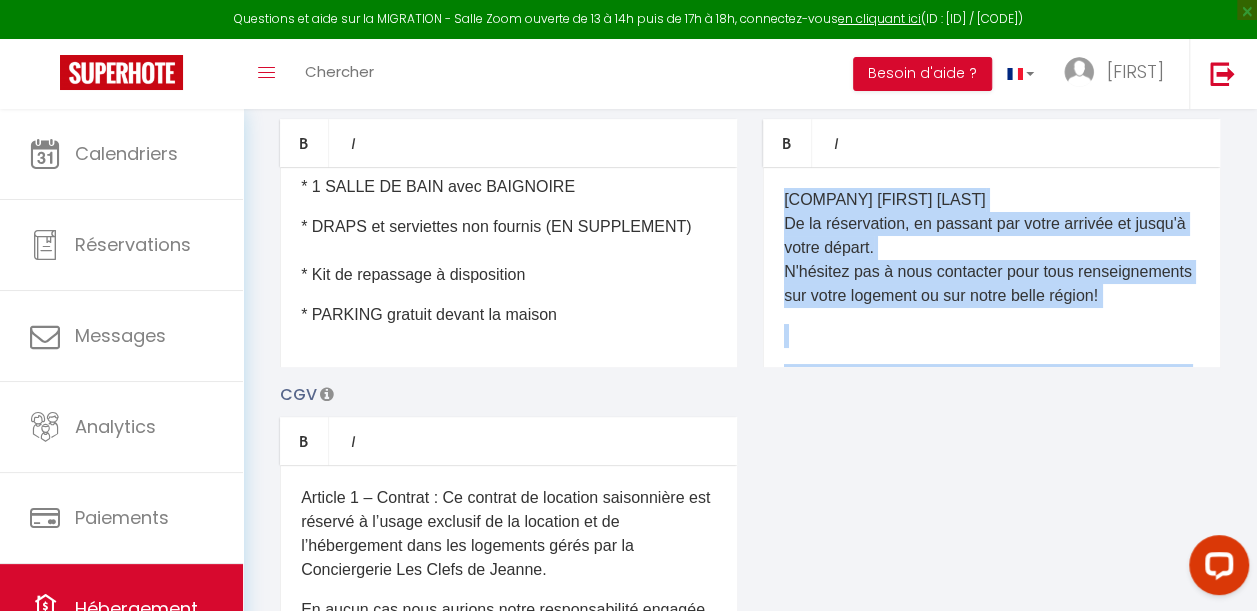 drag, startPoint x: 1252, startPoint y: 134, endPoint x: 1270, endPoint y: 210, distance: 78.10249 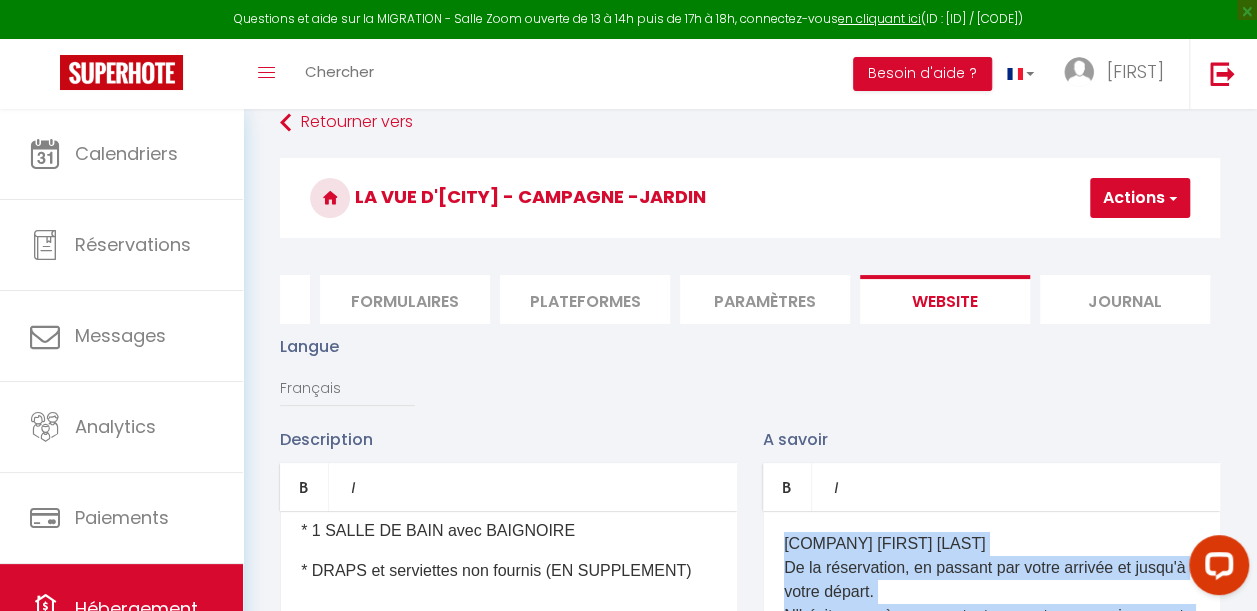 scroll, scrollTop: 0, scrollLeft: 0, axis: both 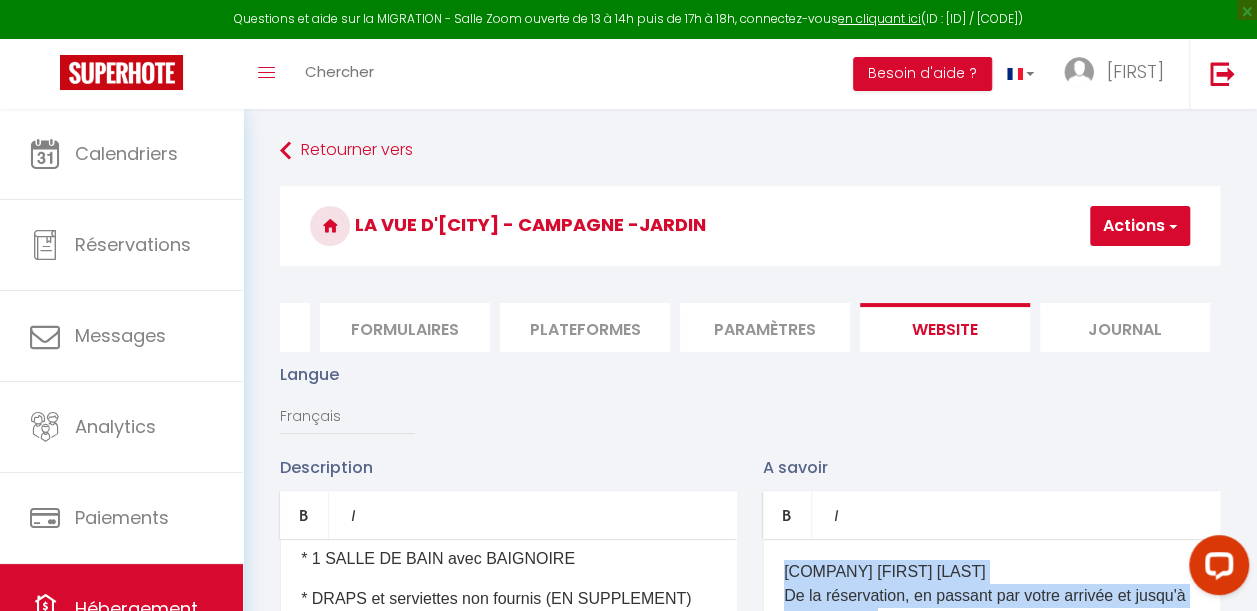 click on "Actions" at bounding box center (1140, 226) 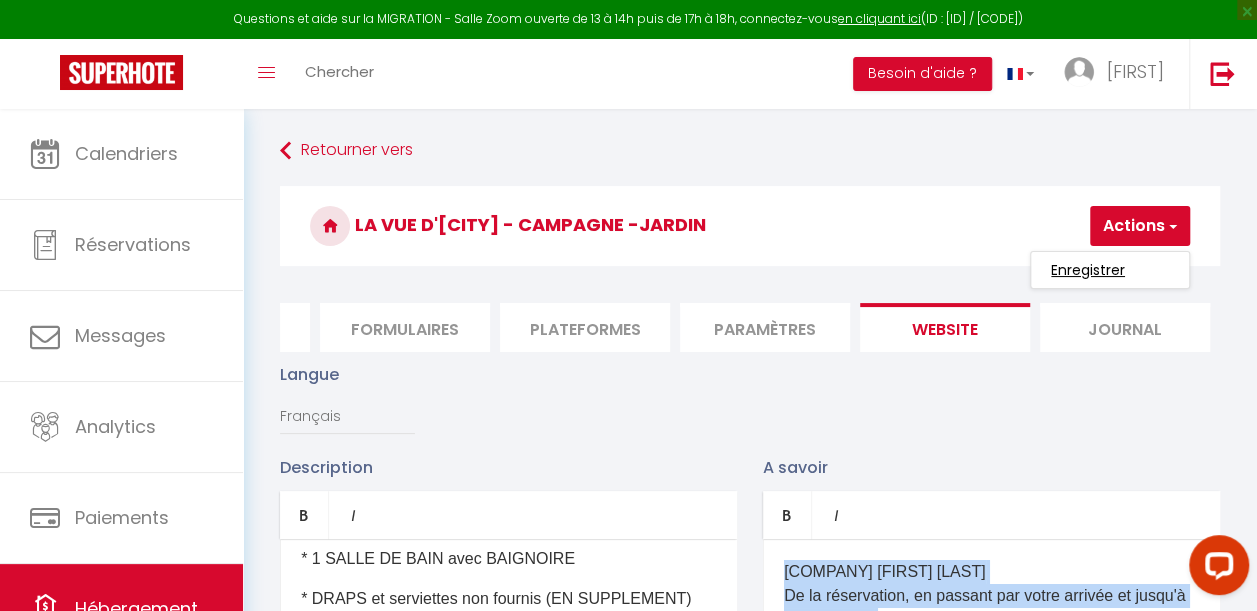 click on "Enregistrer" at bounding box center (1088, 270) 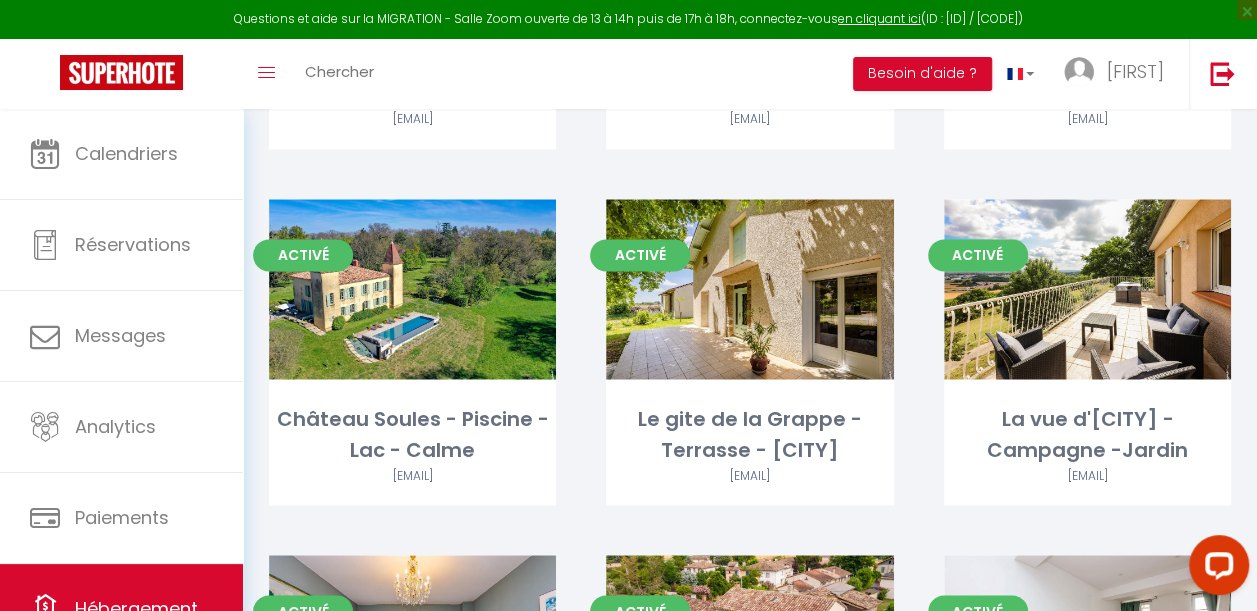 scroll, scrollTop: 5198, scrollLeft: 0, axis: vertical 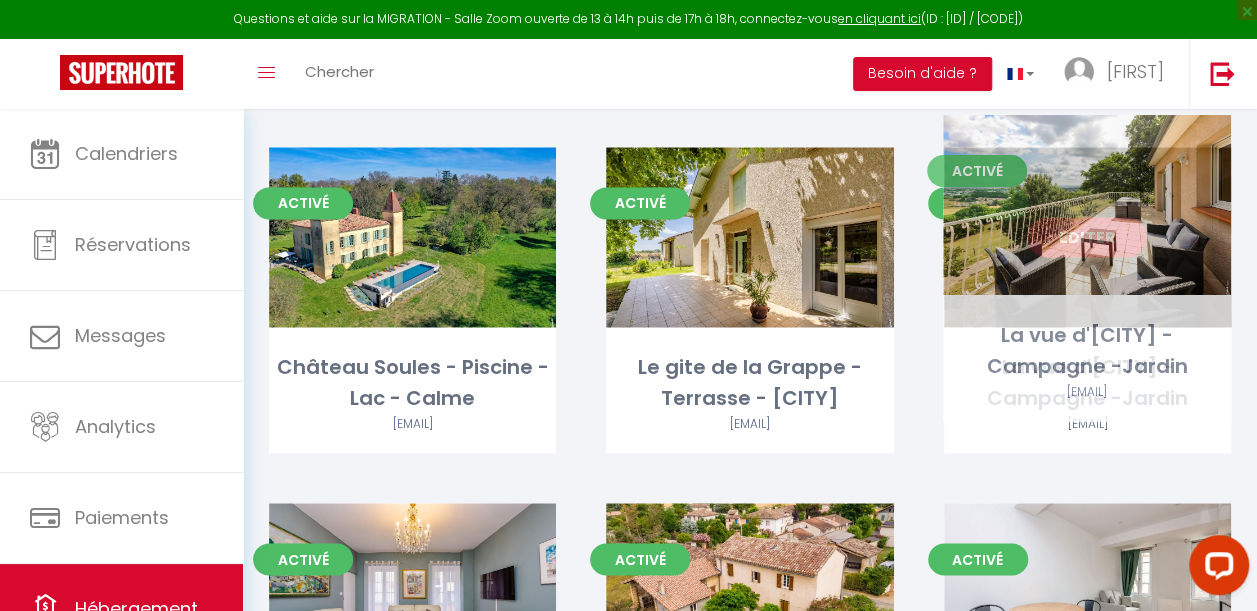 click on "Editer" at bounding box center (1087, 237) 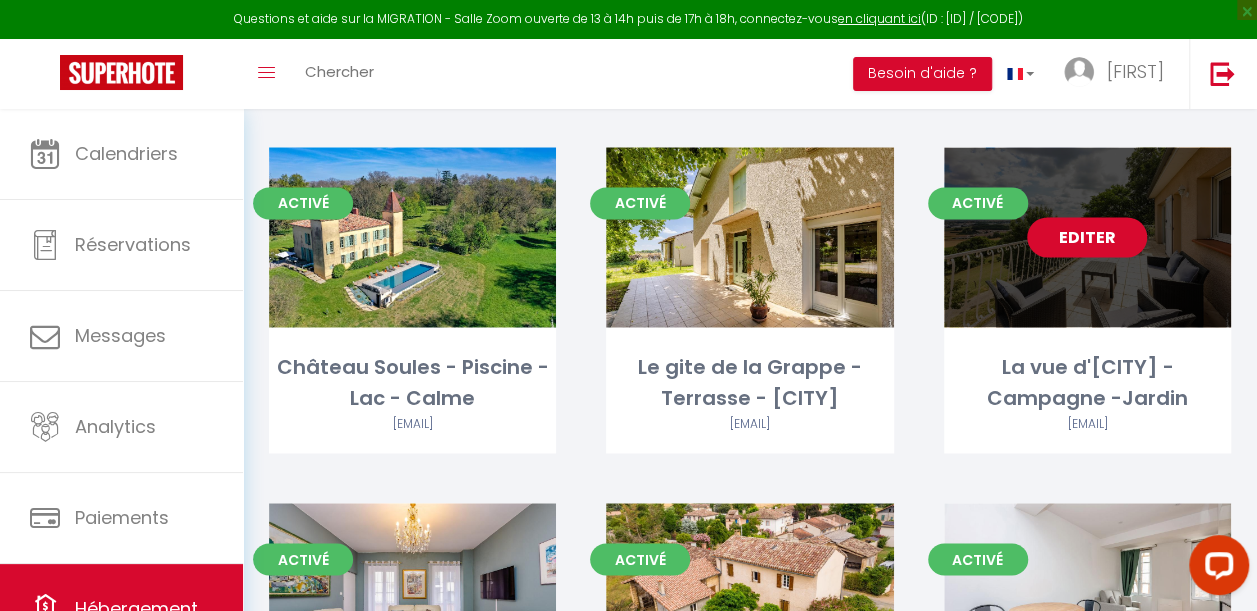 click on "Editer" at bounding box center (1087, 237) 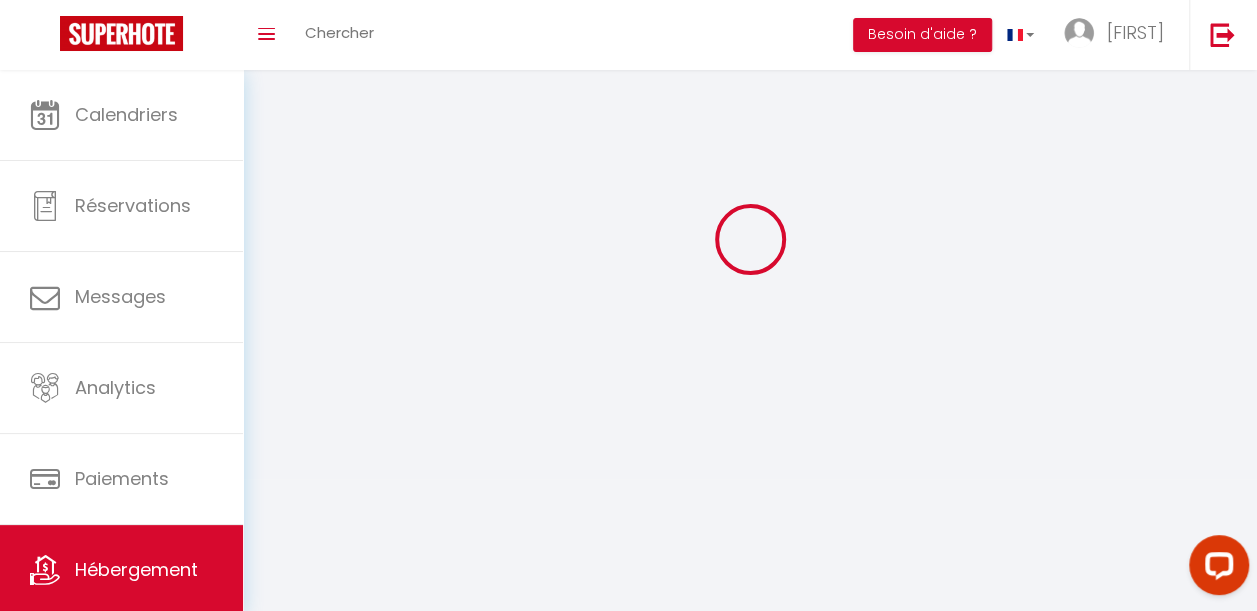 scroll, scrollTop: 0, scrollLeft: 0, axis: both 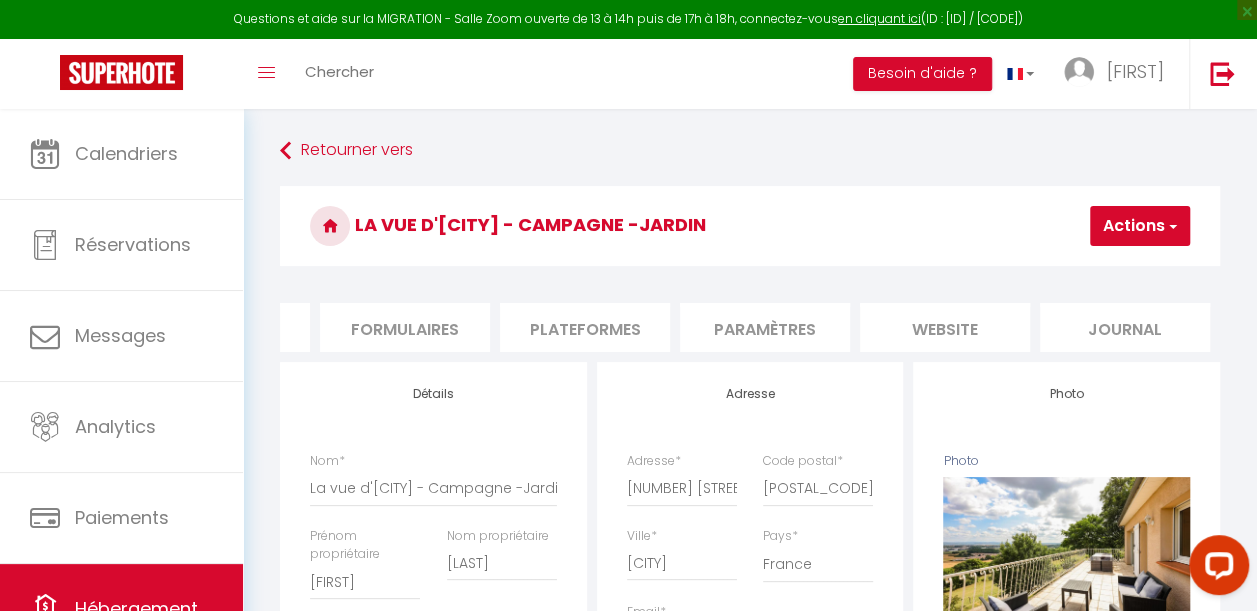 click on "website" at bounding box center [945, 327] 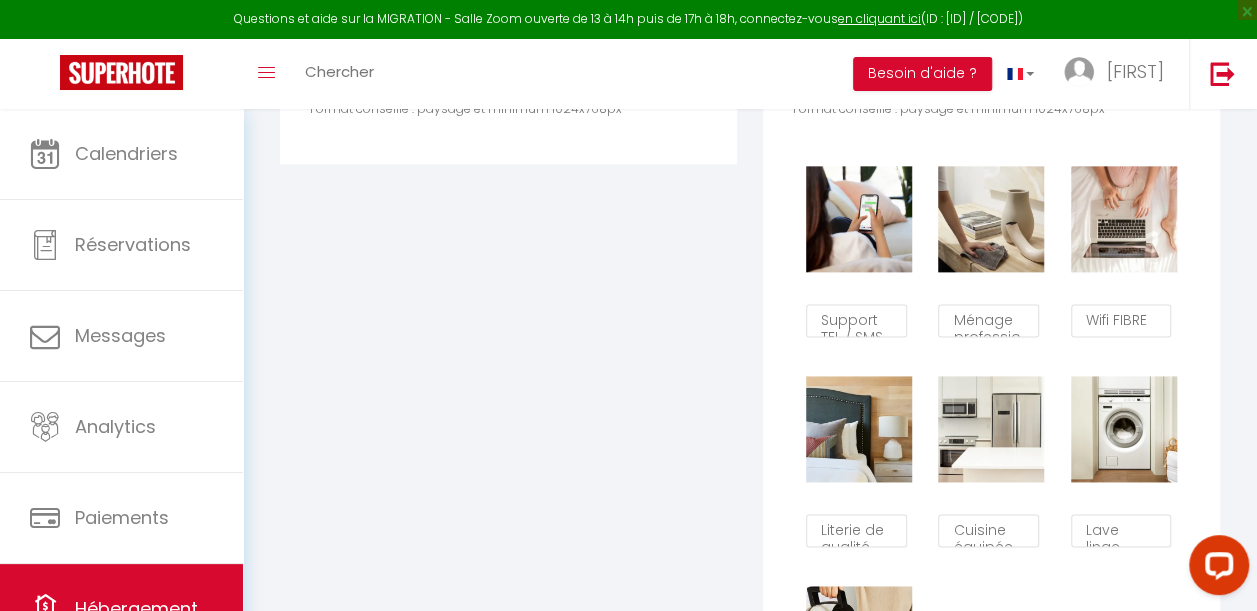 scroll, scrollTop: 1199, scrollLeft: 0, axis: vertical 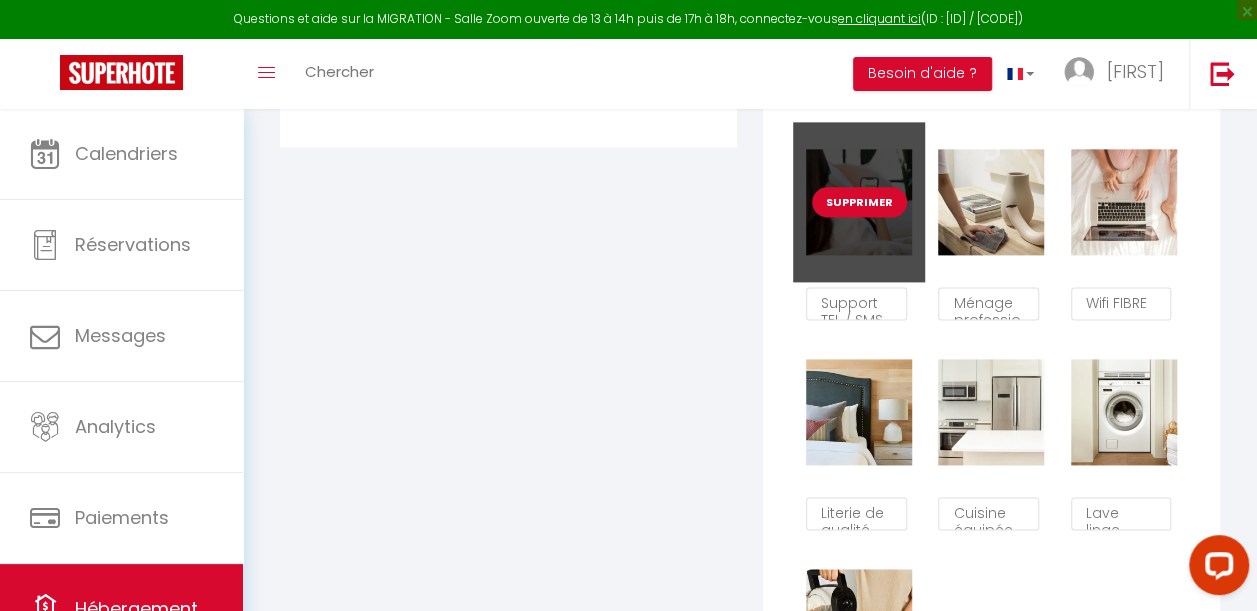 click on "Supprimer" at bounding box center [859, 202] 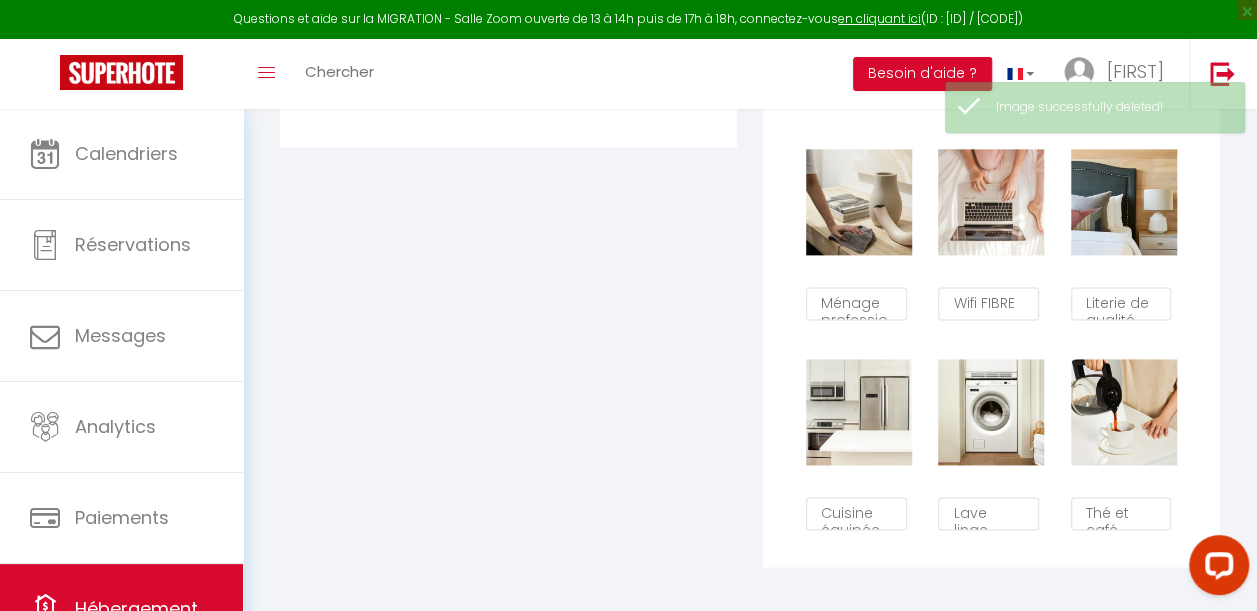 scroll, scrollTop: 34, scrollLeft: 0, axis: vertical 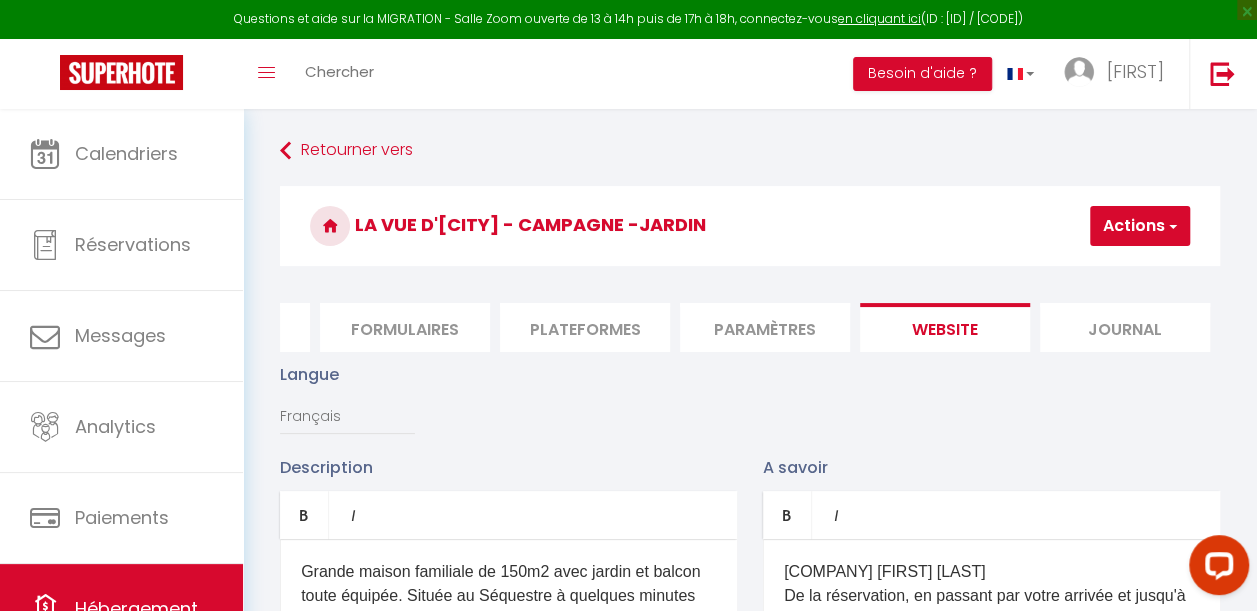 click on "Actions" at bounding box center [1140, 226] 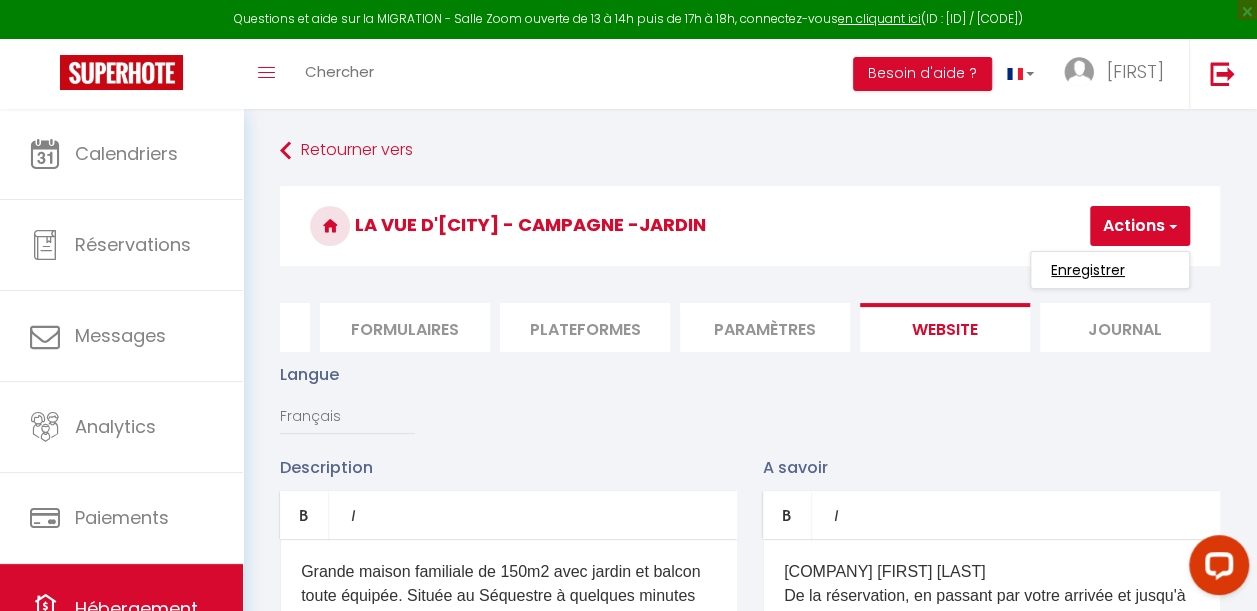click on "Enregistrer" at bounding box center [1088, 270] 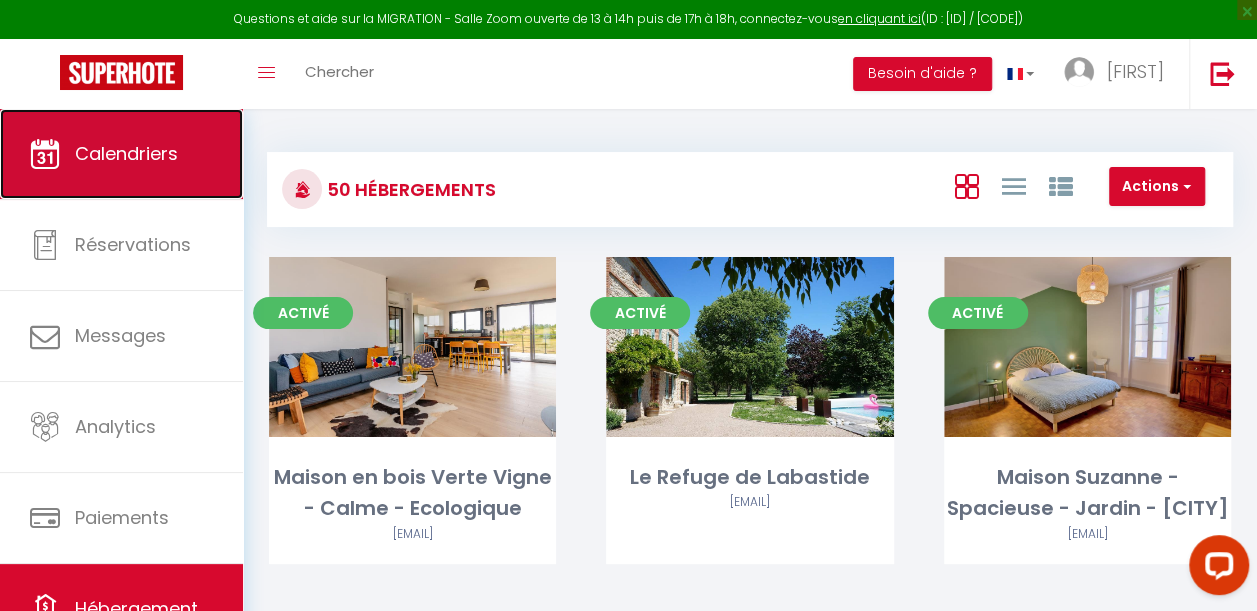 click on "Calendriers" at bounding box center [126, 153] 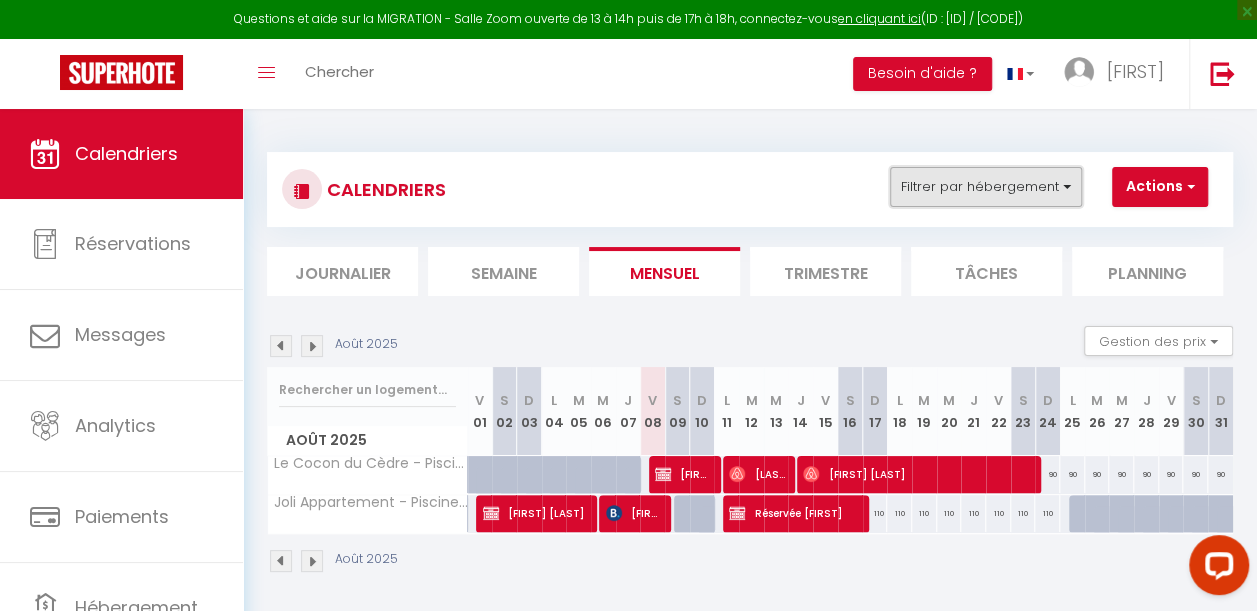 click on "Filtrer par hébergement" at bounding box center (986, 187) 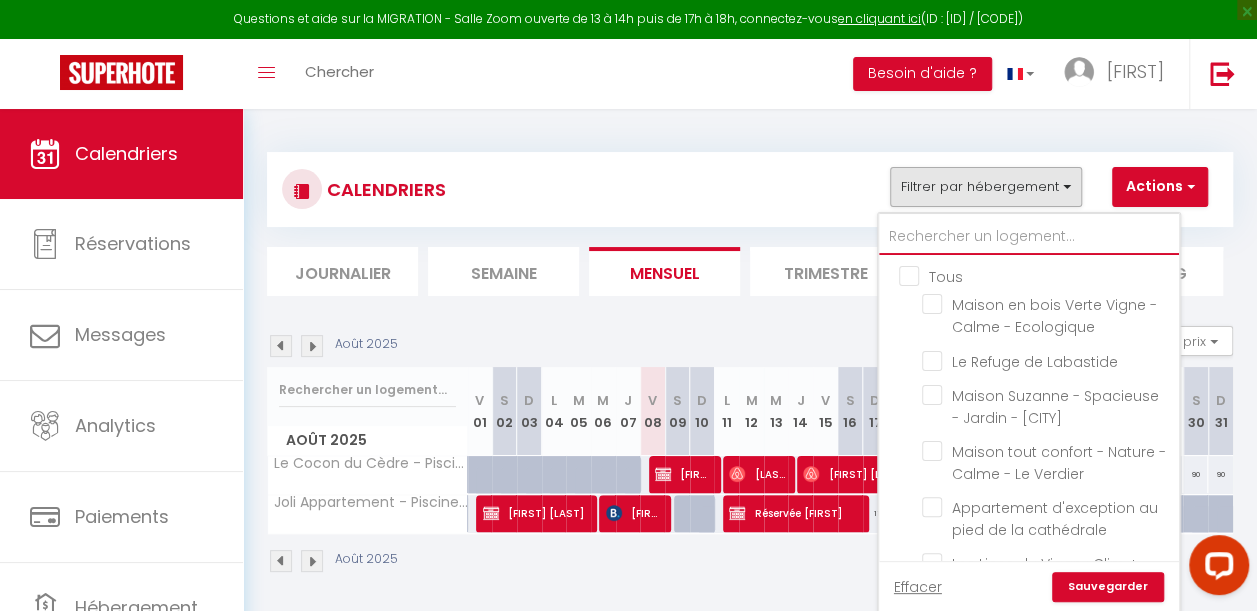 click at bounding box center [1029, 237] 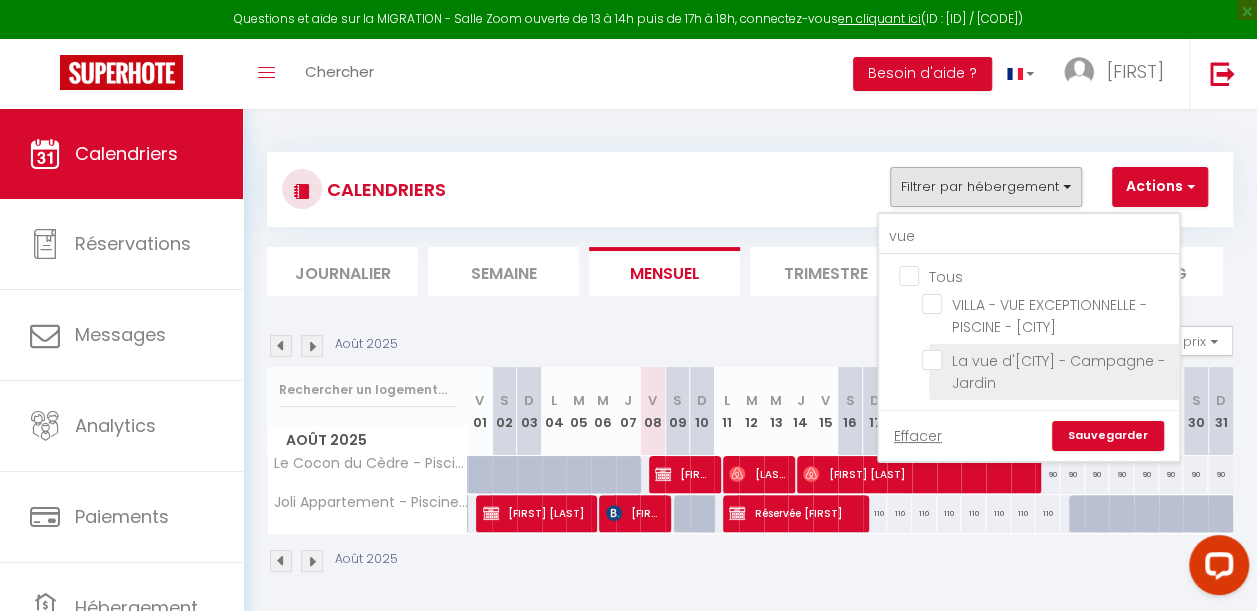 click on "La vue d'[CITY] - Campagne -Jardin" at bounding box center (1047, 360) 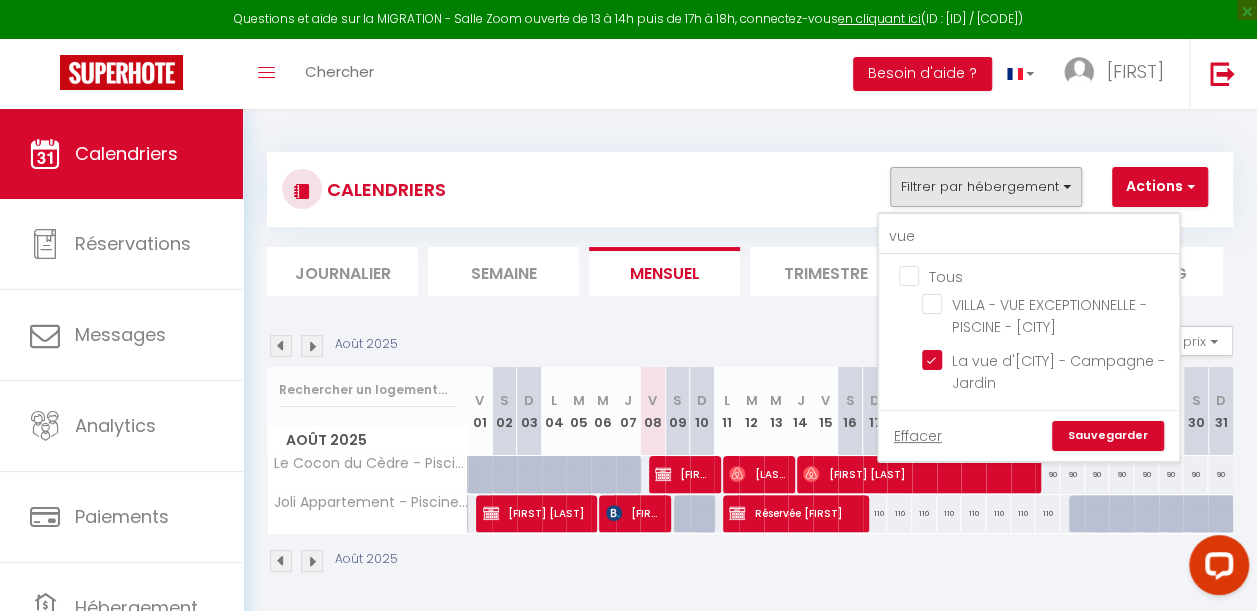 click on "Sauvegarder" at bounding box center [1108, 436] 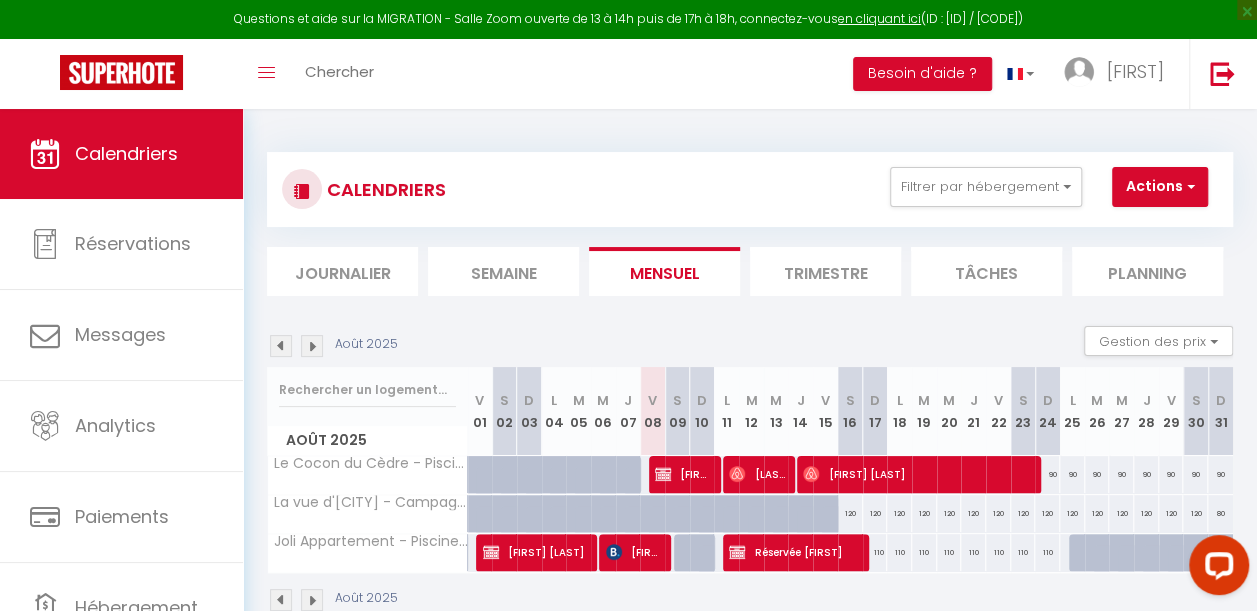 click at bounding box center [312, 346] 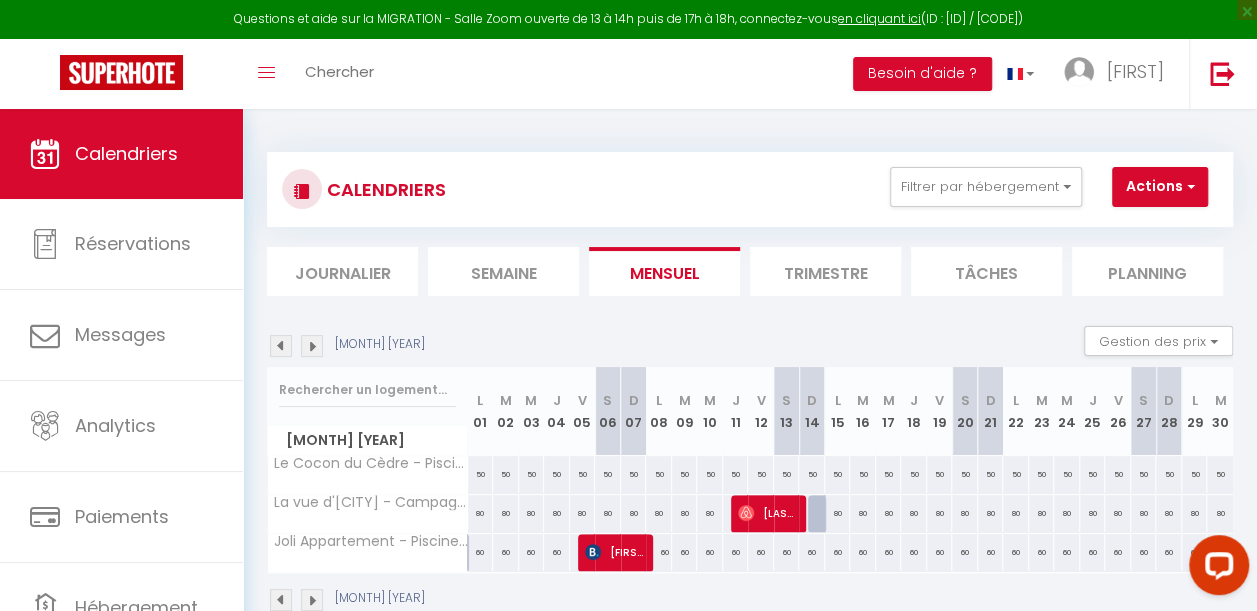click at bounding box center [312, 346] 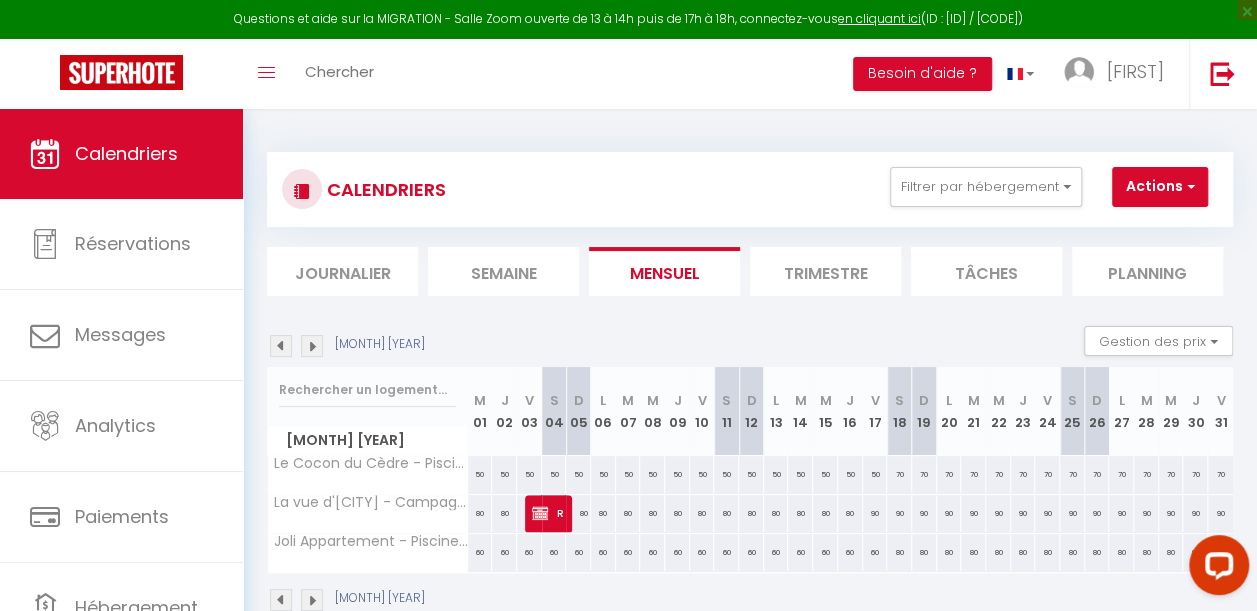 click at bounding box center (281, 346) 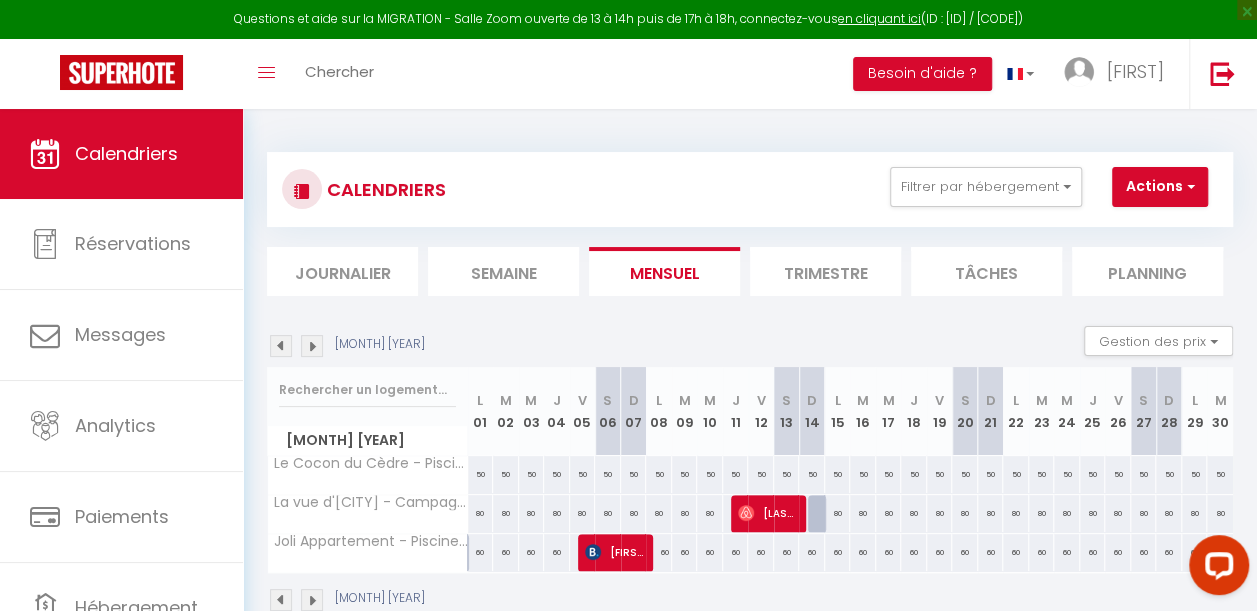 click at bounding box center [312, 346] 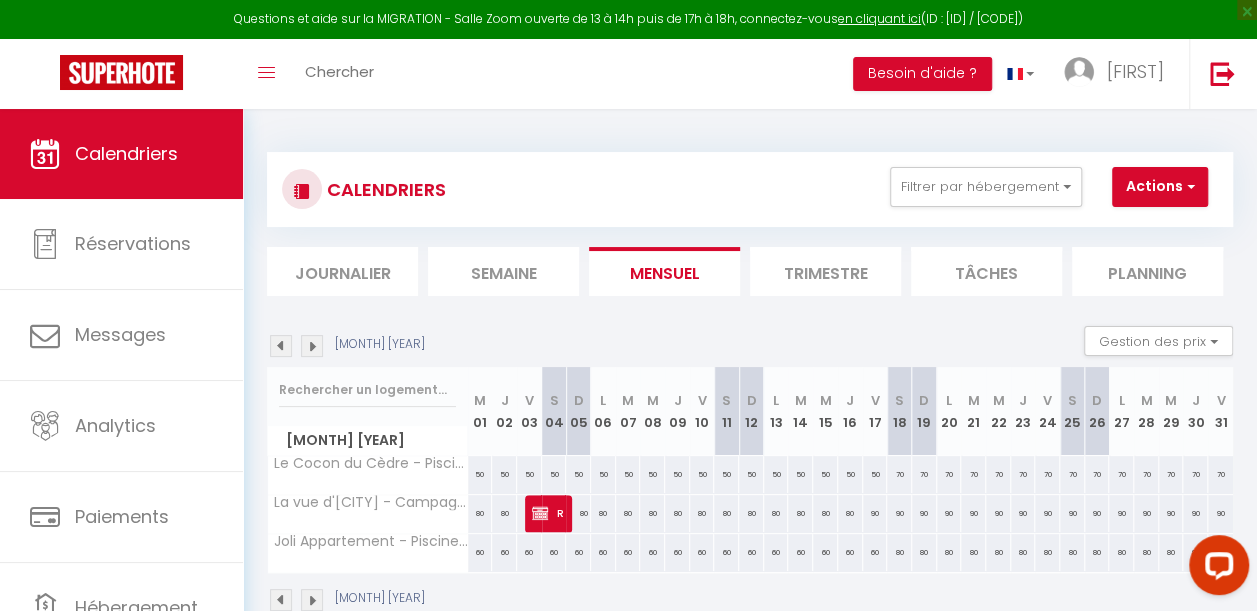 click on "80" at bounding box center [578, 513] 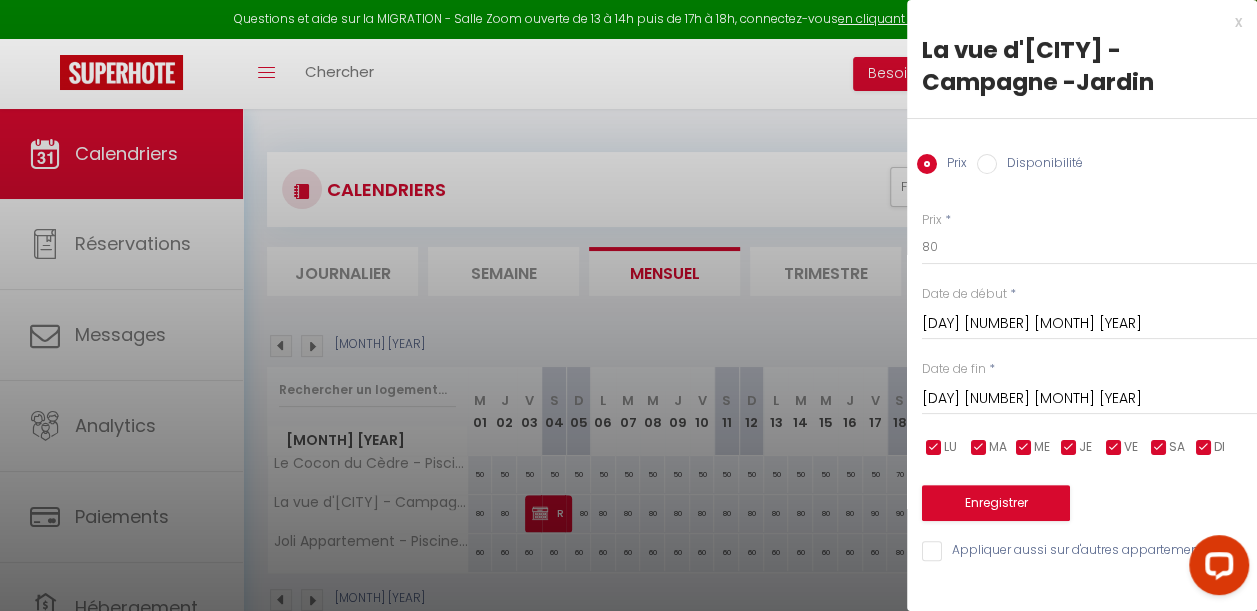 click on "Disponibilité" at bounding box center [1040, 165] 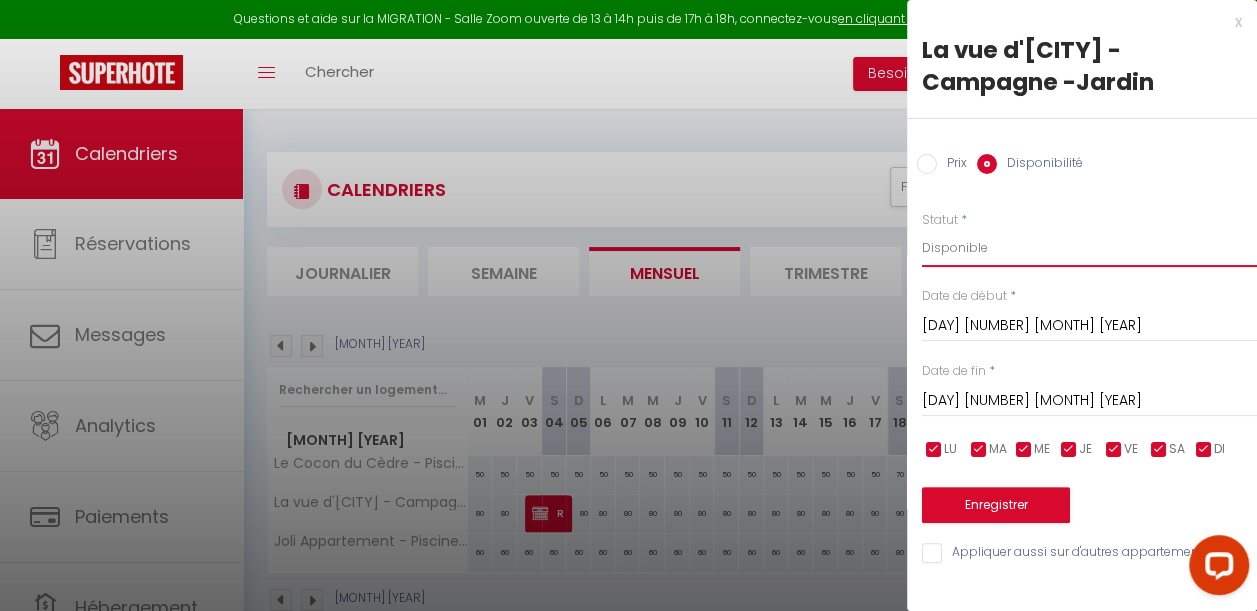 click on "Disponible
Indisponible" at bounding box center [1089, 248] 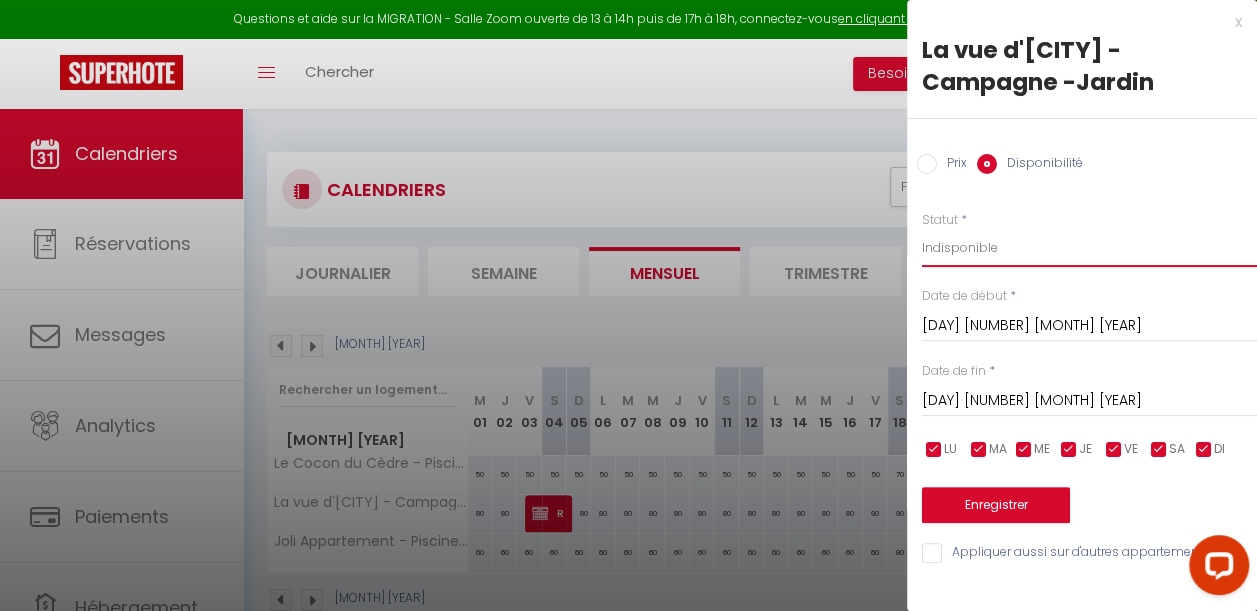 click on "Disponible
Indisponible" at bounding box center [1089, 248] 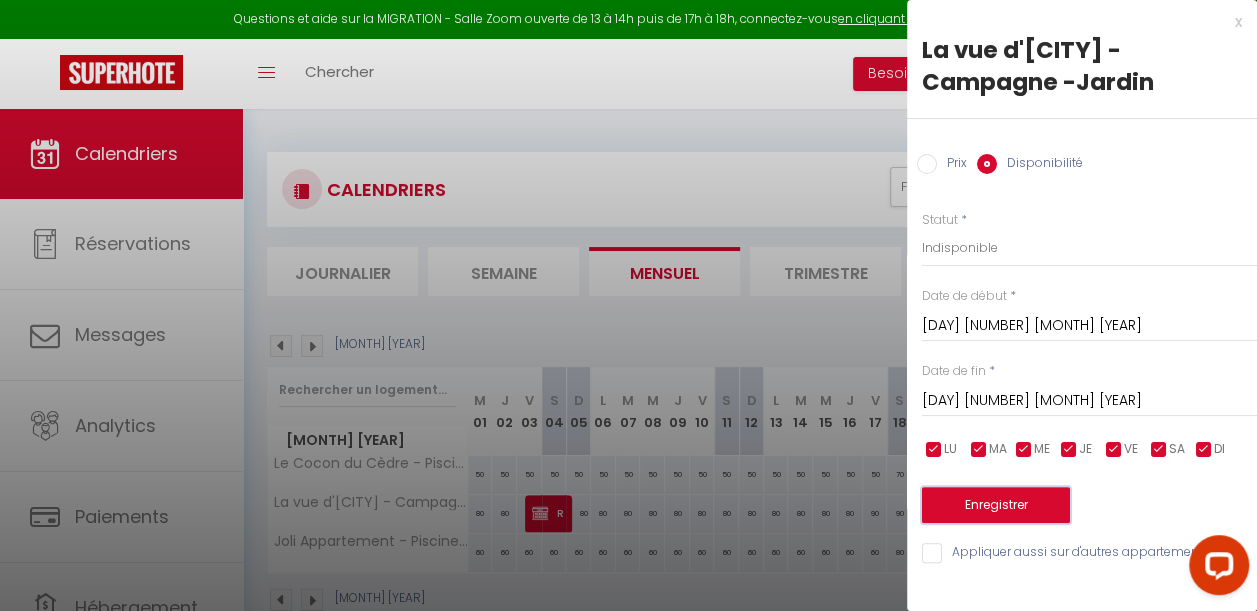 click on "Enregistrer" at bounding box center [996, 505] 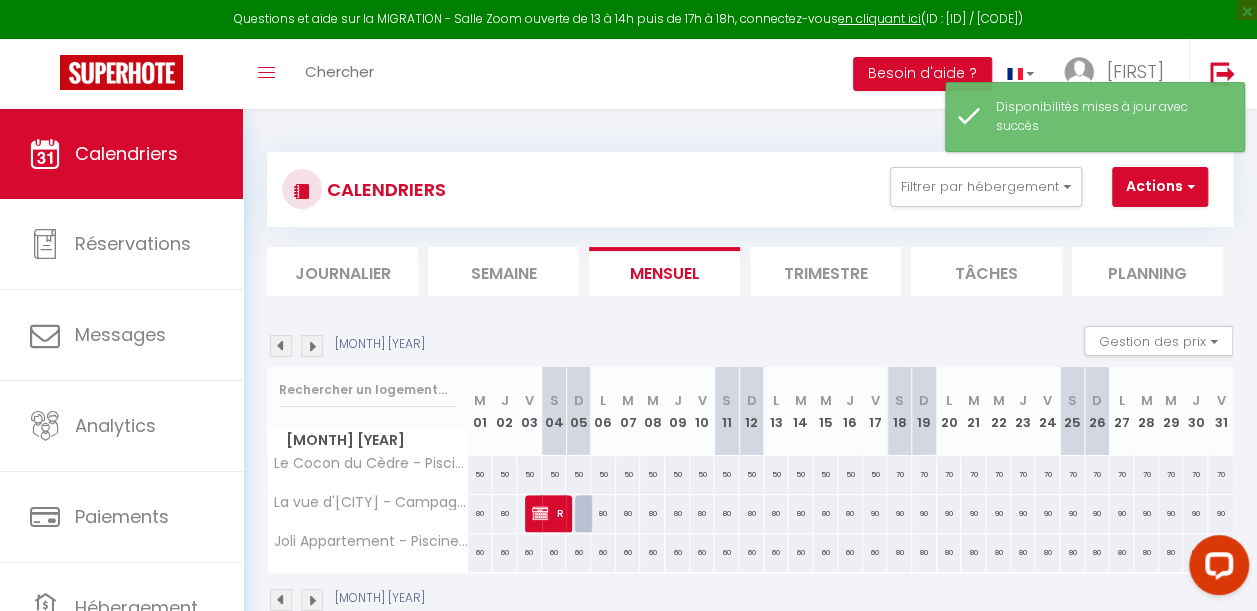 click at bounding box center (312, 346) 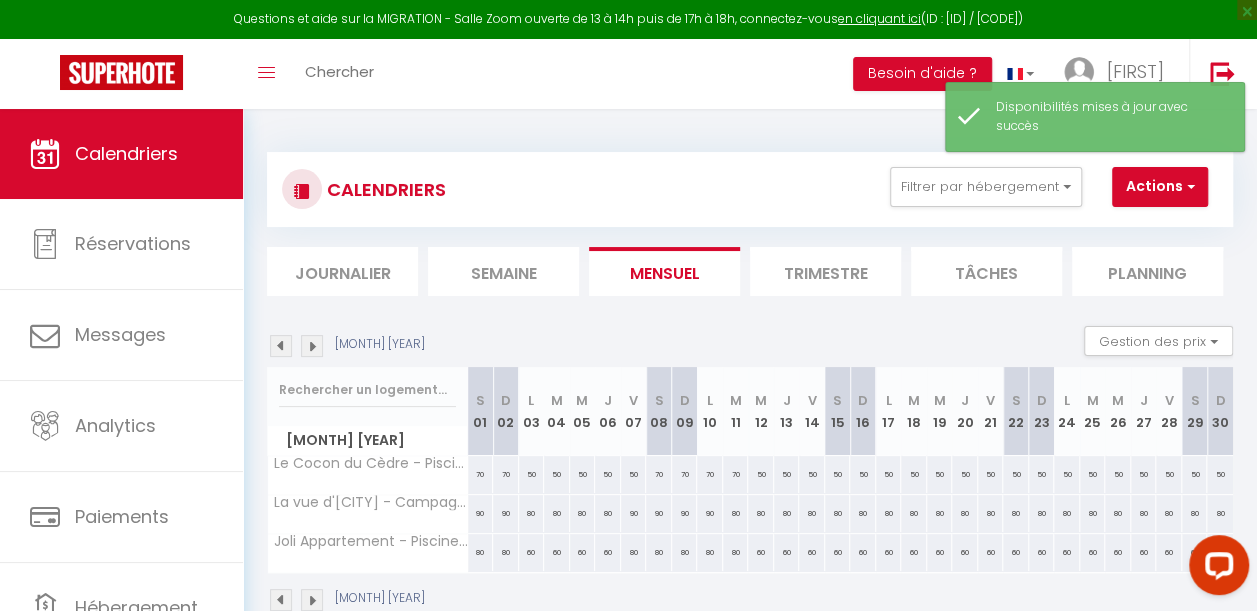 click at bounding box center [312, 346] 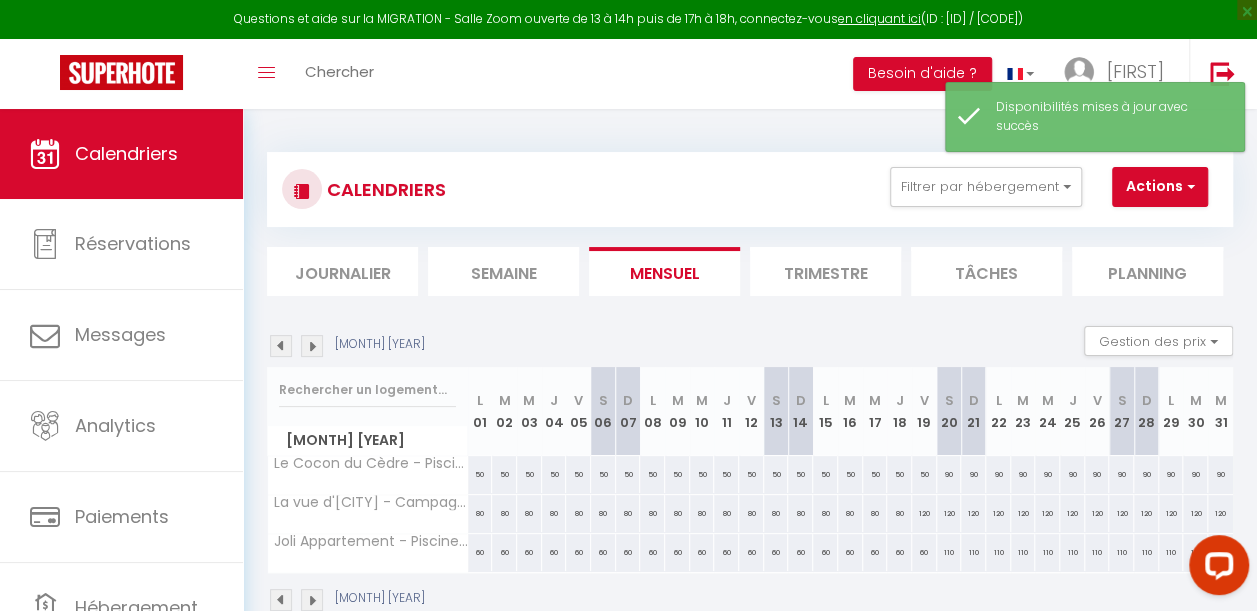 click at bounding box center [312, 346] 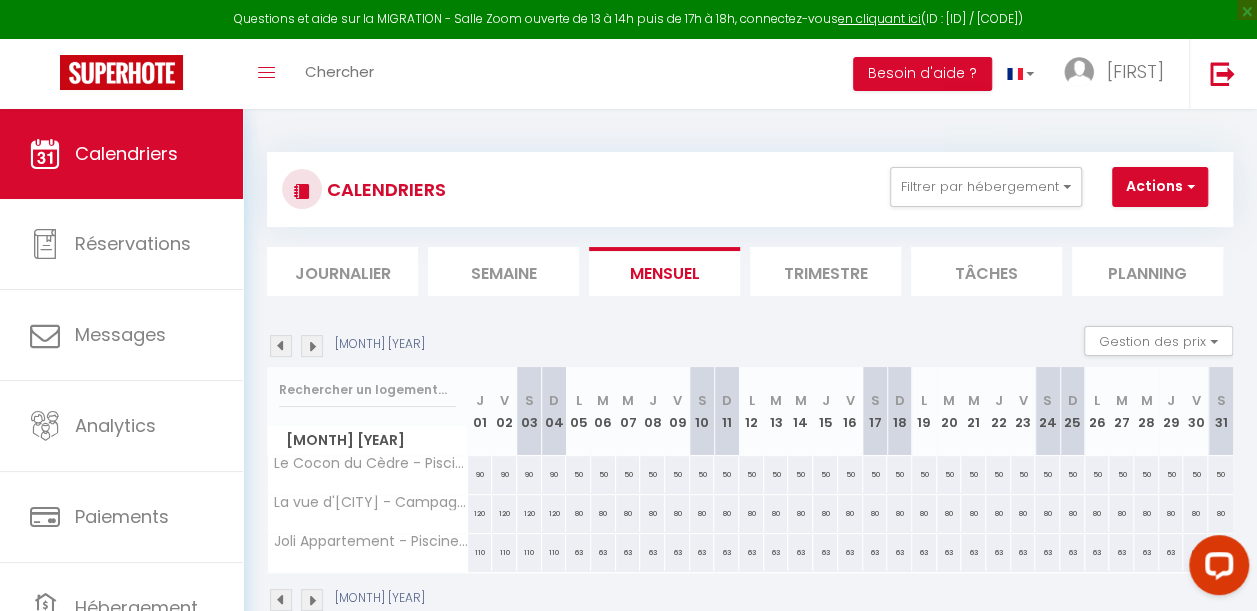 click at bounding box center (312, 346) 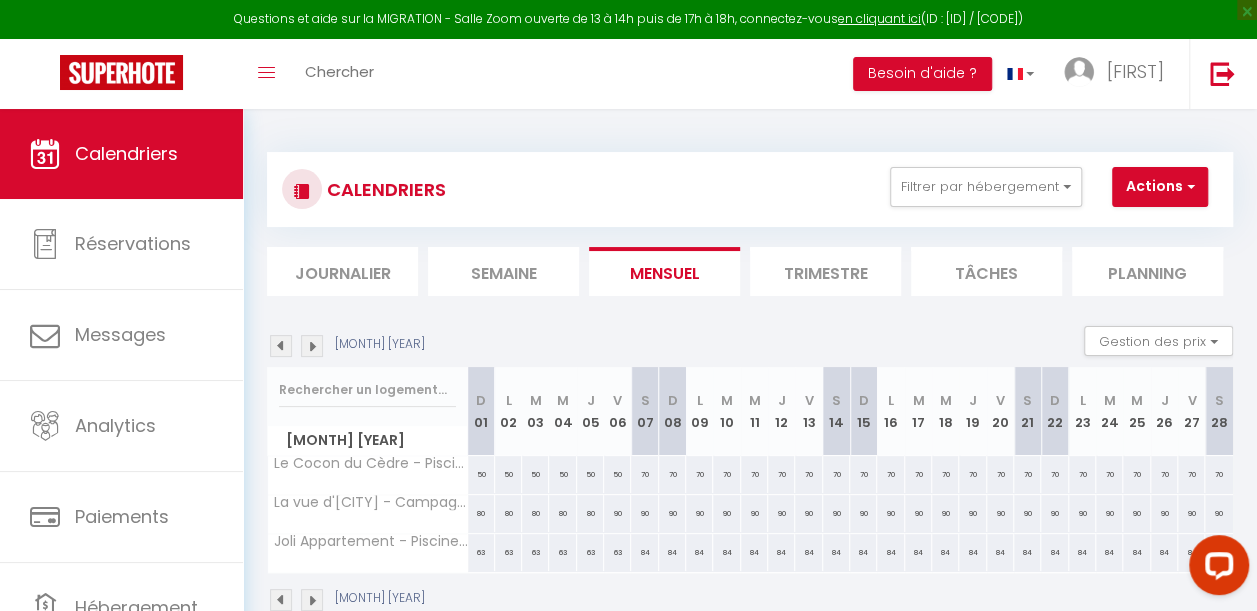 click at bounding box center (312, 346) 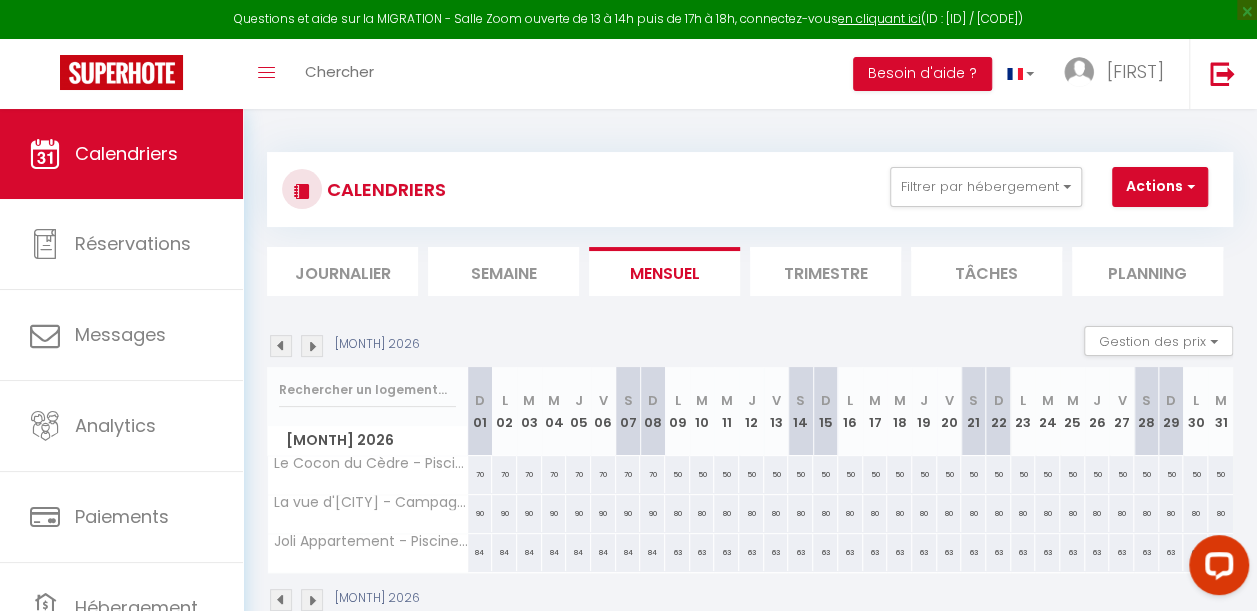 click at bounding box center [312, 346] 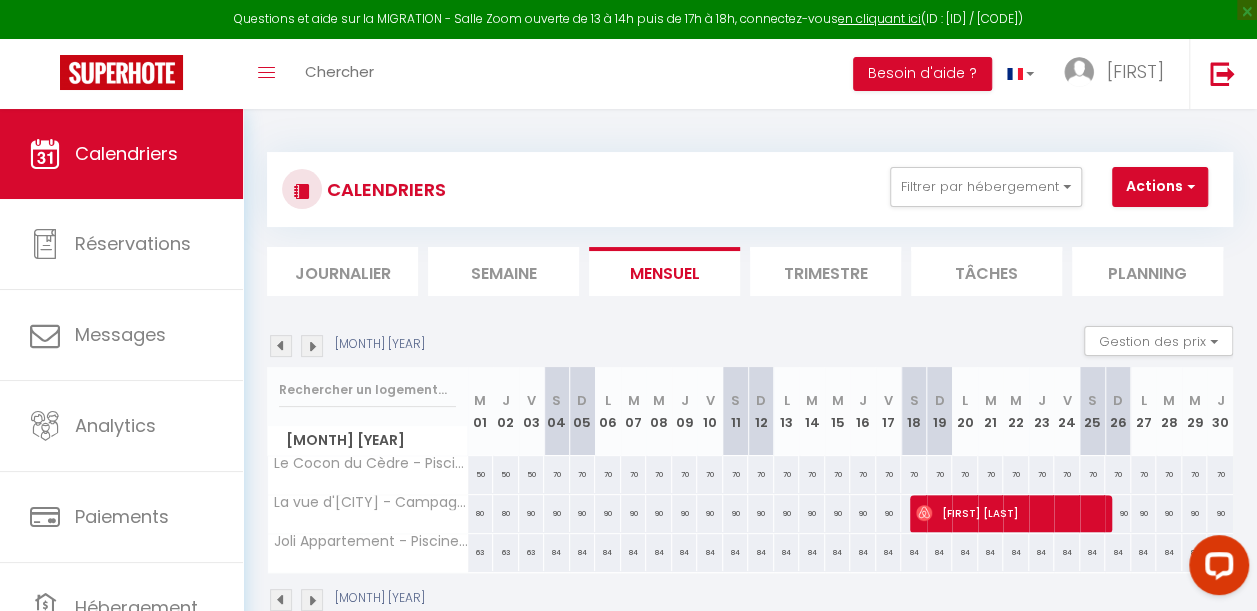 click on "90" at bounding box center (1118, 513) 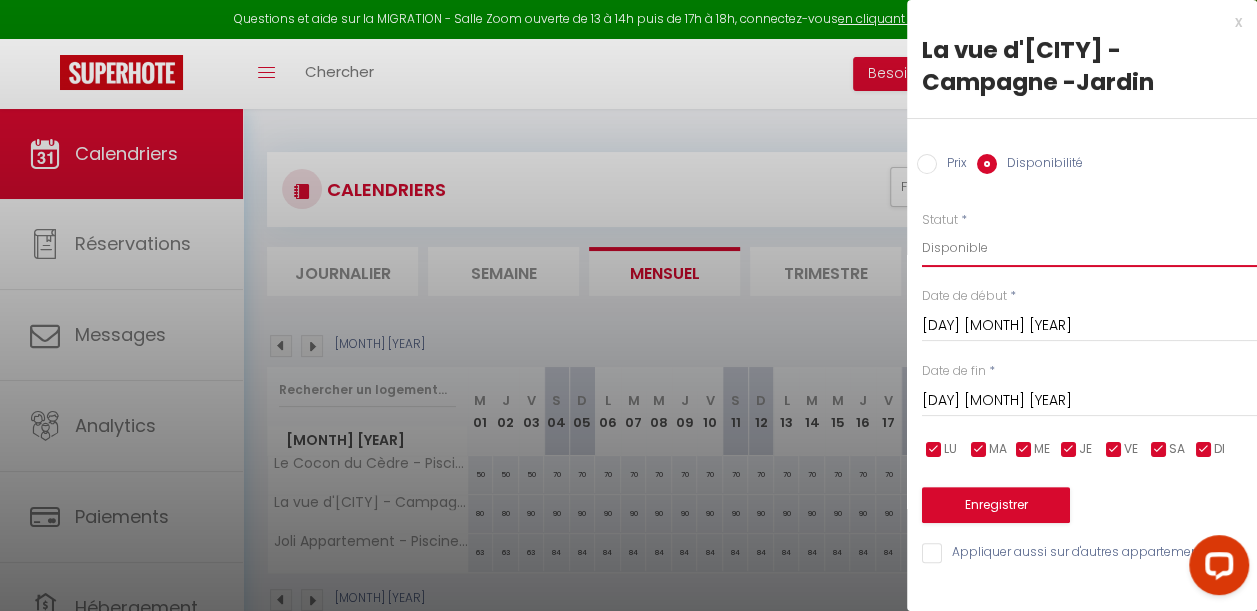 click on "Disponible
Indisponible" at bounding box center (1089, 248) 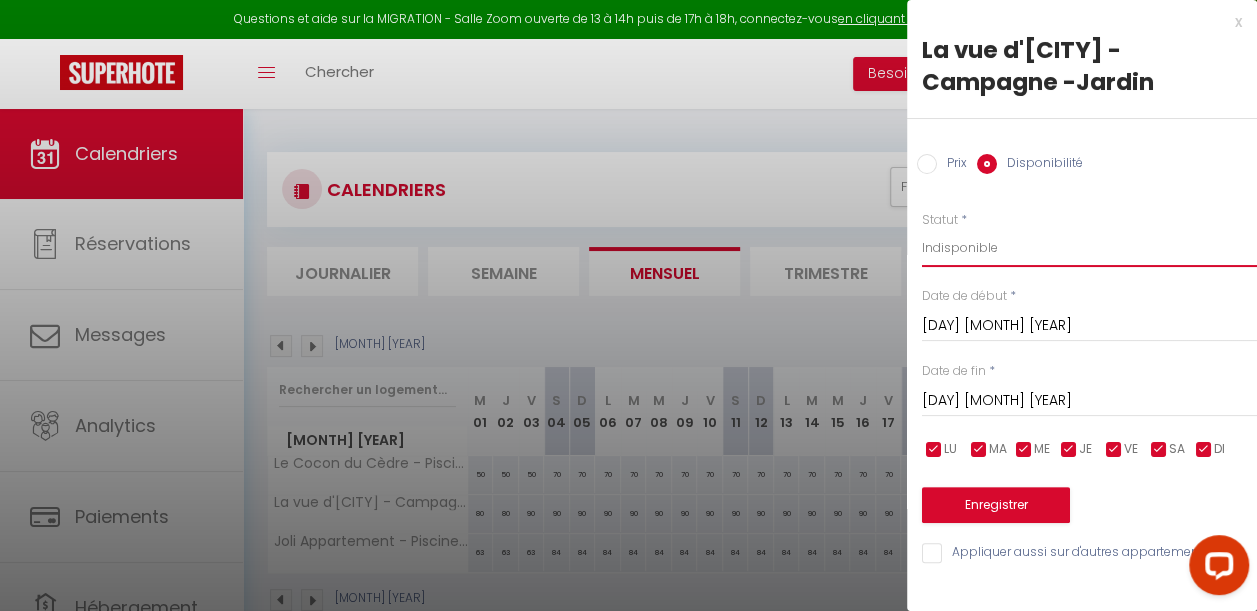 click on "Disponible
Indisponible" at bounding box center (1089, 248) 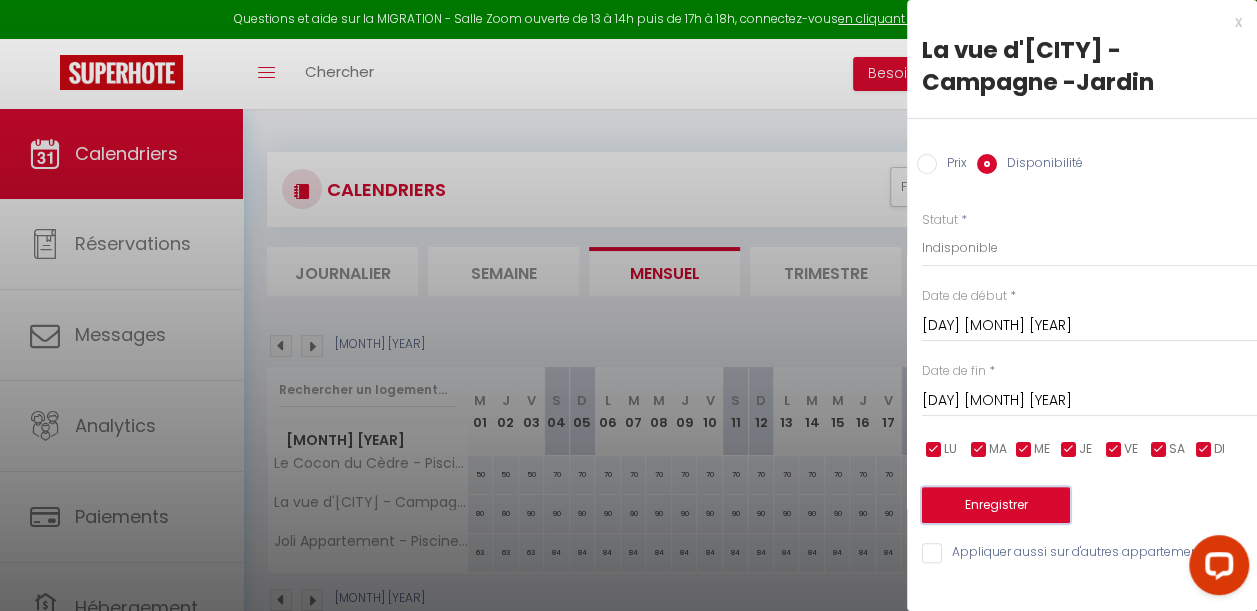 click on "Enregistrer" at bounding box center (996, 505) 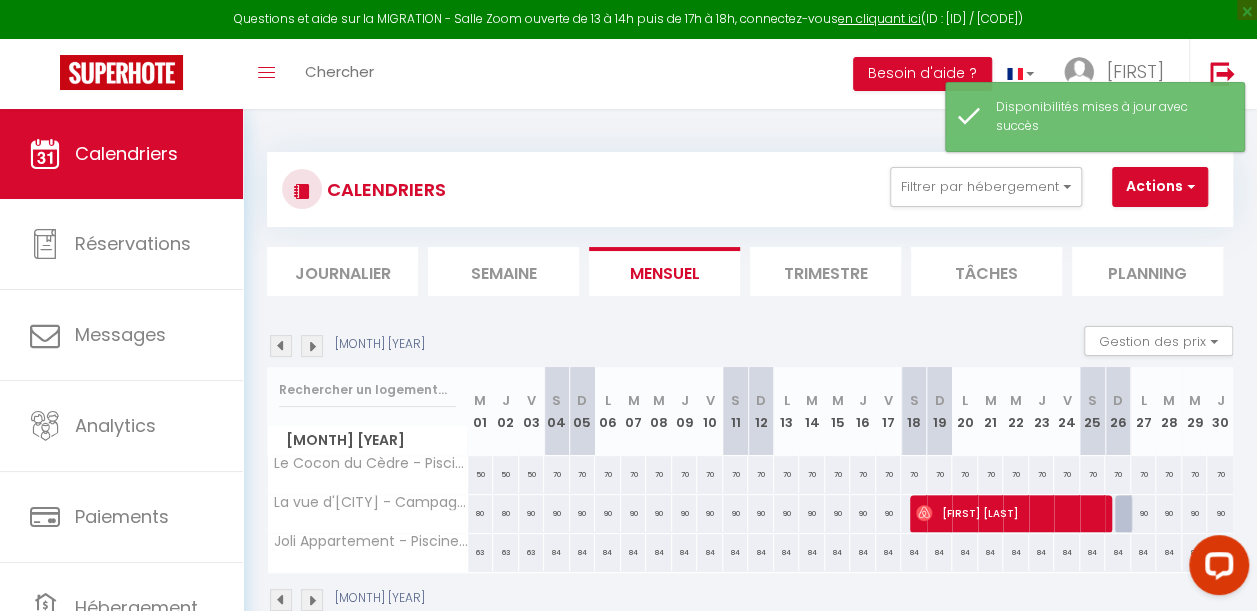 click at bounding box center (312, 346) 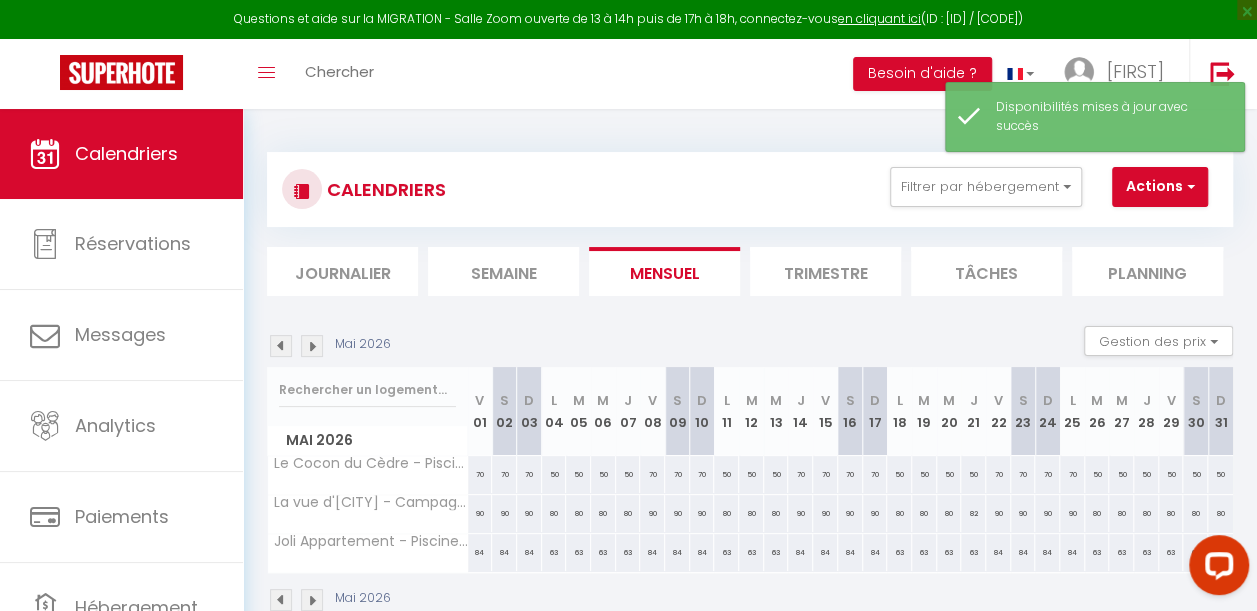 click at bounding box center [312, 346] 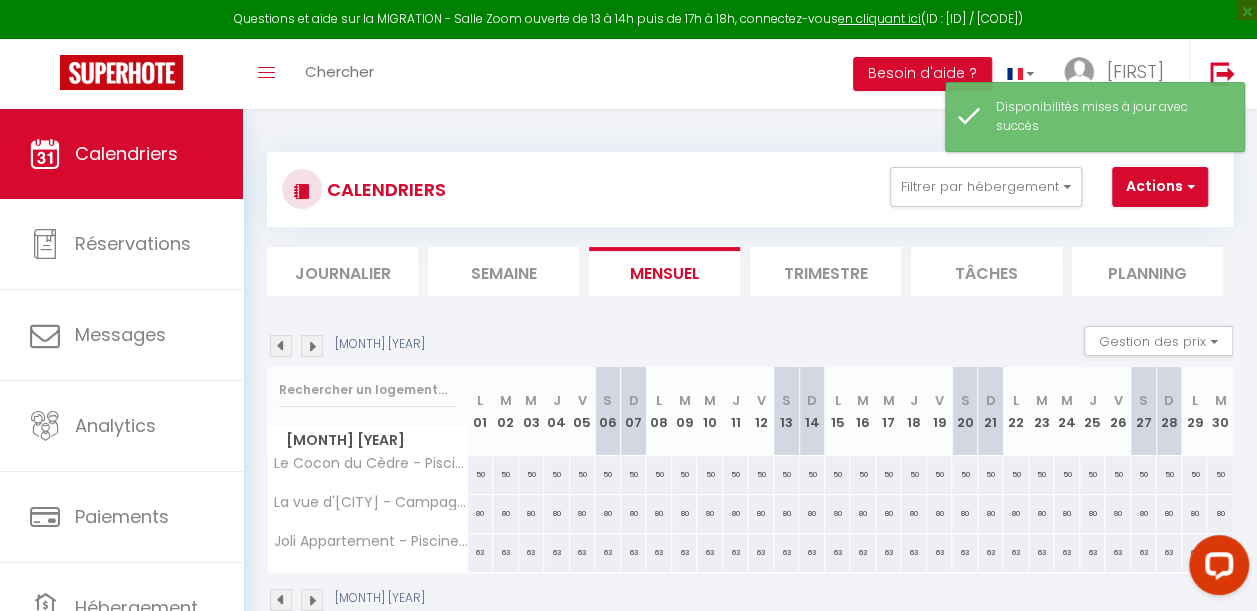 click at bounding box center (312, 346) 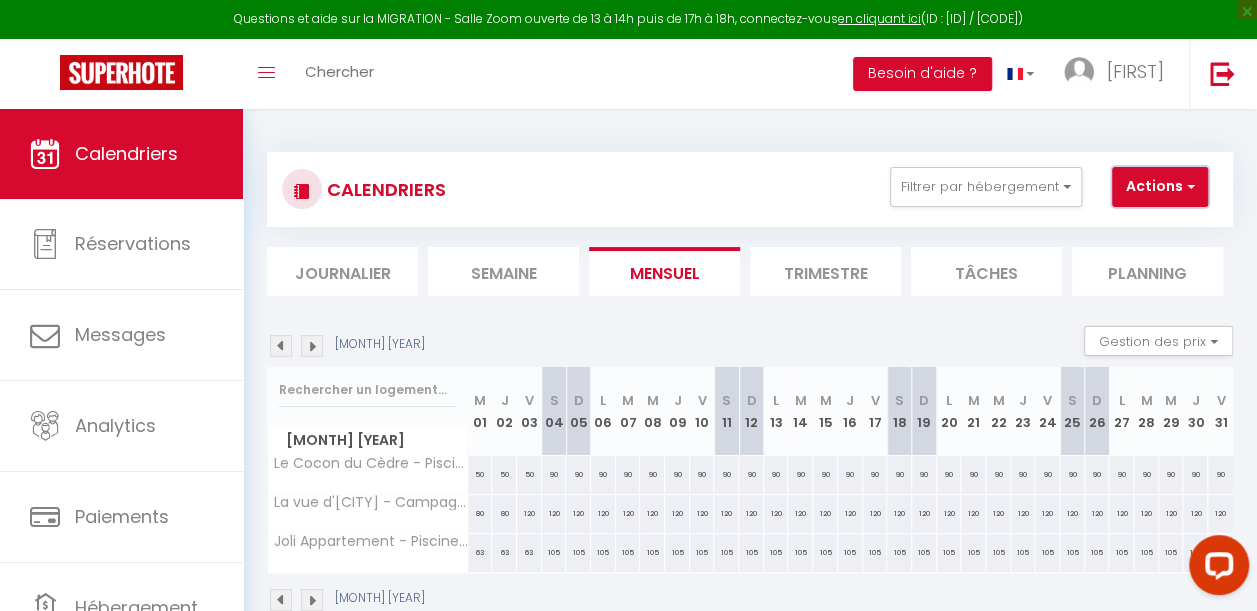 click on "Actions" at bounding box center (1160, 187) 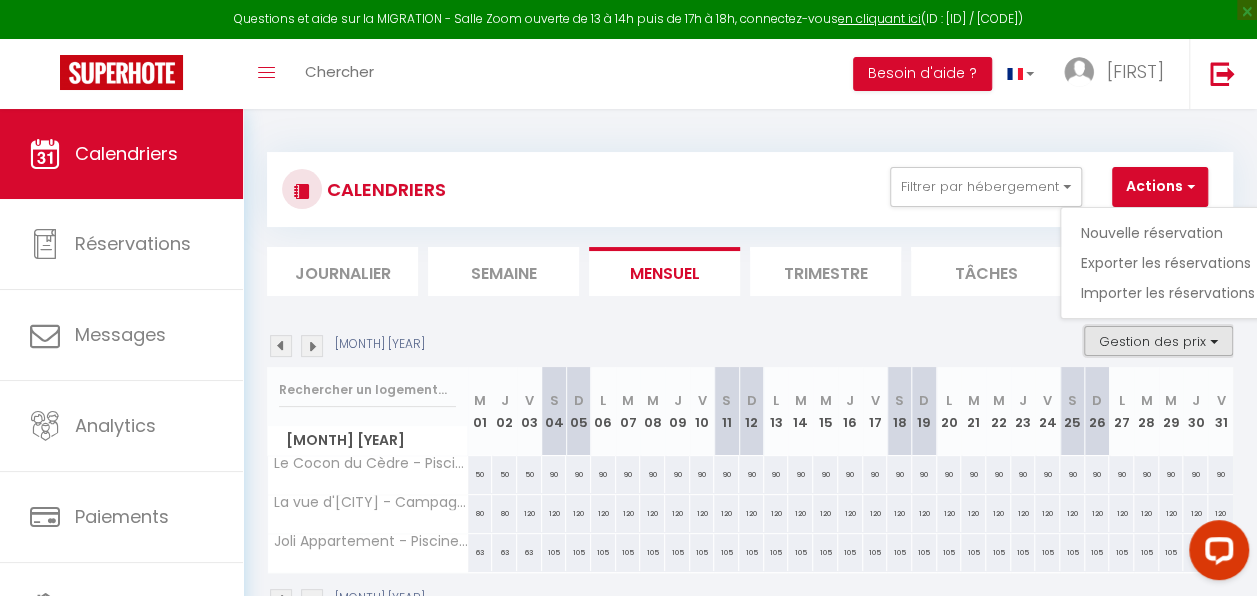 click on "Gestion des prix" at bounding box center [1158, 341] 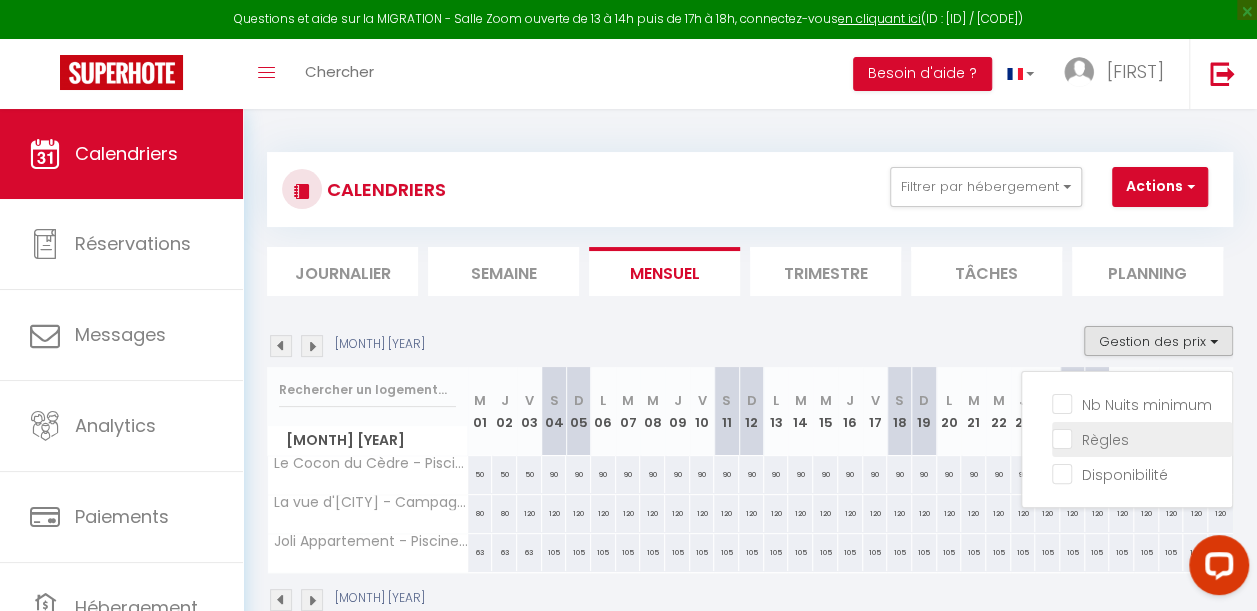 click on "Règles" at bounding box center (1142, 438) 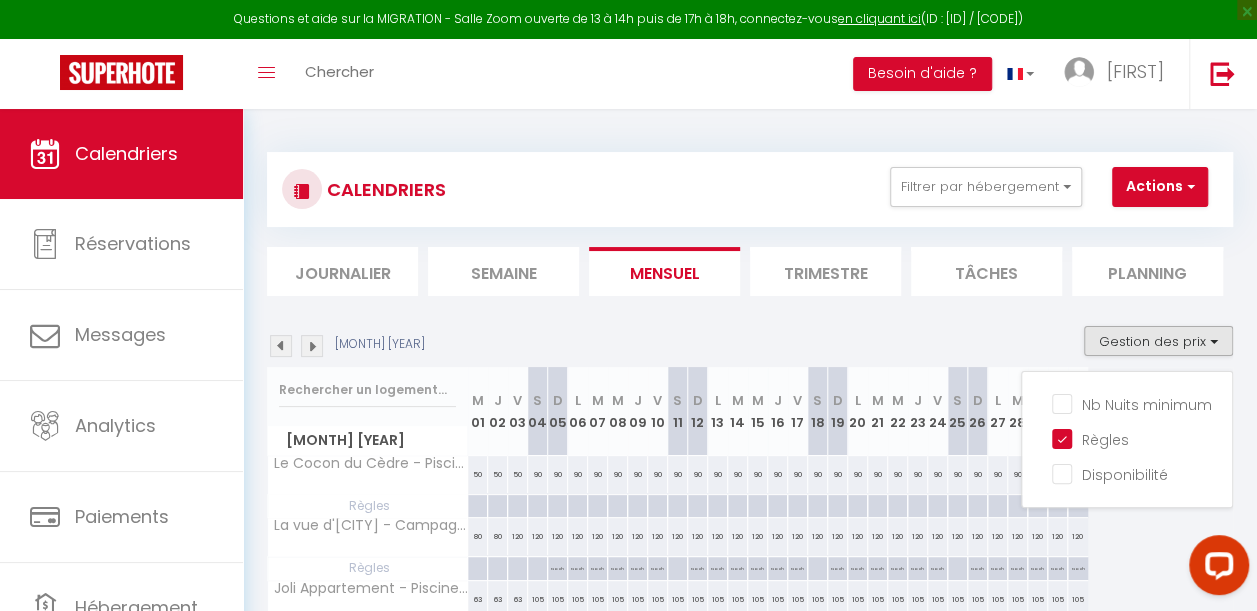 click on "No ch in/out" at bounding box center [557, 574] 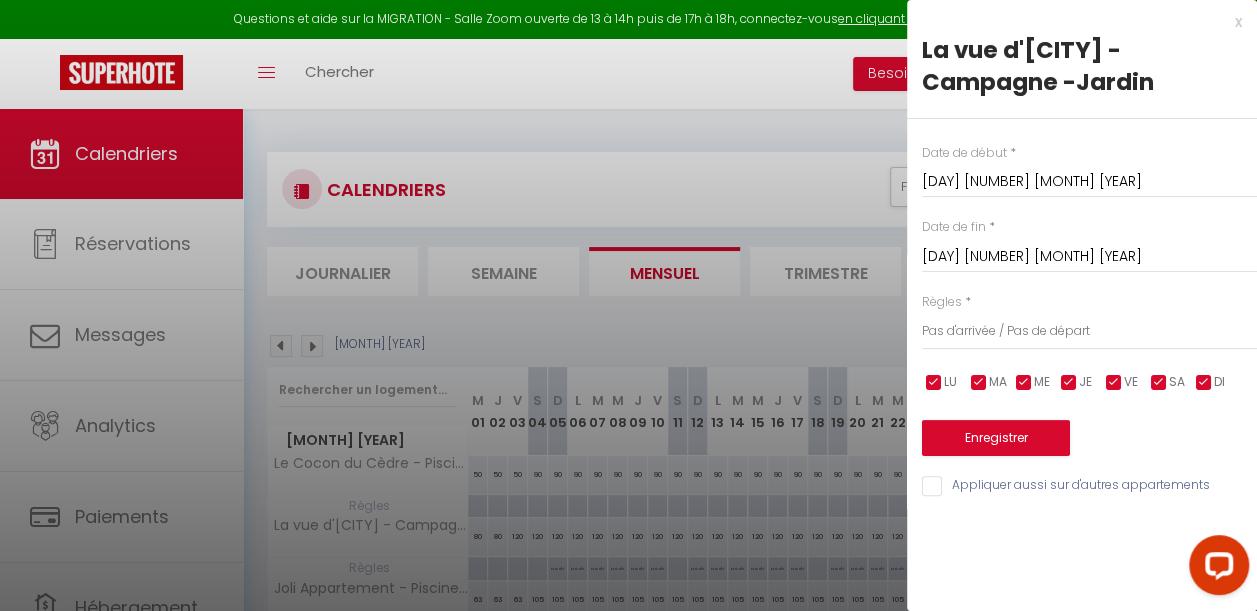 click on "[DAY] [NUMBER] [MONTH] [YEAR]" at bounding box center [1089, 257] 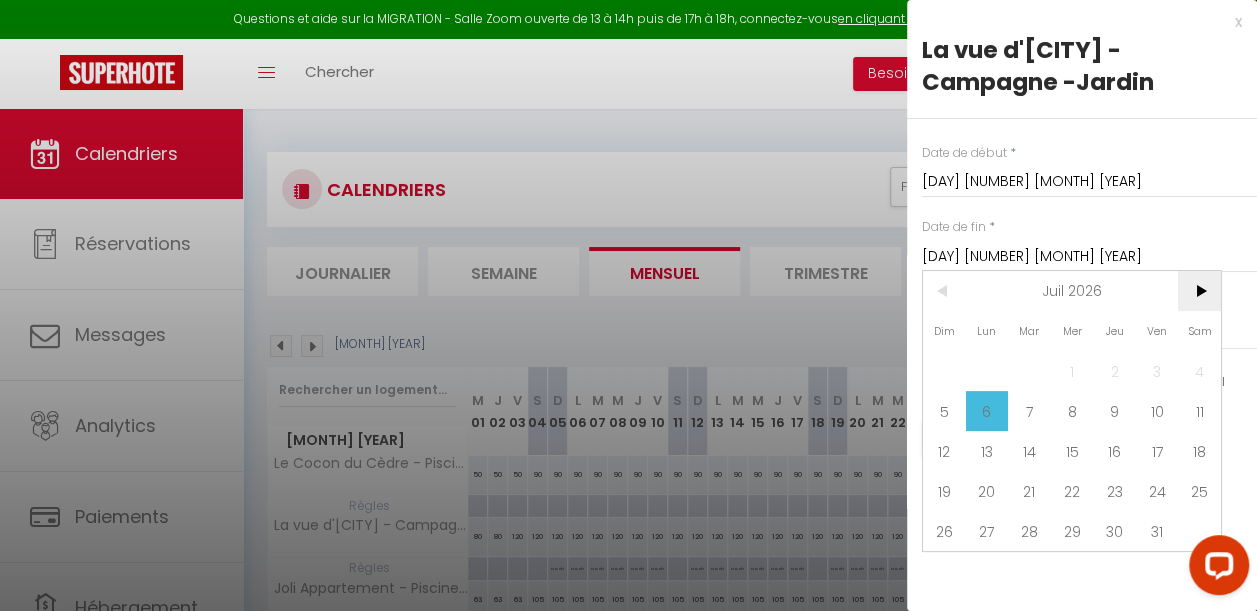 click on ">" at bounding box center [1199, 291] 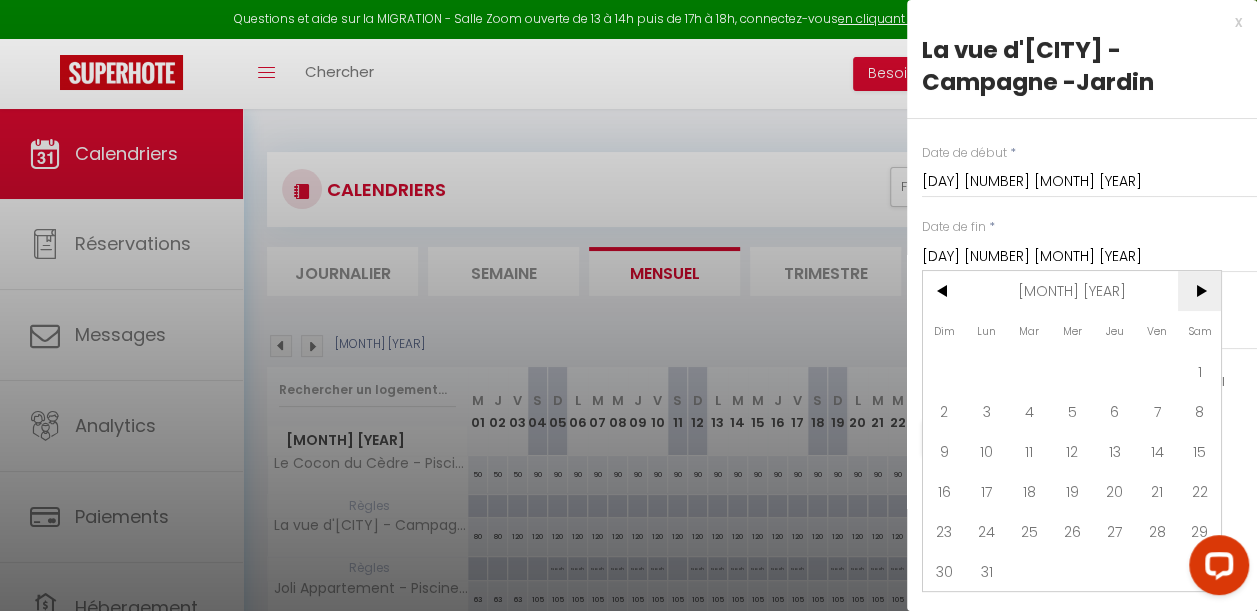 click on ">" at bounding box center (1199, 291) 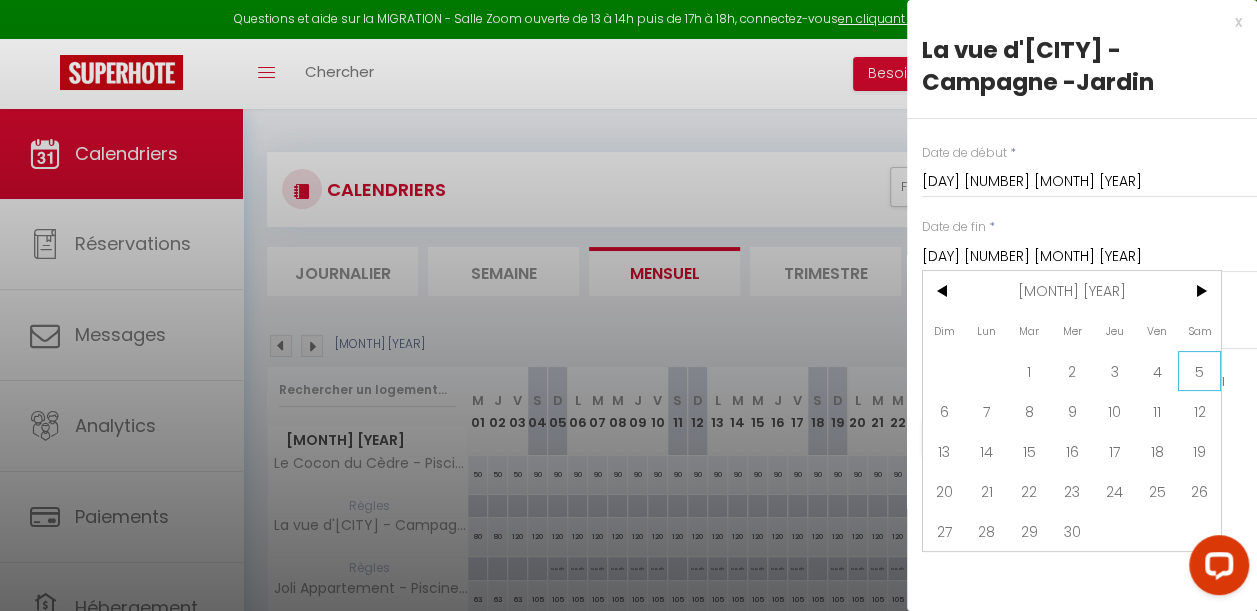 click on "5" at bounding box center (1199, 371) 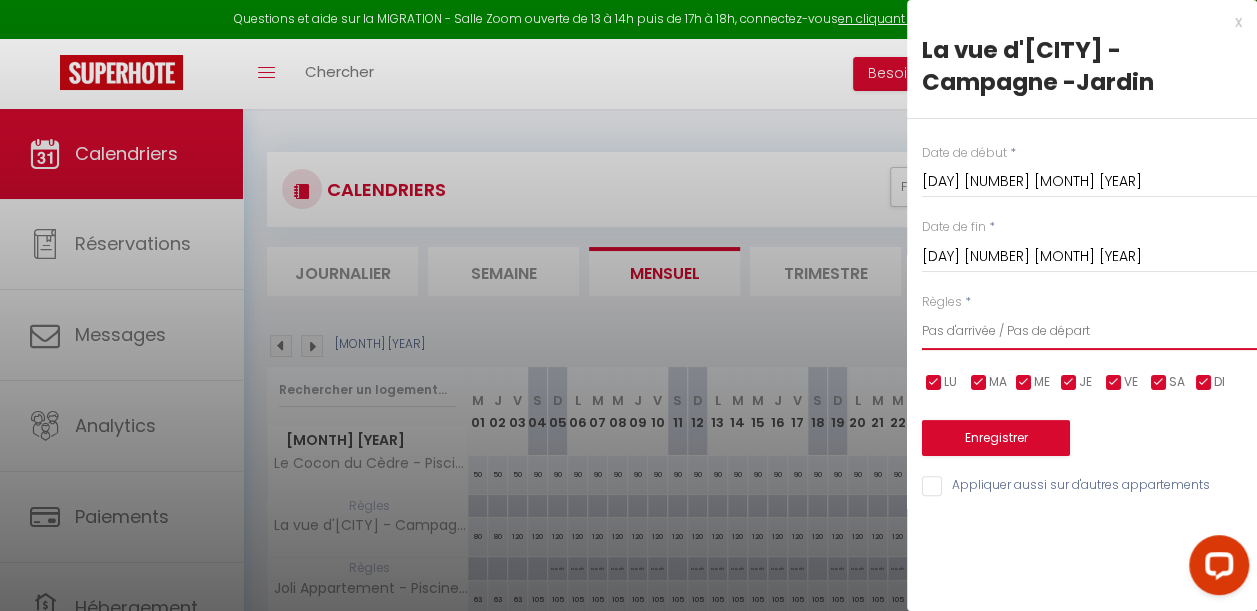 click on "Aucun   No Checkin   No Checkout   Pas d'arrivée / Pas de départ" at bounding box center [1089, 331] 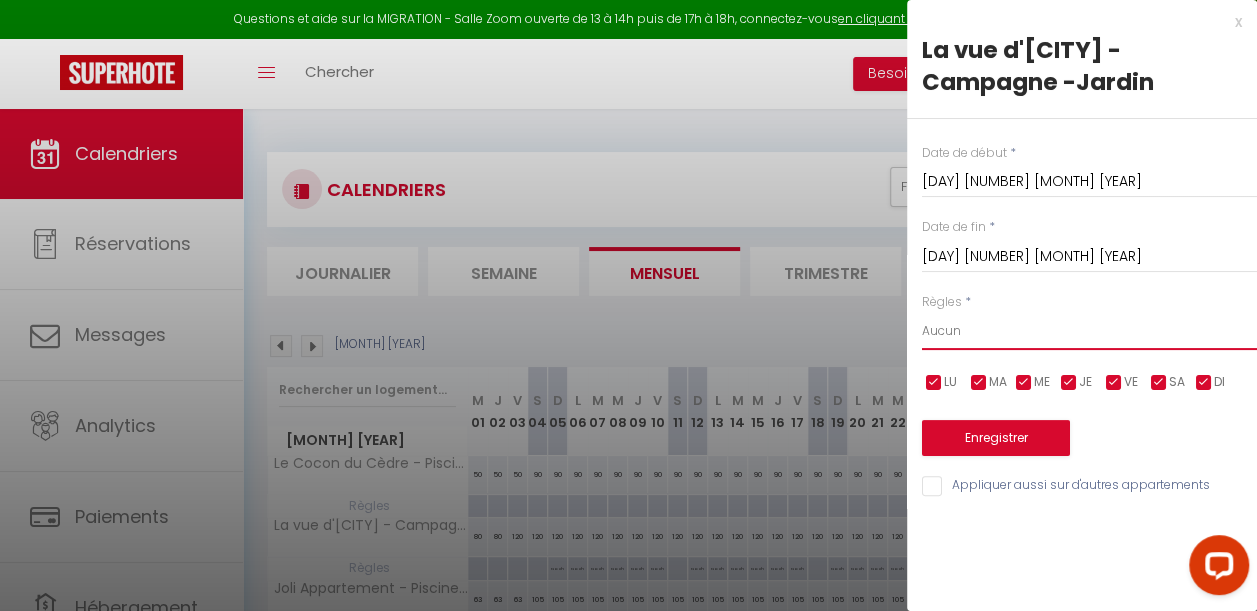 click on "Aucun   No Checkin   No Checkout   Pas d'arrivée / Pas de départ" at bounding box center [1089, 331] 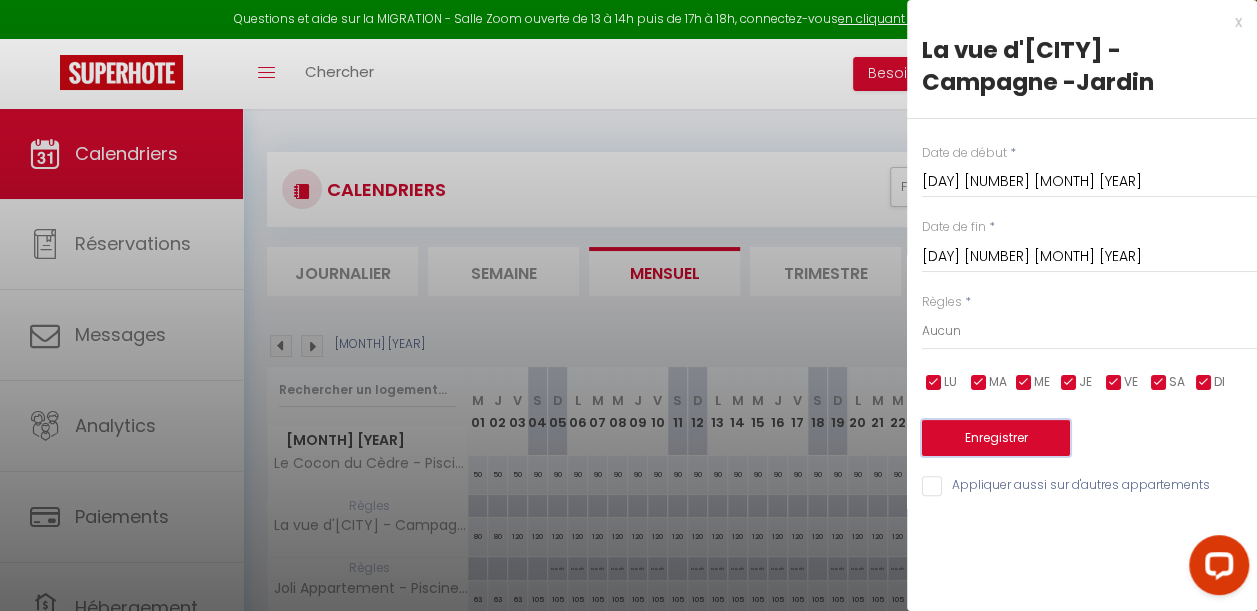 click on "Enregistrer" at bounding box center [996, 438] 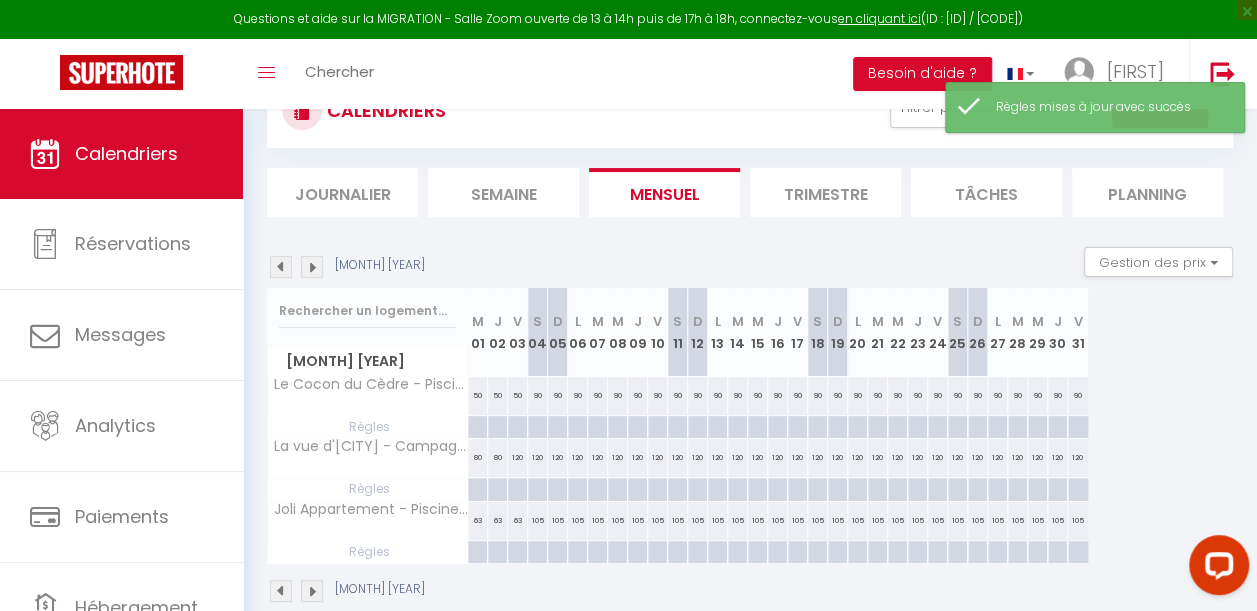 scroll, scrollTop: 90, scrollLeft: 0, axis: vertical 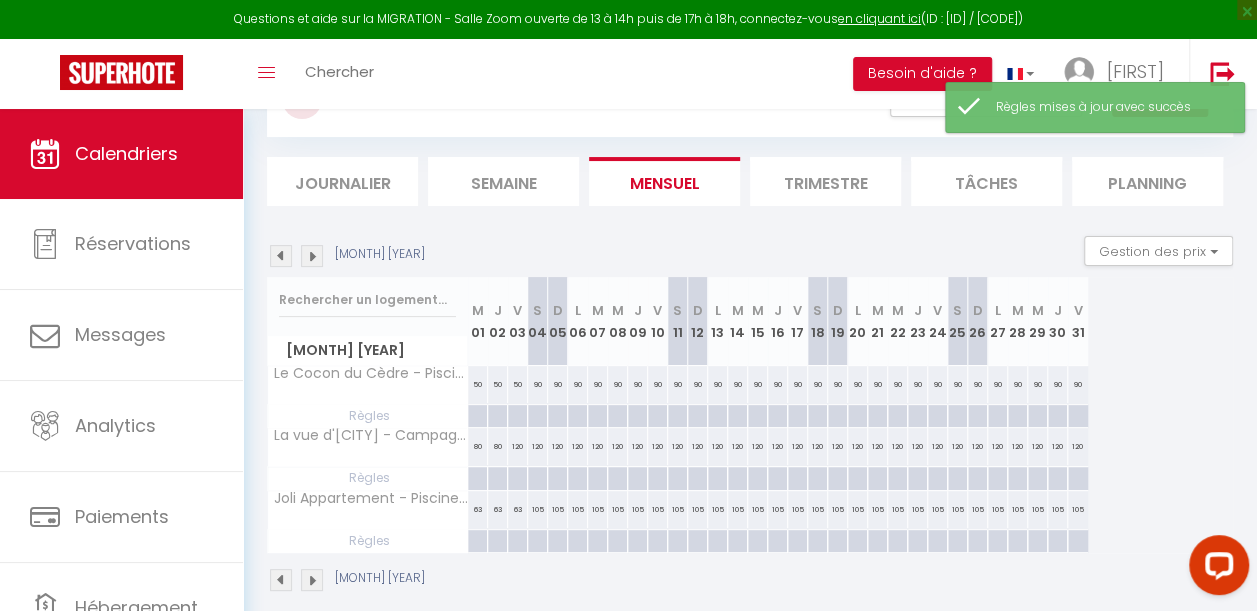 click at bounding box center (312, 256) 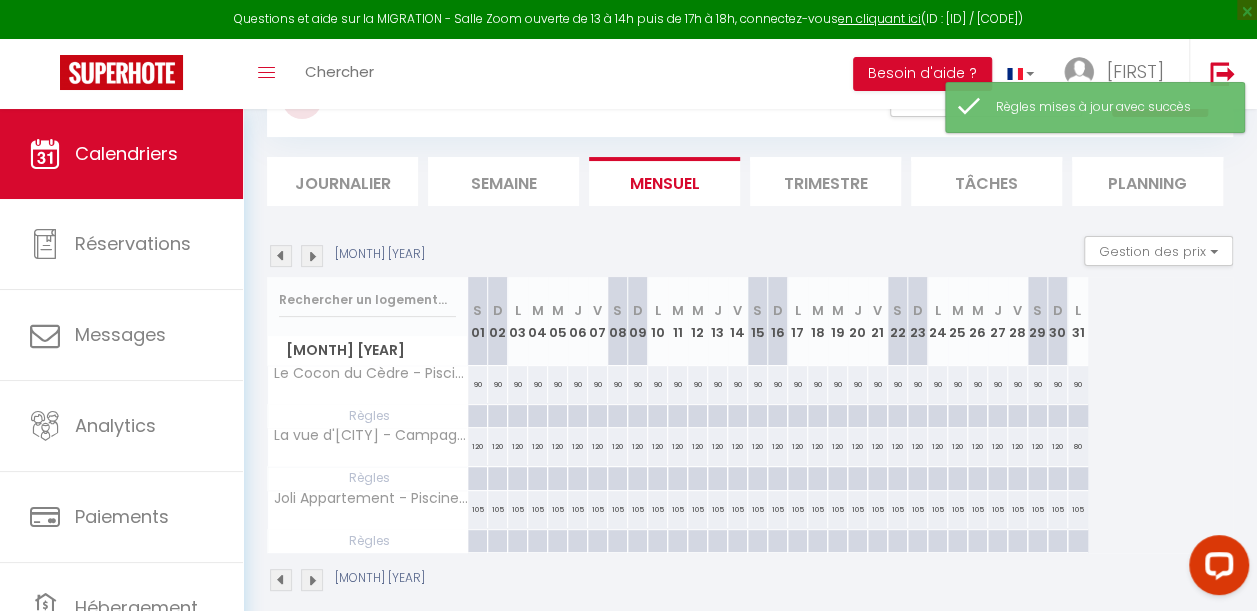 click at bounding box center (312, 256) 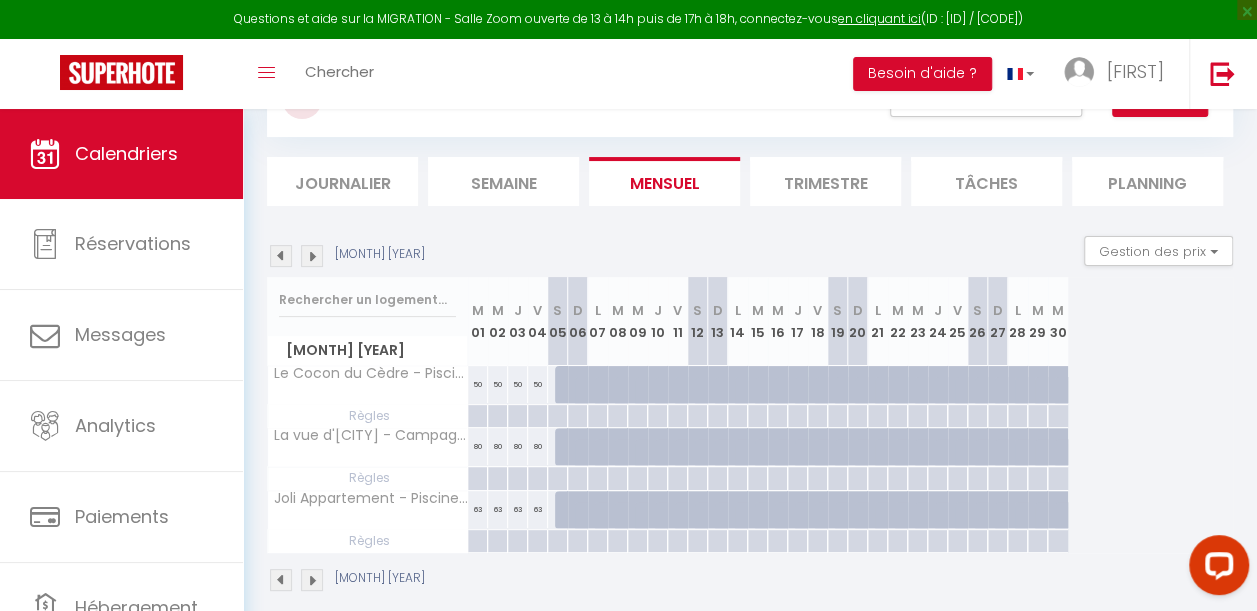 click on "[MONTH] [YEAR] Gestion des prix Nb Nuits minimum Règles Disponibilité" at bounding box center (750, 256) 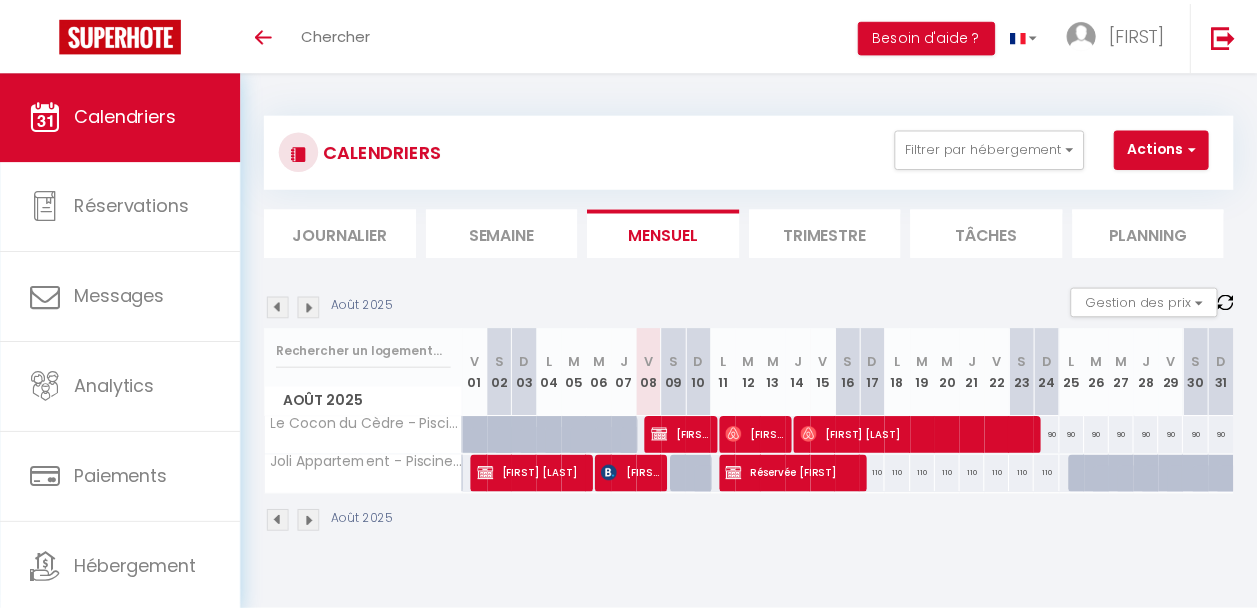 scroll, scrollTop: 0, scrollLeft: 0, axis: both 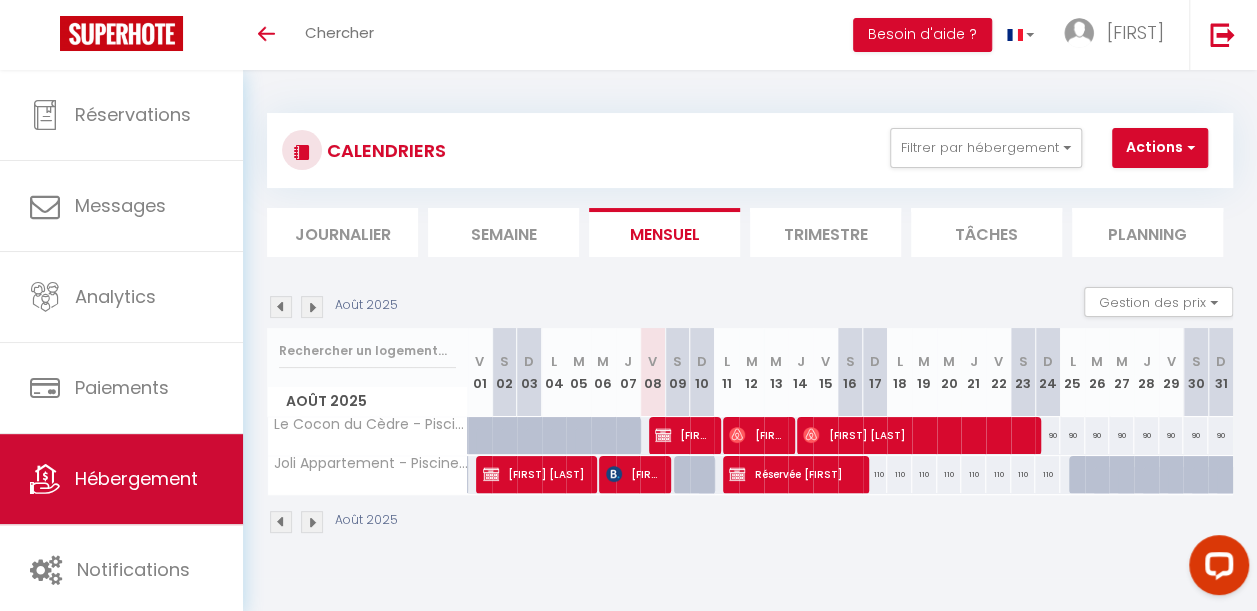 click on "Hébergement" at bounding box center (136, 478) 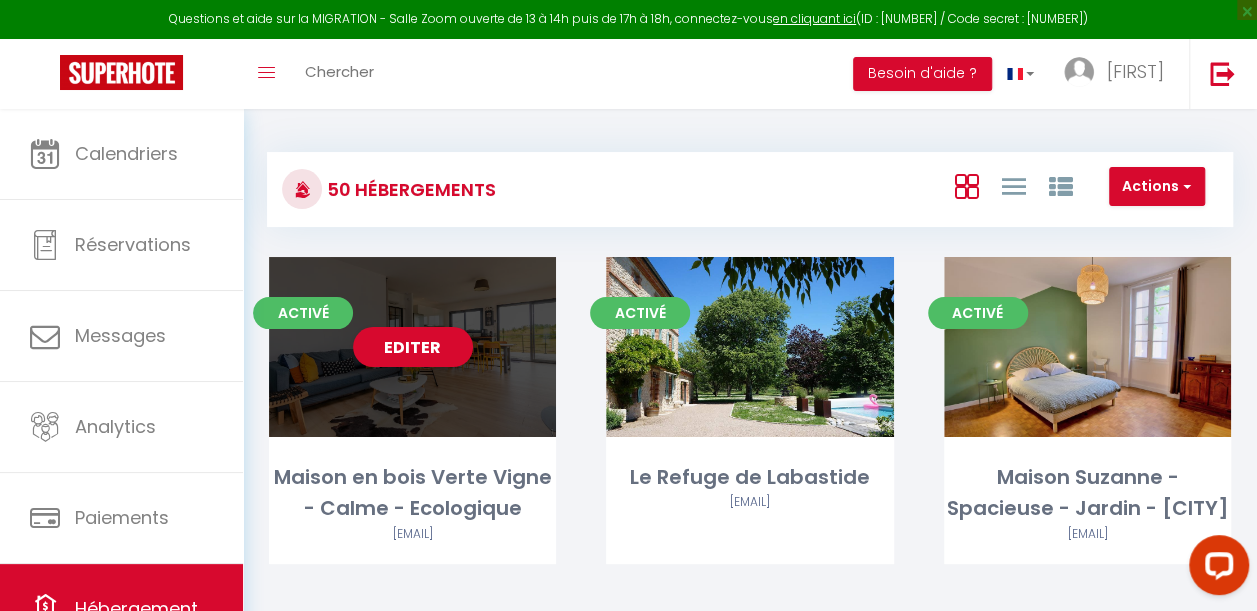 click on "Editer" at bounding box center [412, 347] 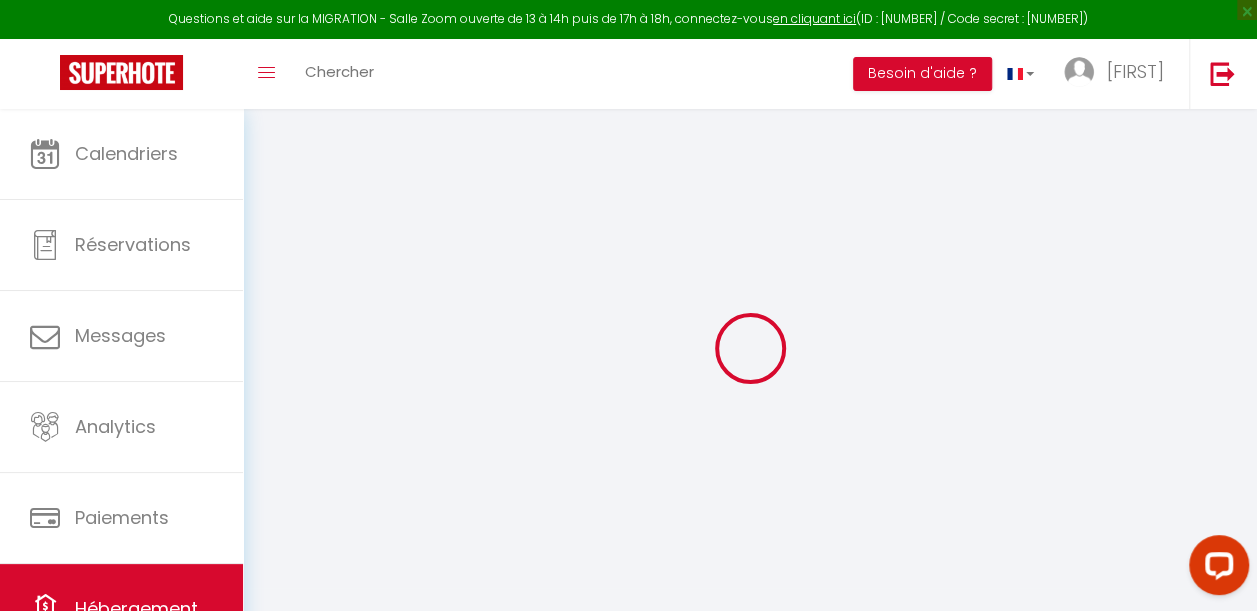 select 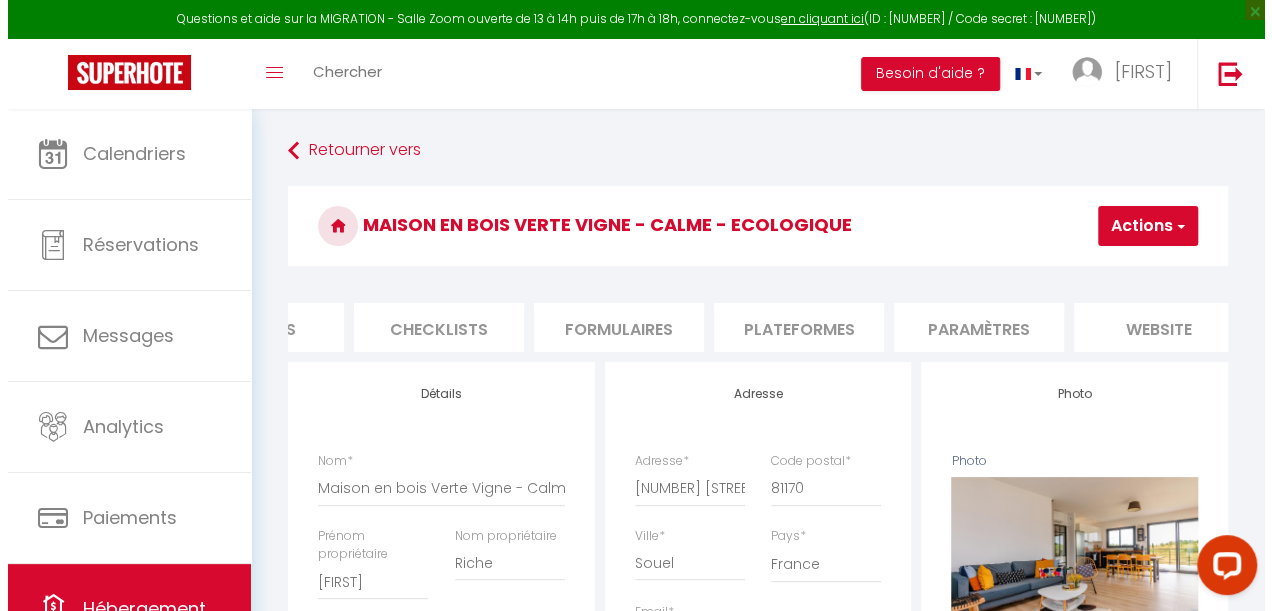scroll, scrollTop: 0, scrollLeft: 659, axis: horizontal 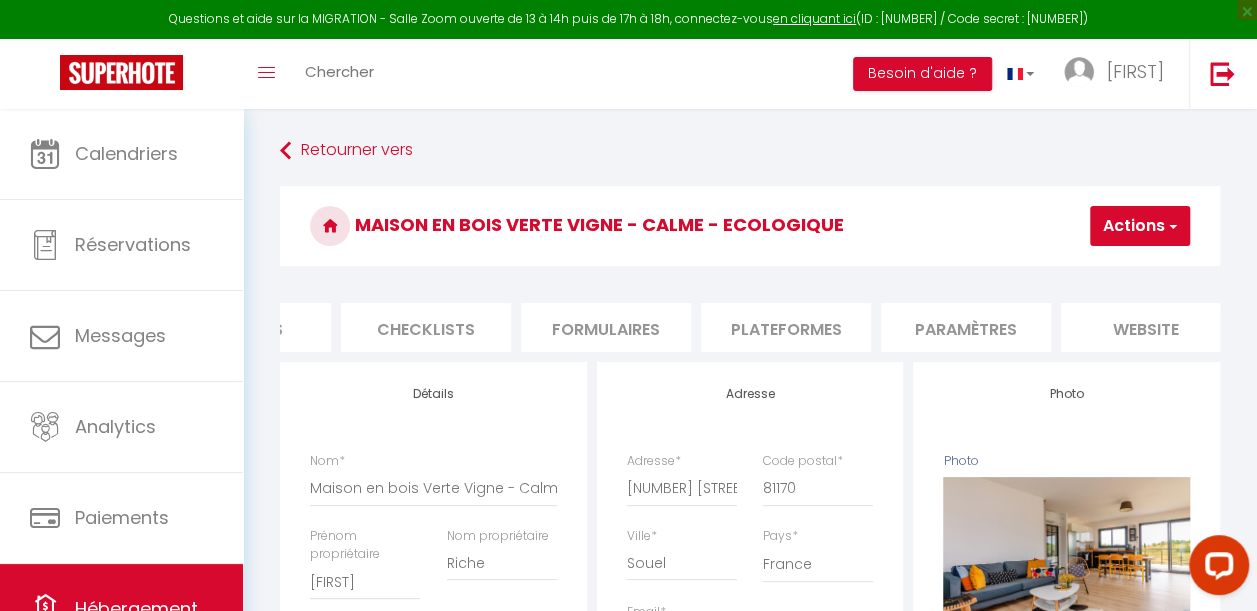 click on "Formulaires" at bounding box center [606, 327] 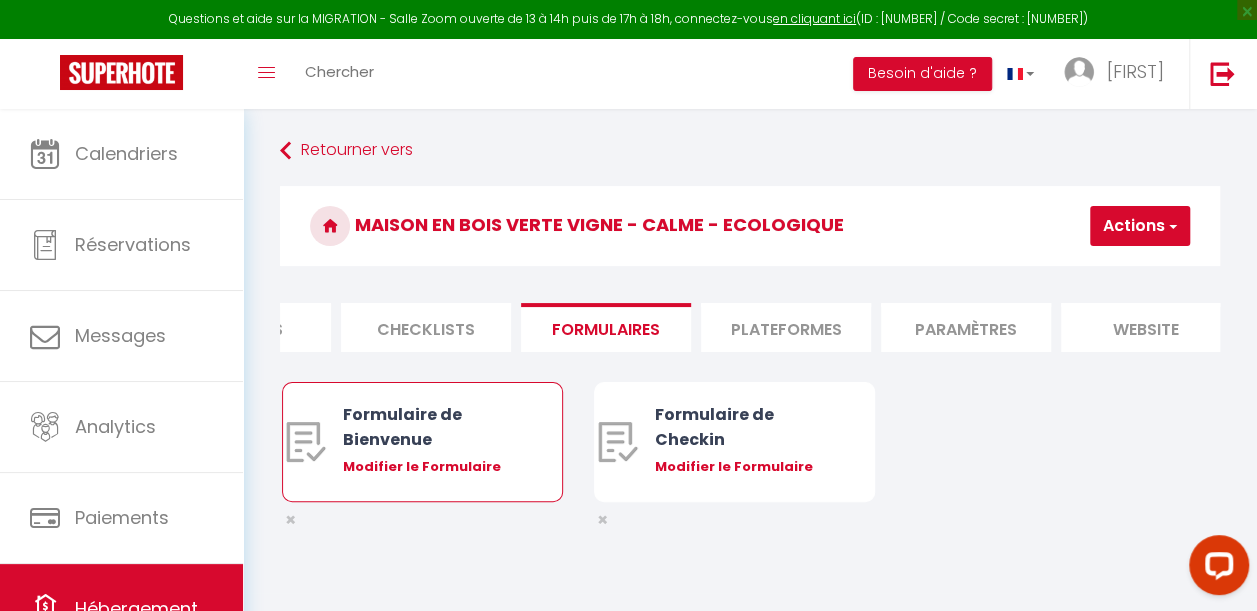 click on "Formulaire de Bienvenue" at bounding box center [434, 427] 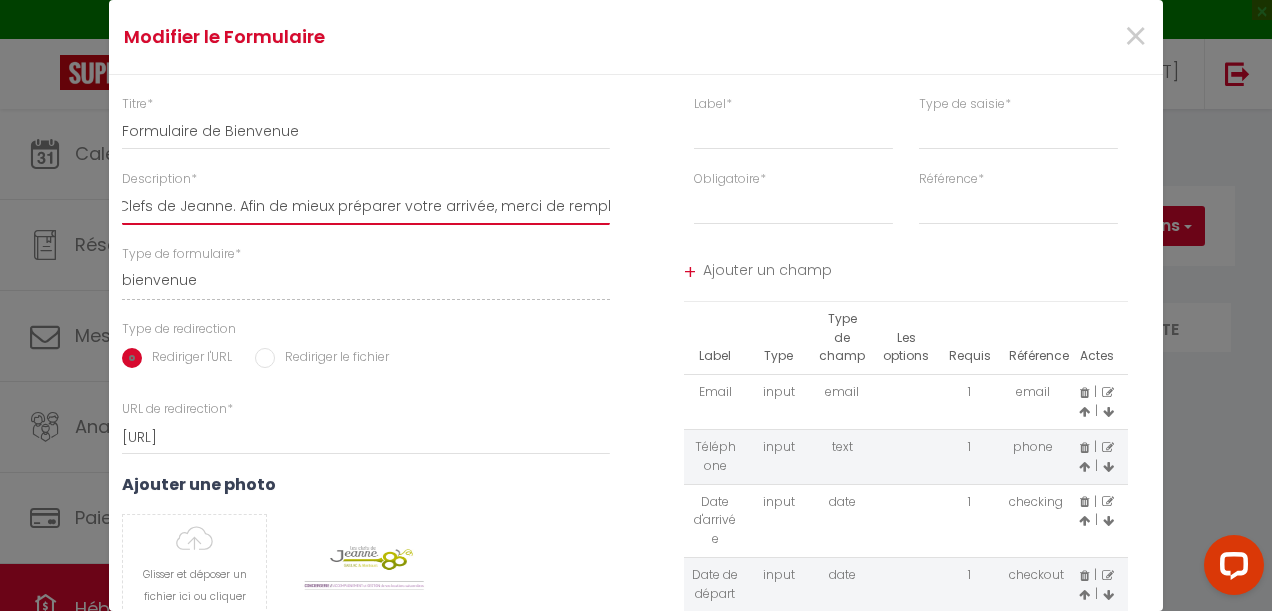 scroll, scrollTop: 0, scrollLeft: 462, axis: horizontal 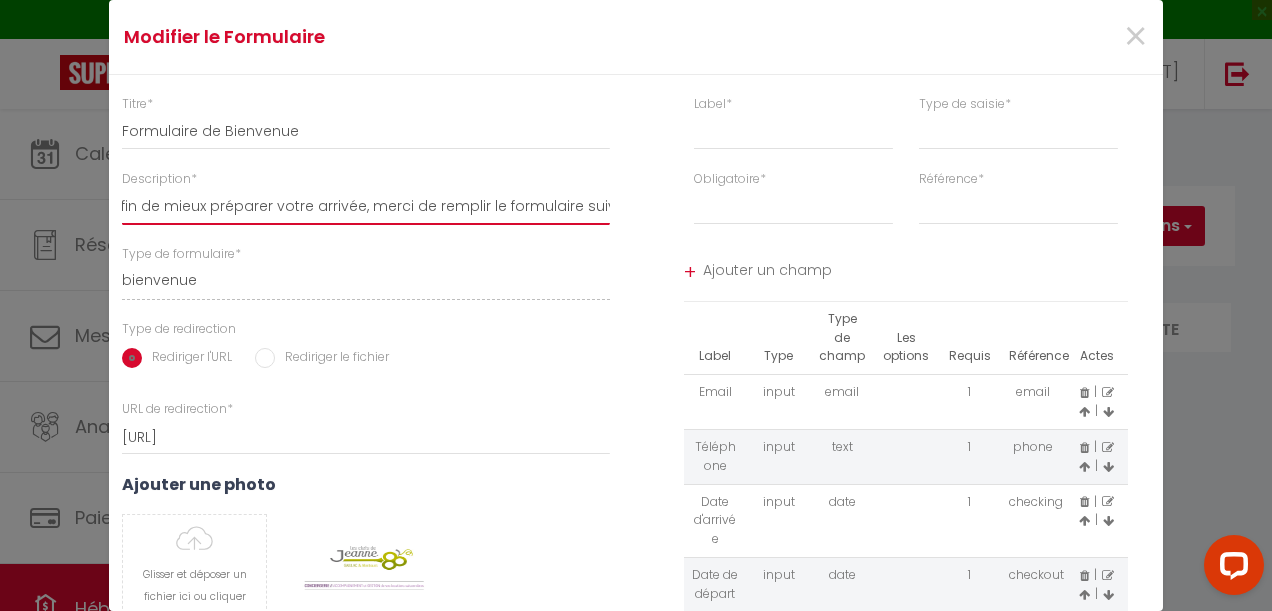 drag, startPoint x: 116, startPoint y: 203, endPoint x: 717, endPoint y: 230, distance: 601.6062 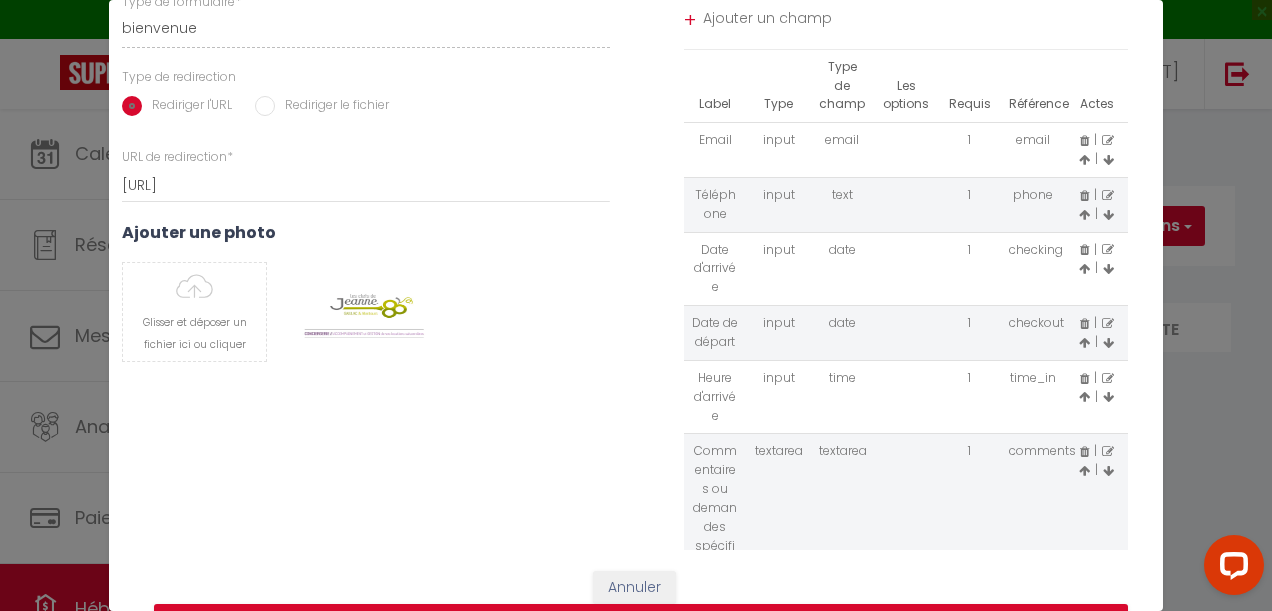 scroll, scrollTop: 335, scrollLeft: 0, axis: vertical 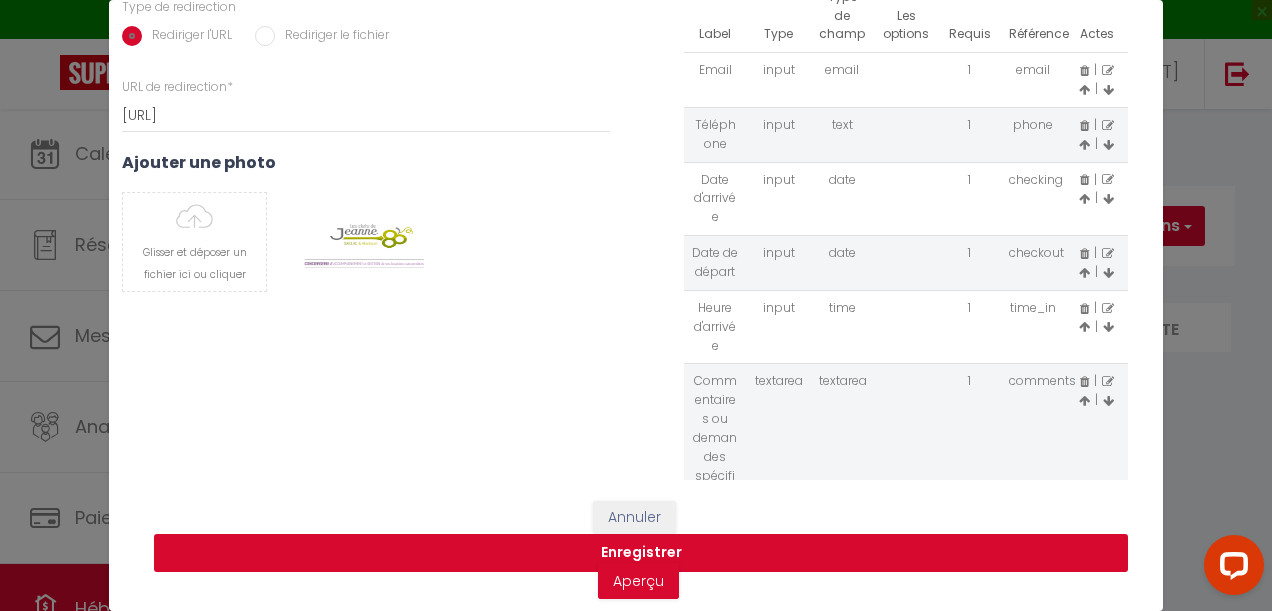 click on "Enregistrer" at bounding box center [641, 553] 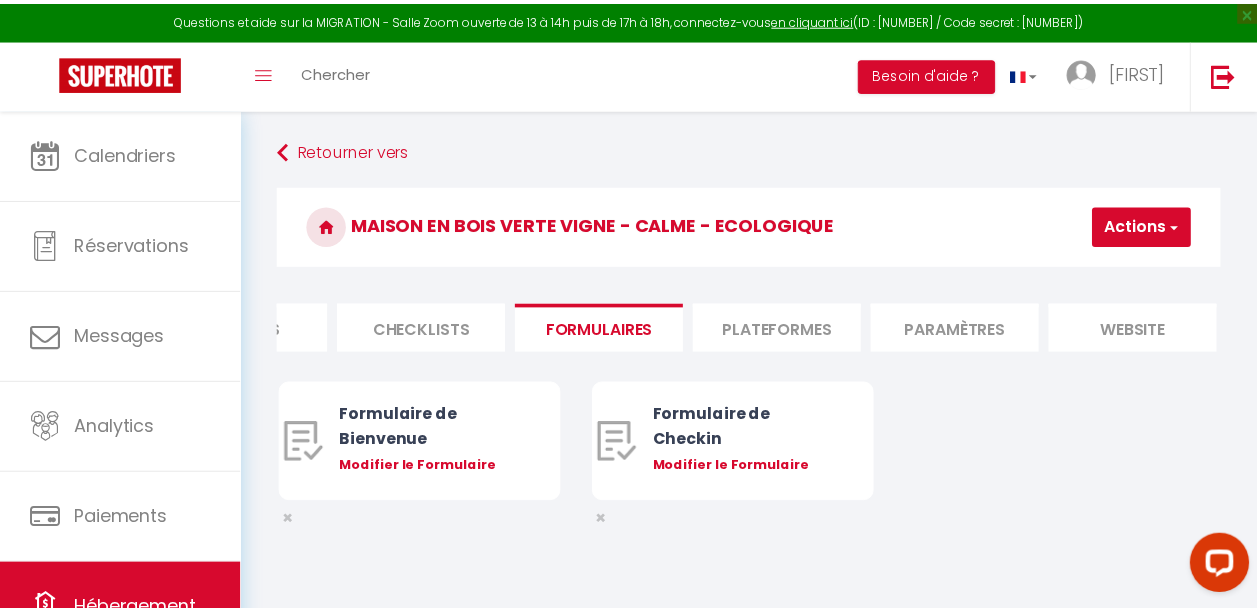 scroll, scrollTop: 0, scrollLeft: 0, axis: both 